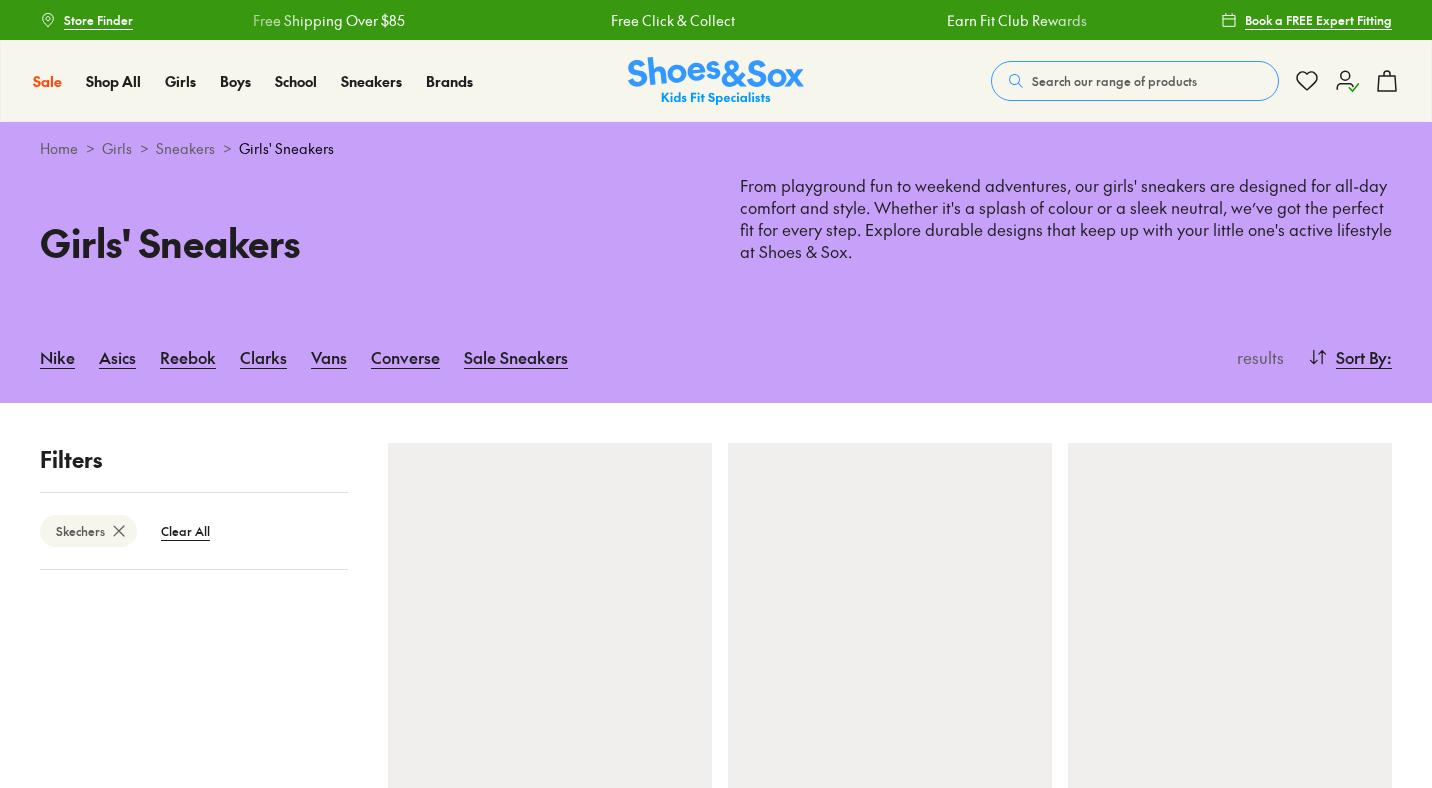 scroll, scrollTop: 0, scrollLeft: 0, axis: both 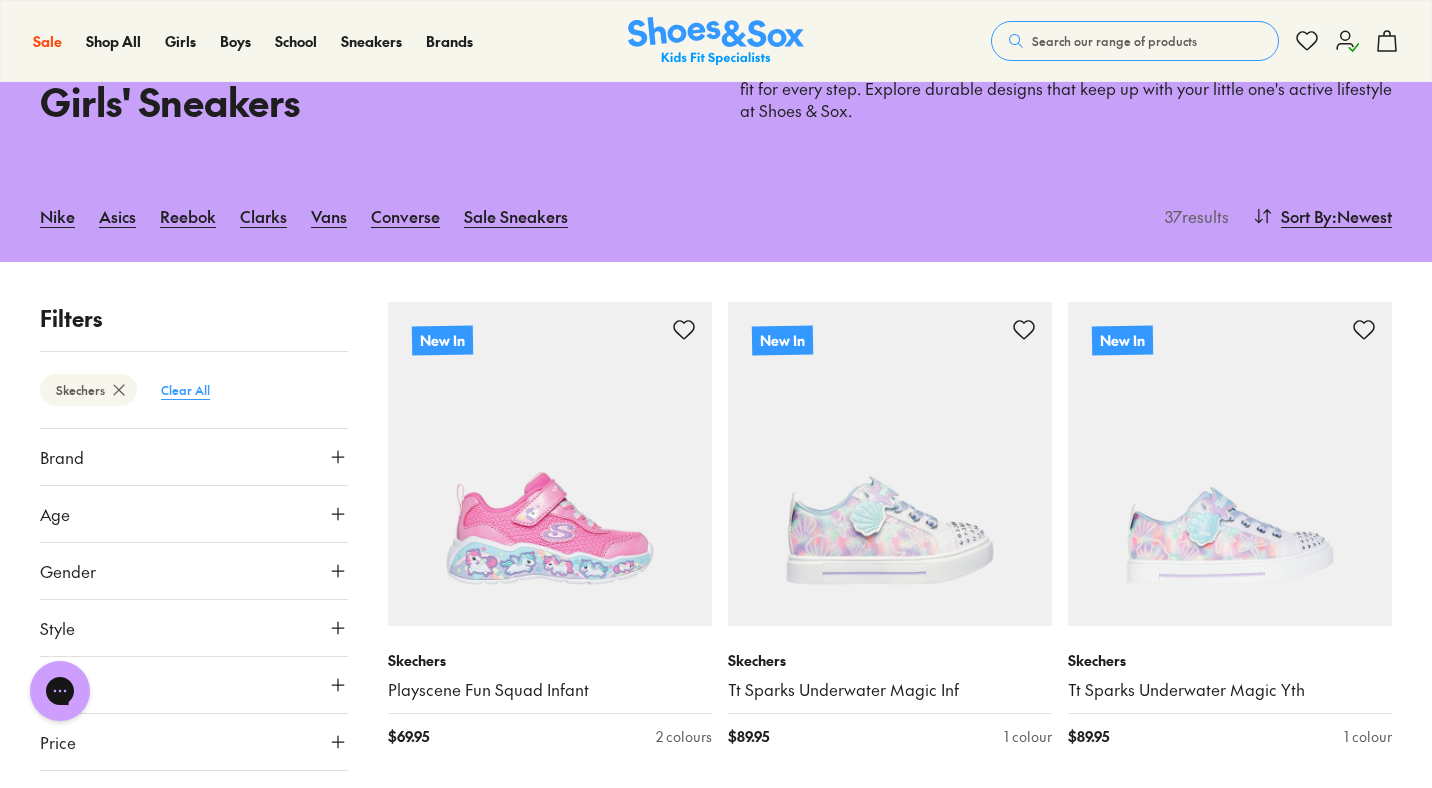 click on "Clear All" at bounding box center [185, 390] 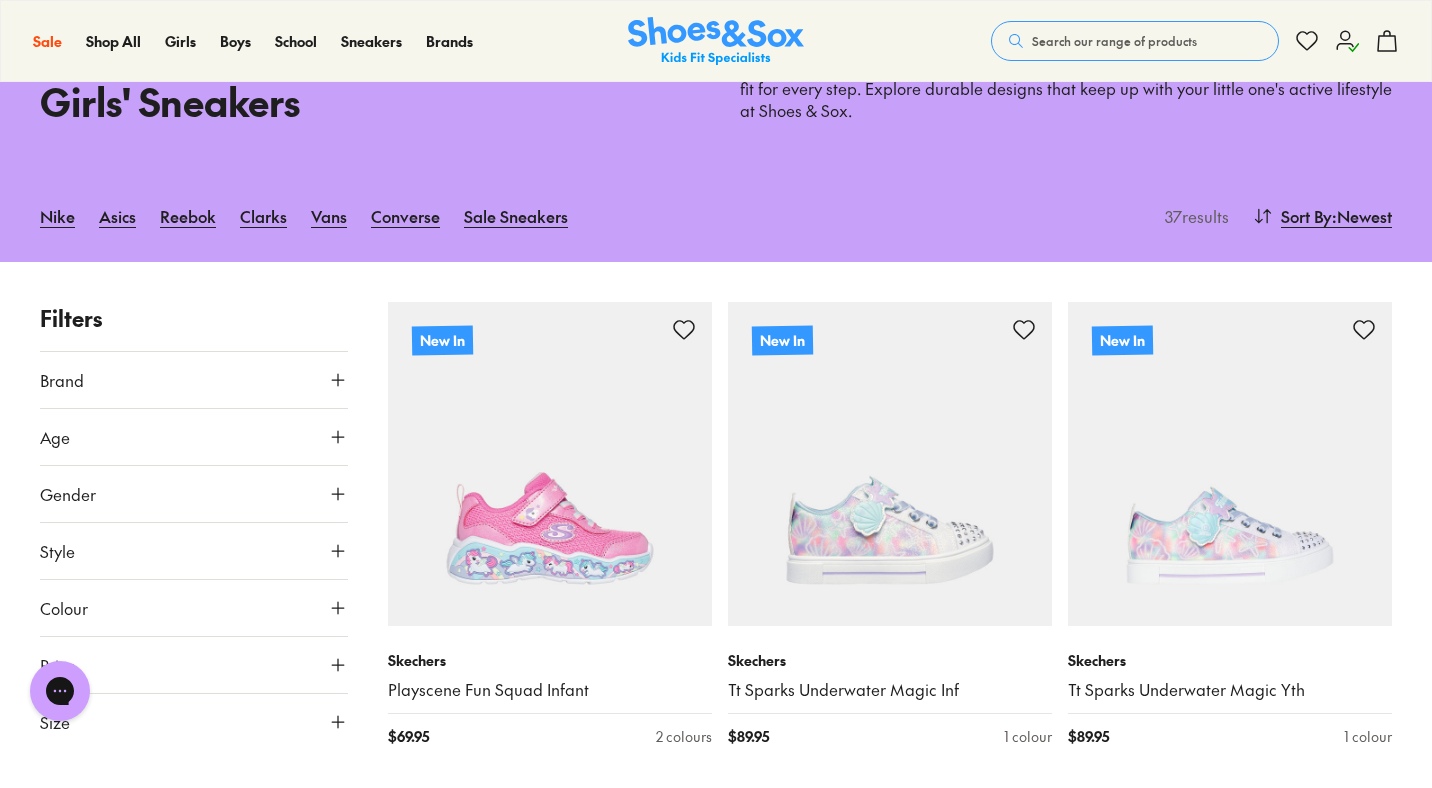 scroll, scrollTop: 171, scrollLeft: 0, axis: vertical 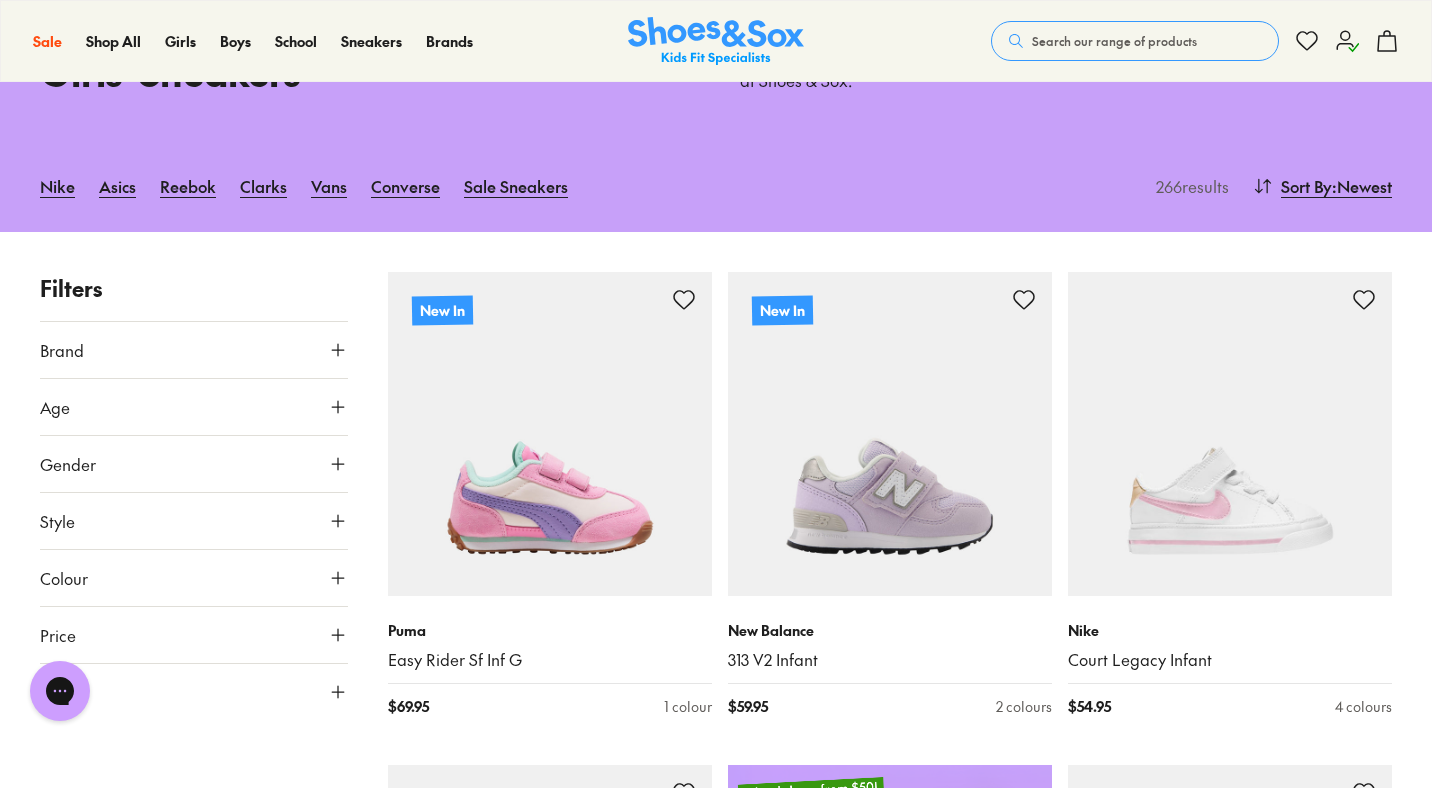 click on "Age" at bounding box center [194, 407] 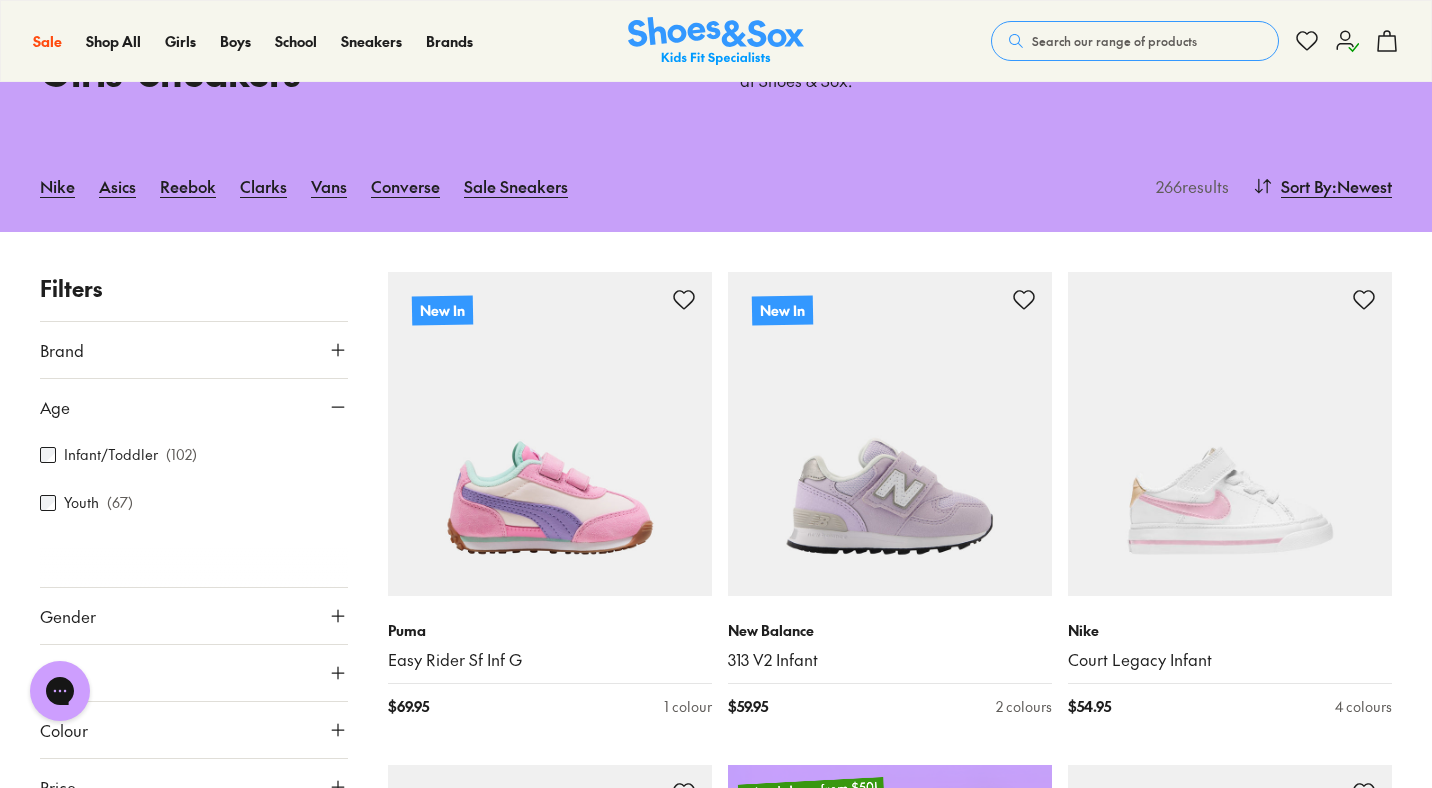 click on "Youth" at bounding box center (81, 502) 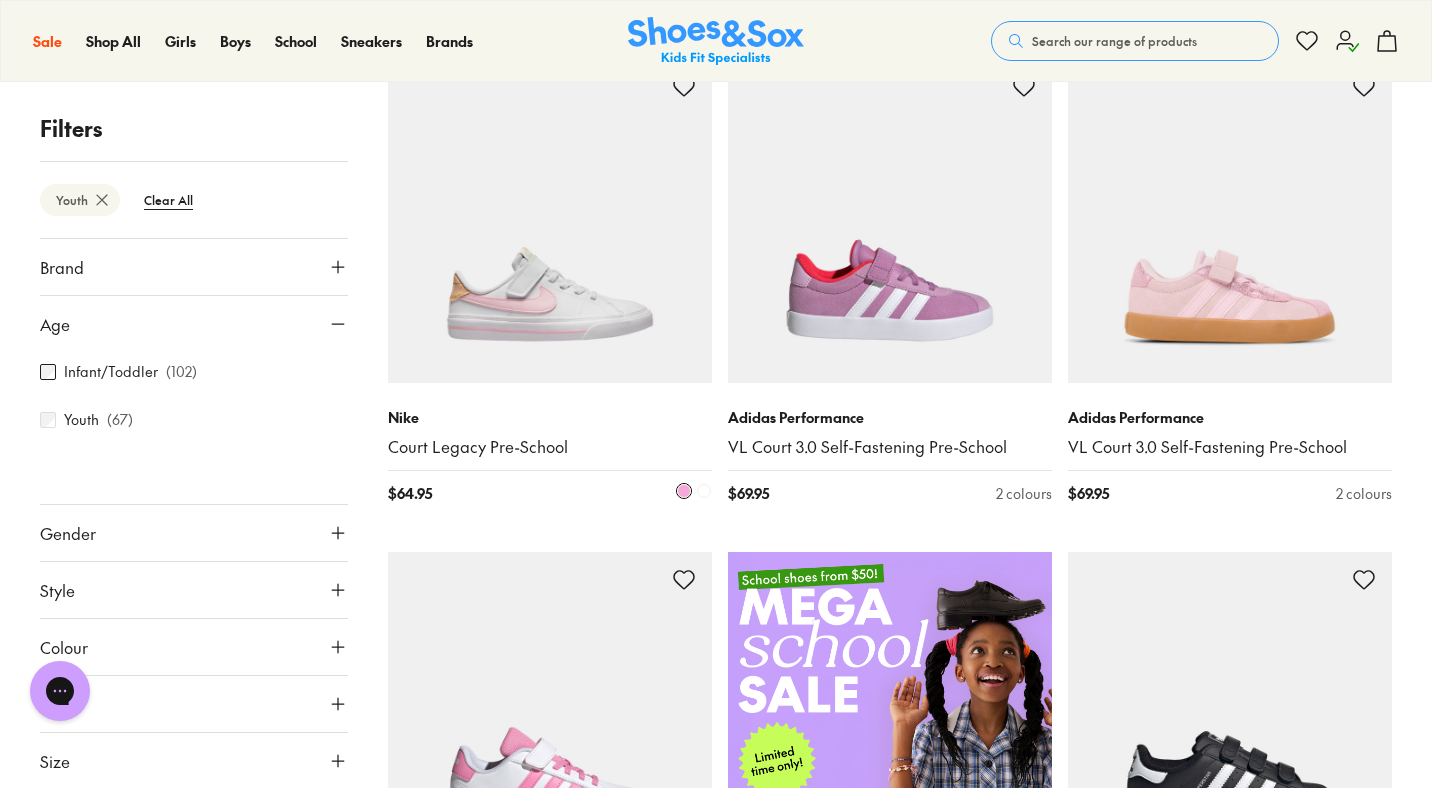 scroll, scrollTop: 386, scrollLeft: 0, axis: vertical 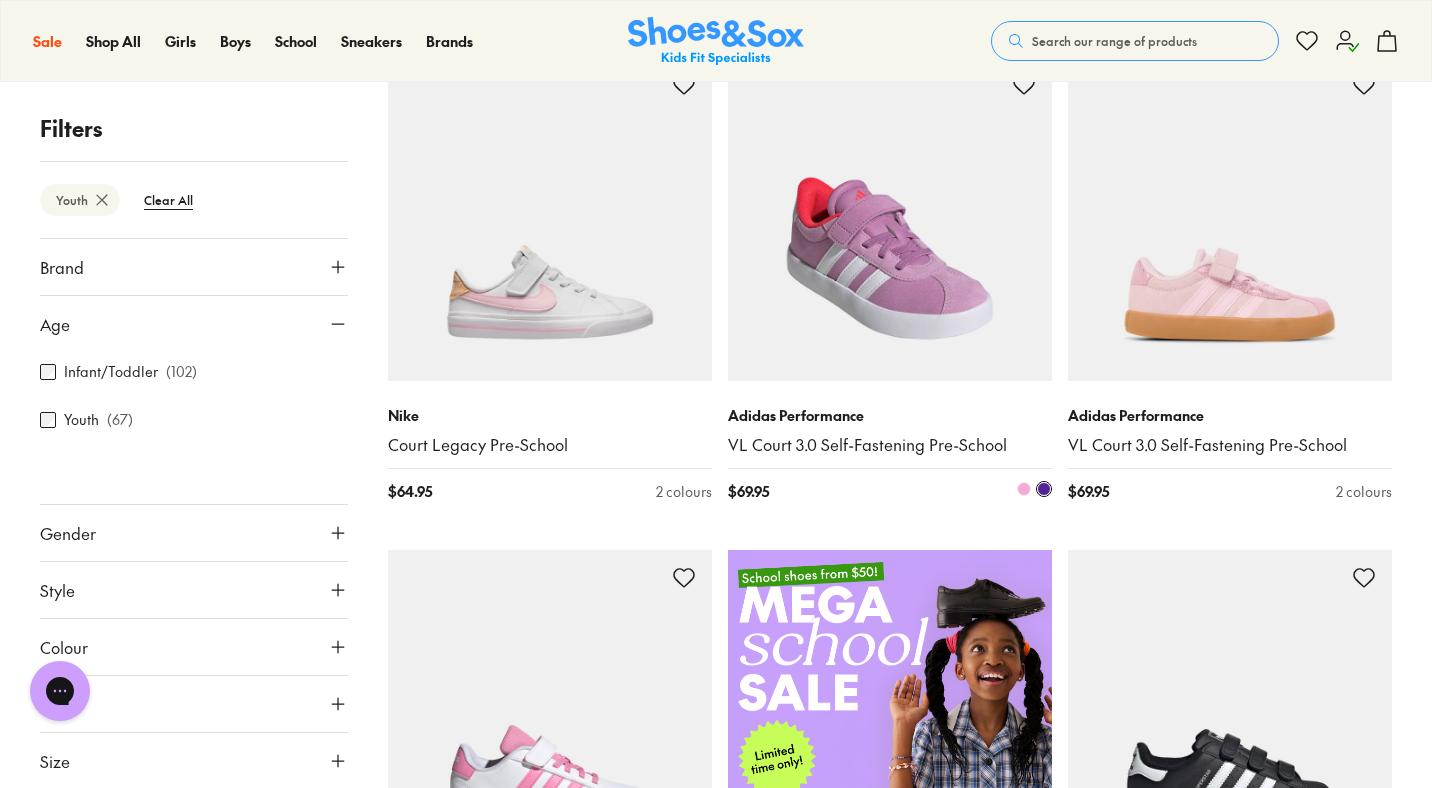 click at bounding box center [890, 219] 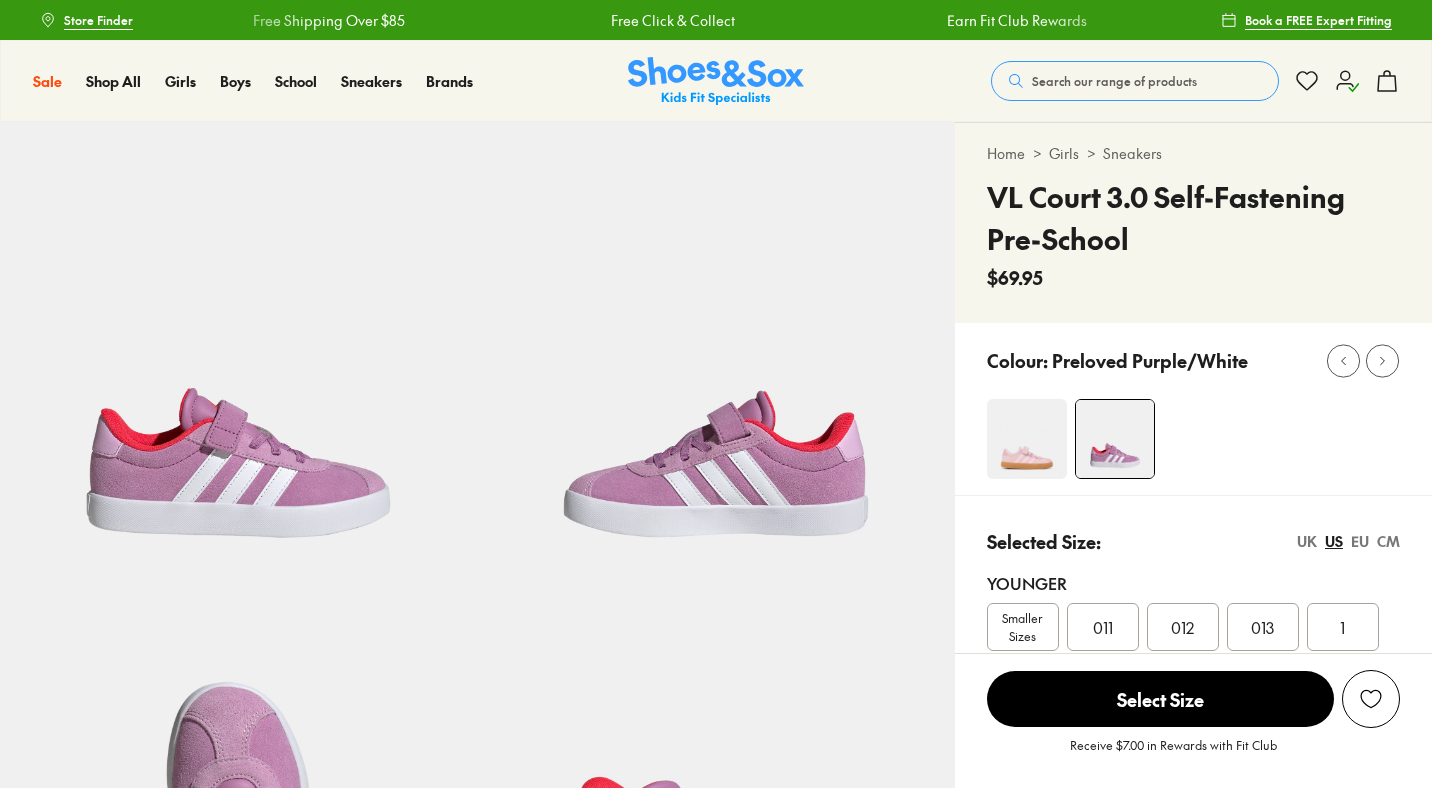 scroll, scrollTop: 0, scrollLeft: 0, axis: both 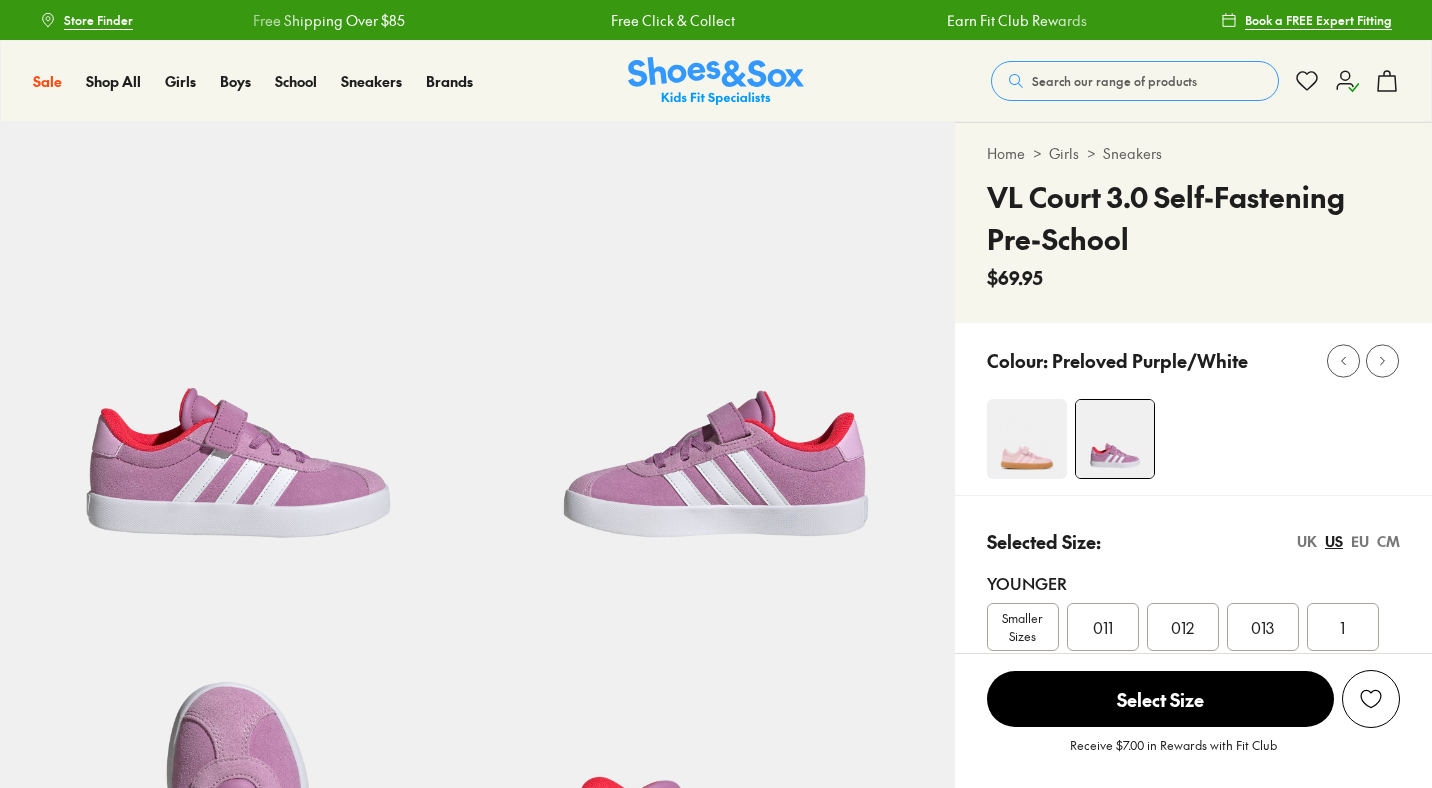 select on "*" 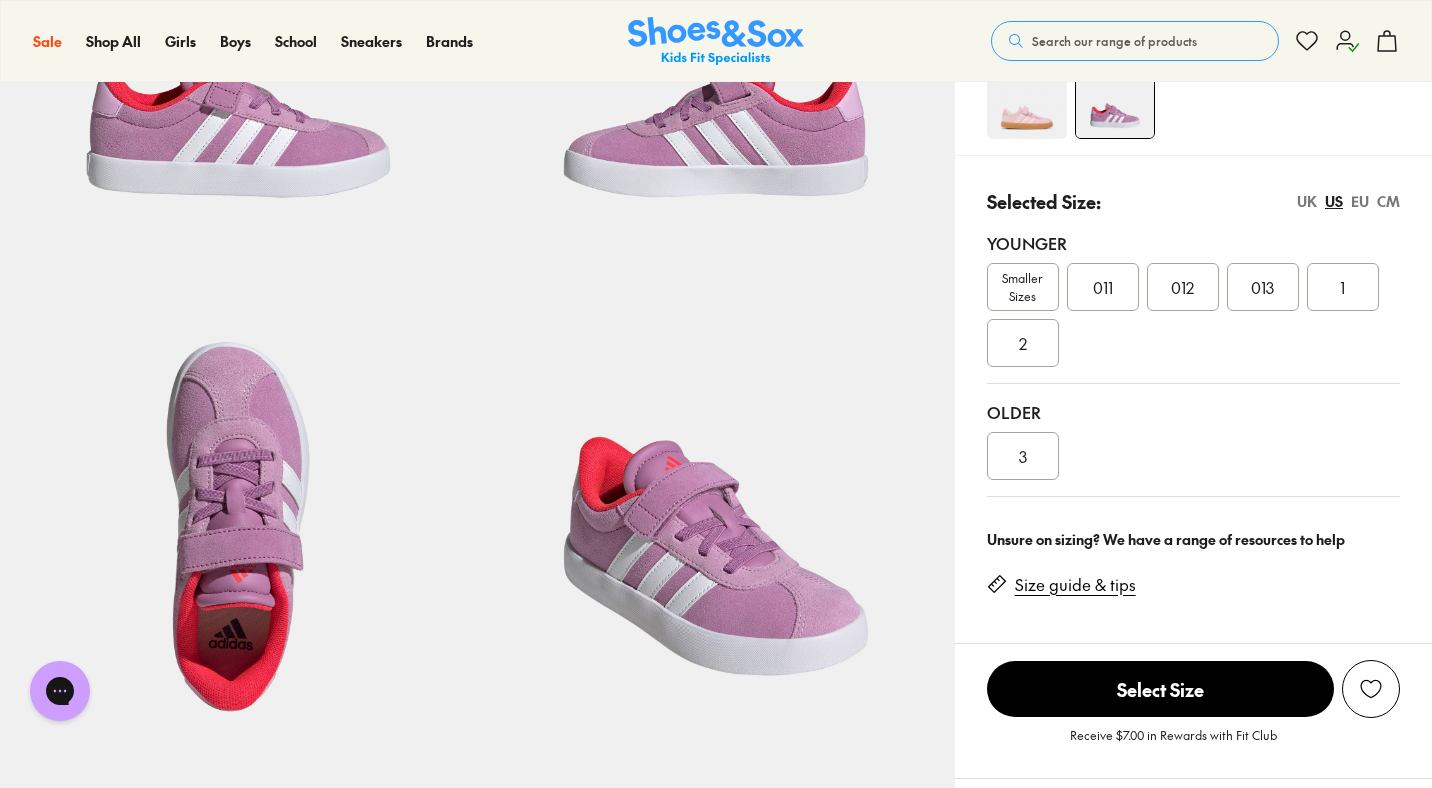 scroll, scrollTop: 0, scrollLeft: 0, axis: both 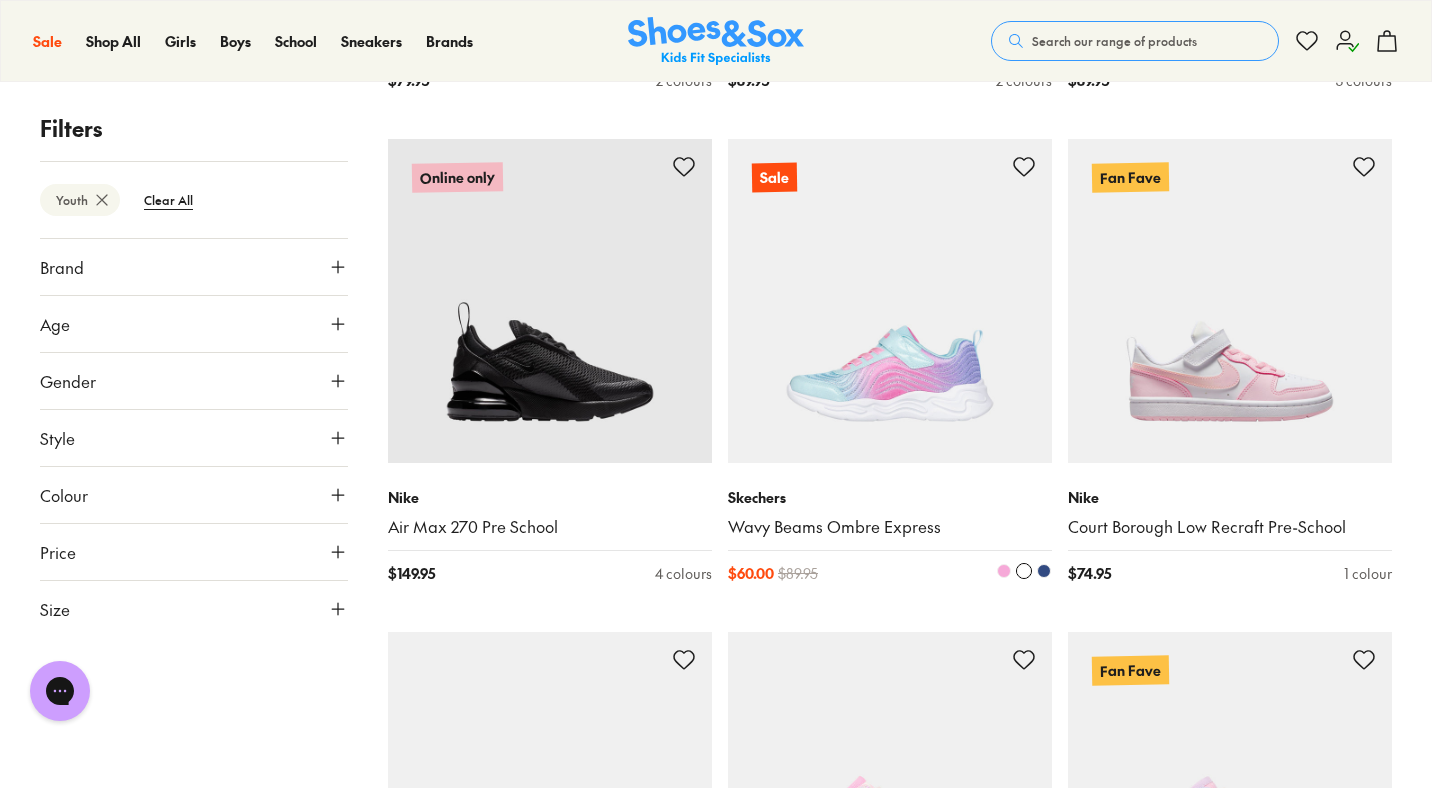 click at bounding box center (890, 301) 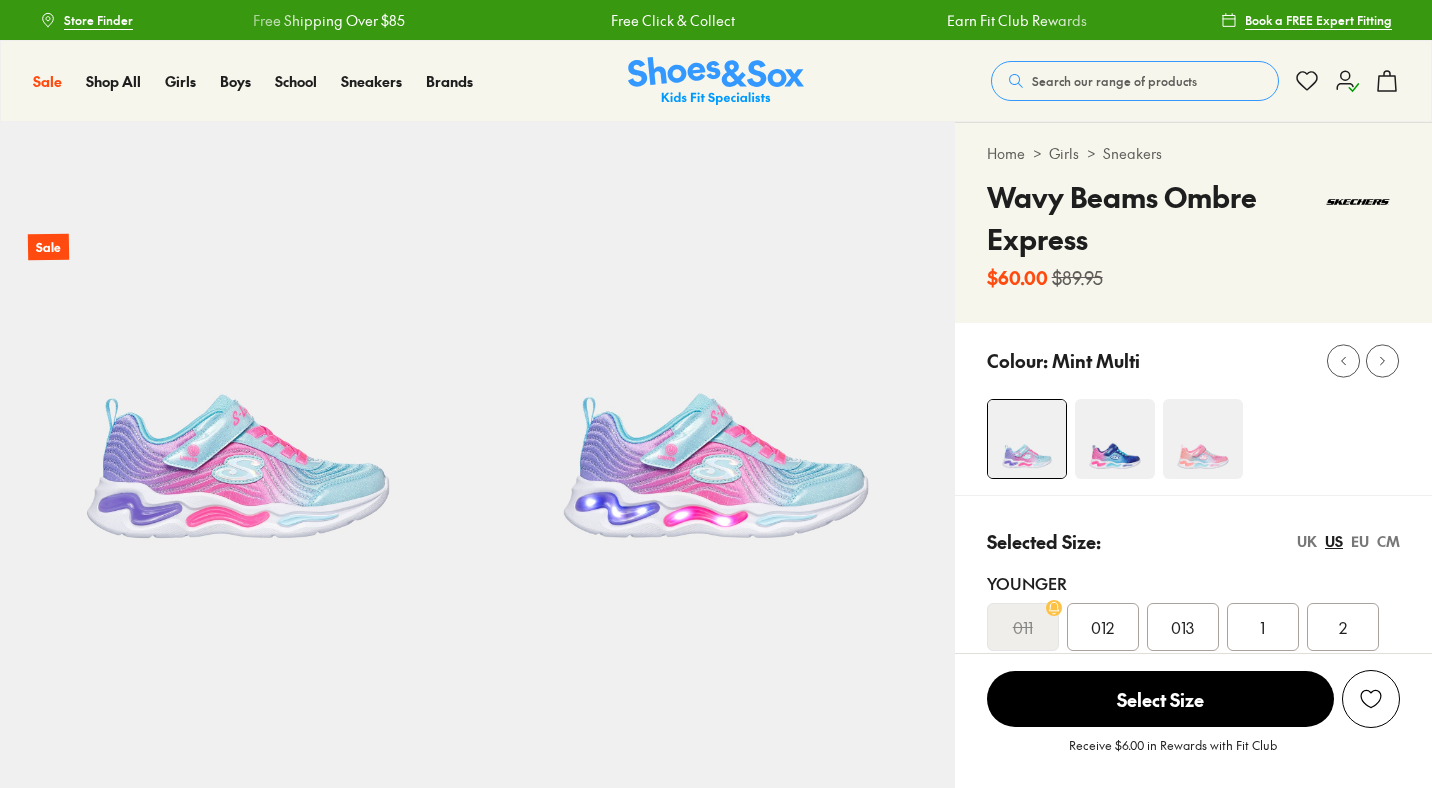 scroll, scrollTop: 0, scrollLeft: 0, axis: both 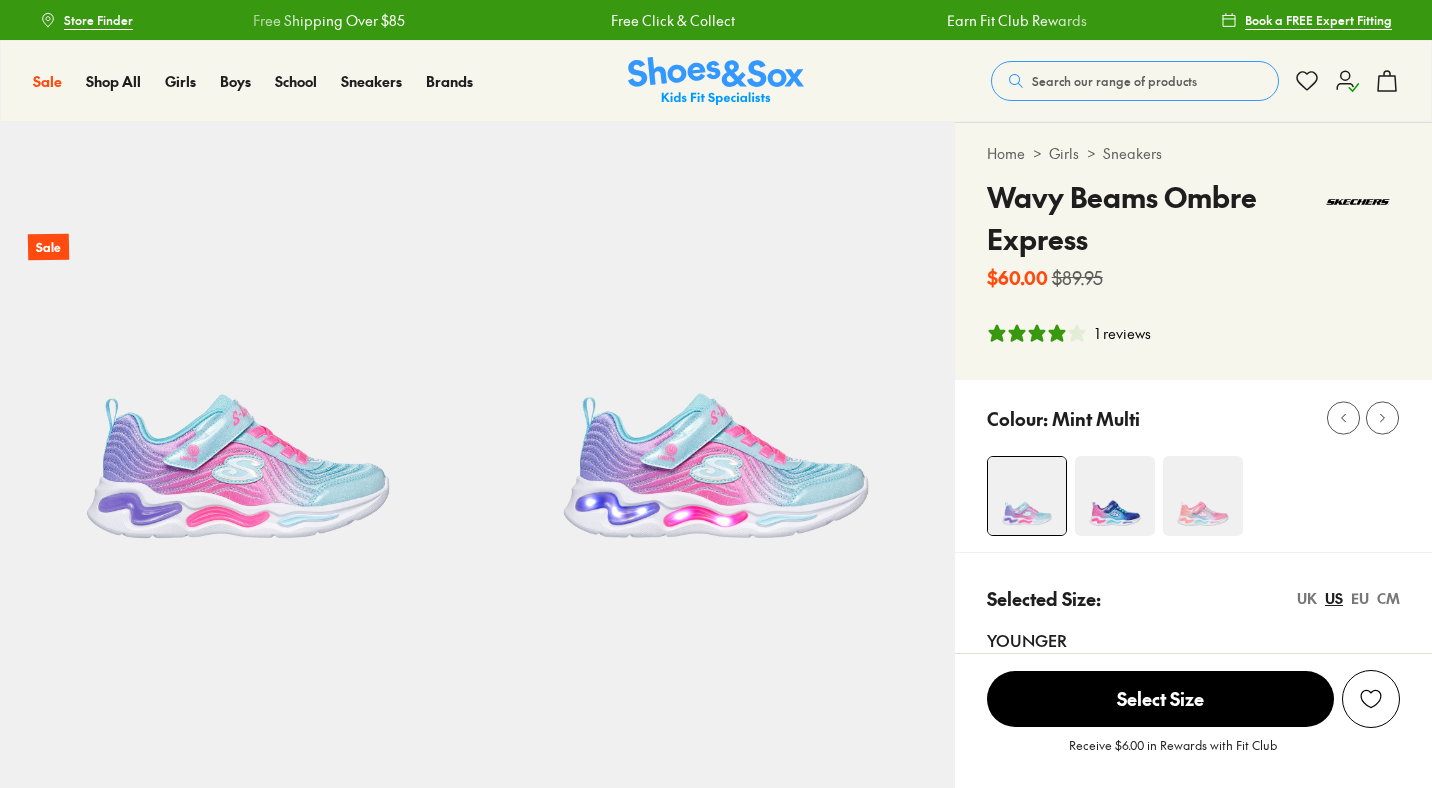 select on "*" 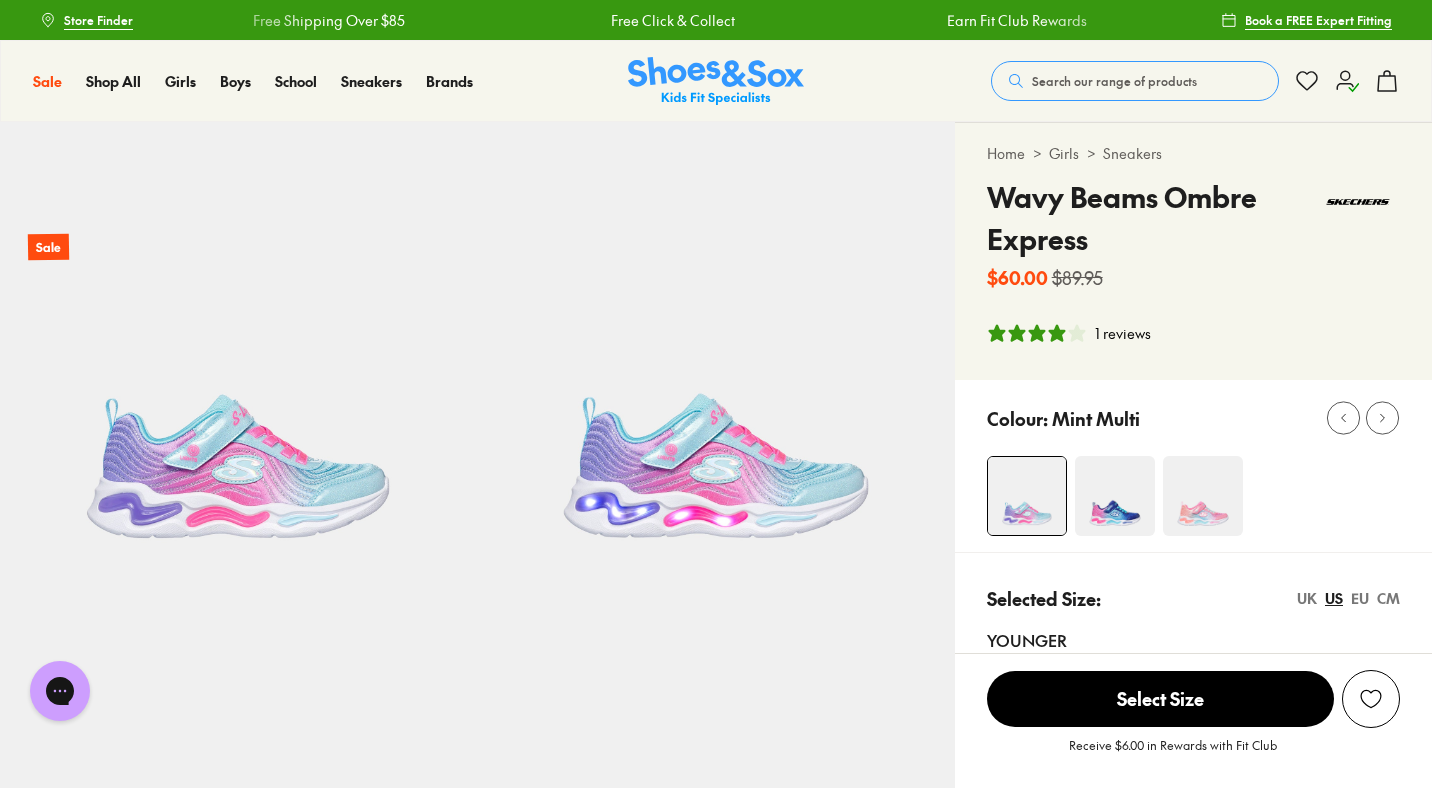 scroll, scrollTop: 0, scrollLeft: 0, axis: both 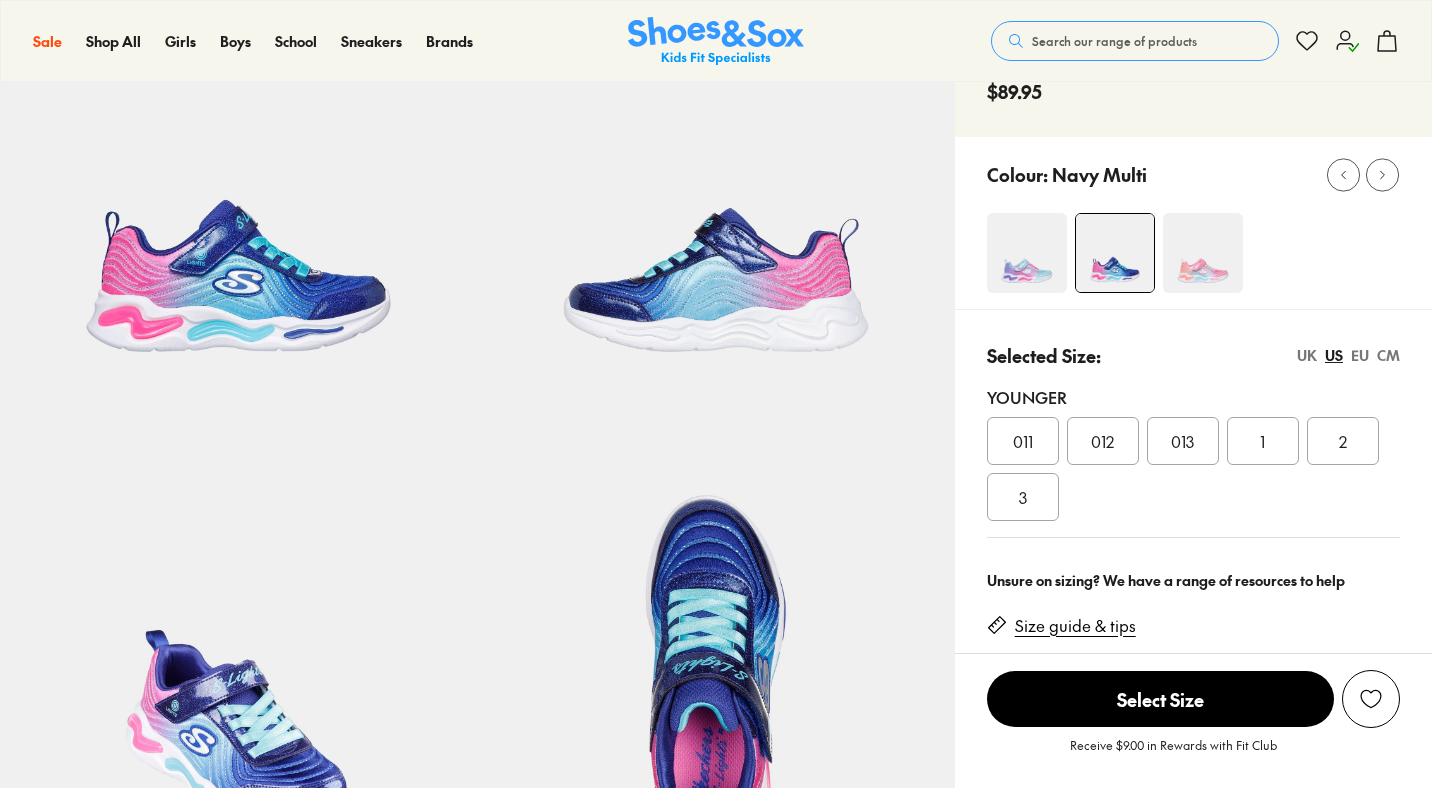select on "*" 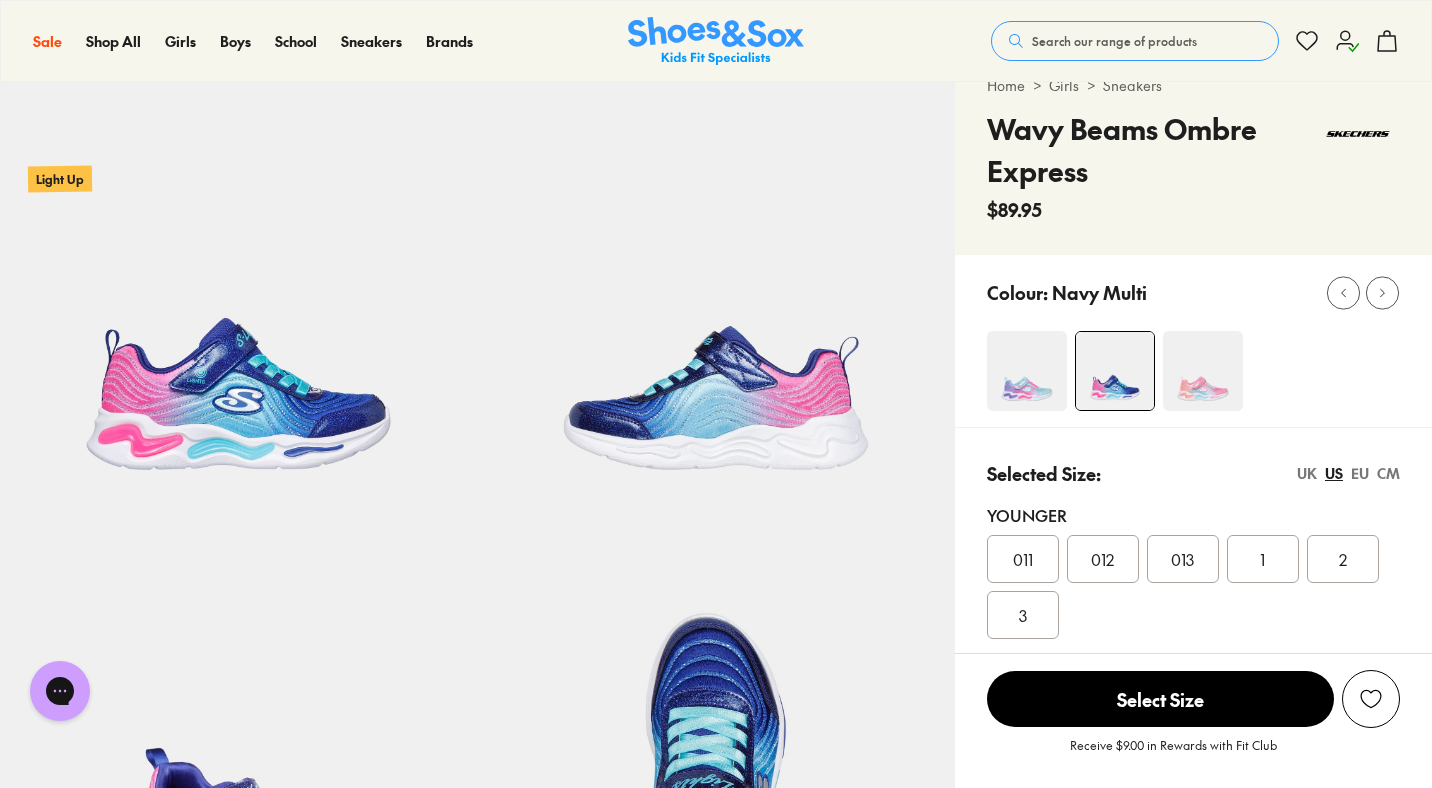 scroll, scrollTop: 70, scrollLeft: 0, axis: vertical 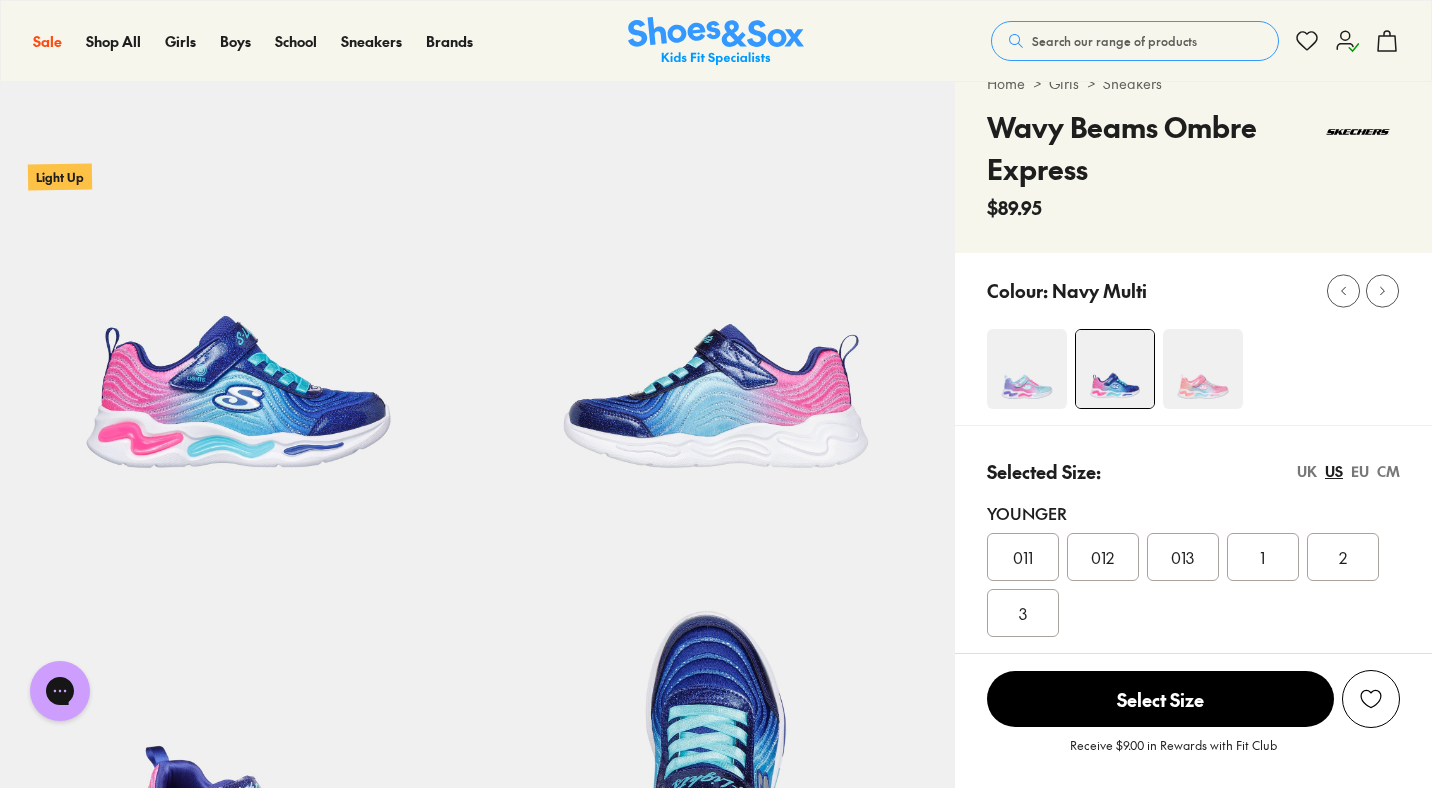 click at bounding box center (1203, 369) 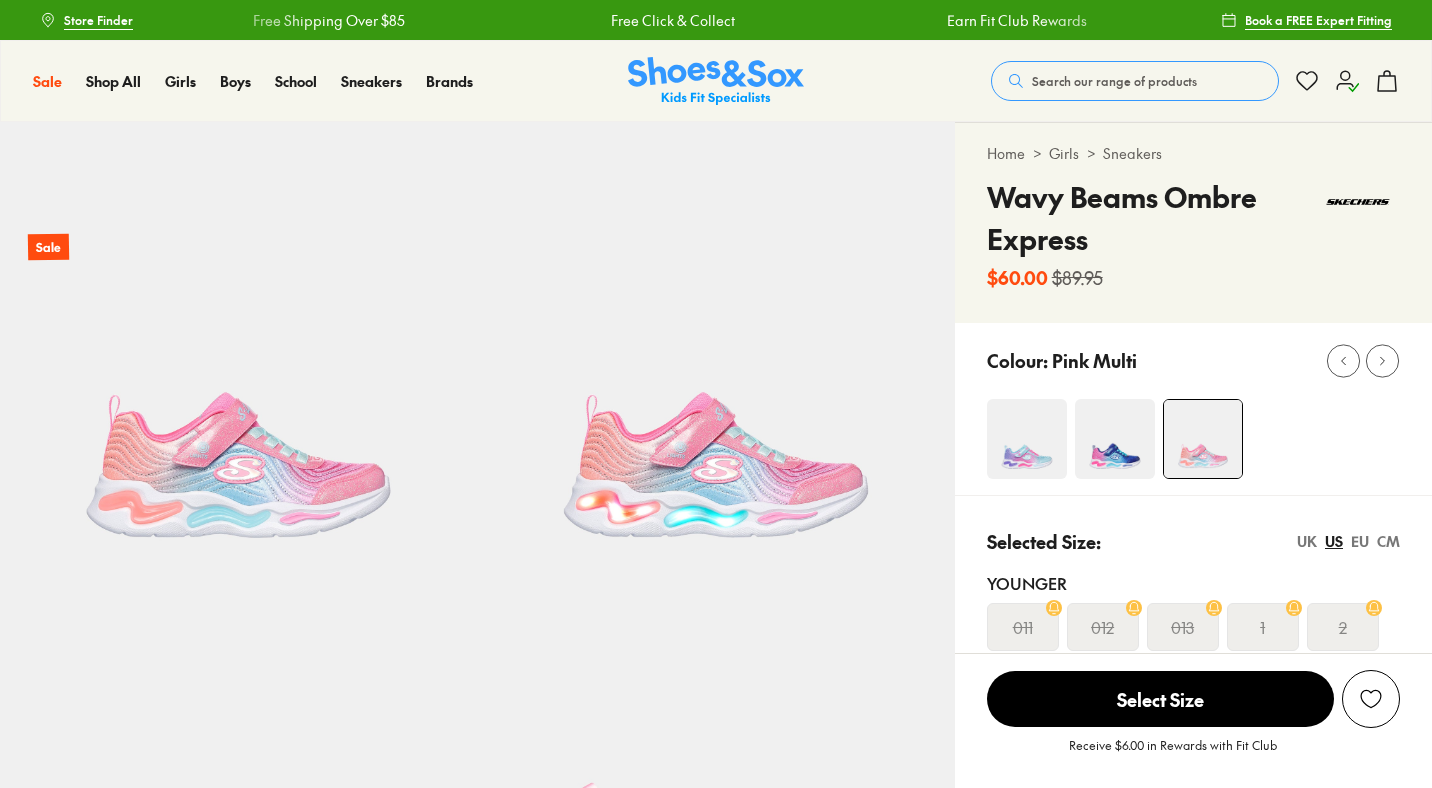 scroll, scrollTop: 0, scrollLeft: 0, axis: both 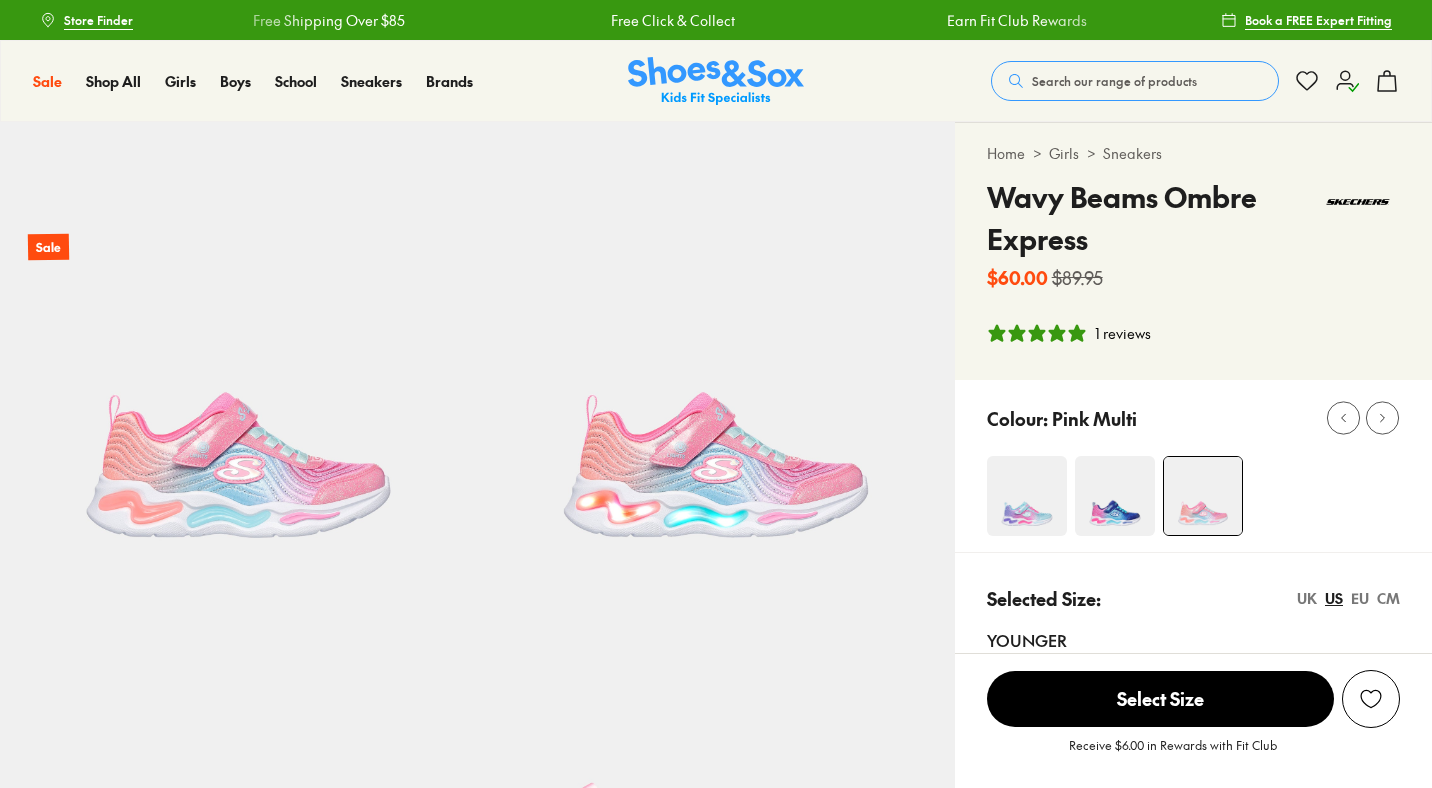 select on "*" 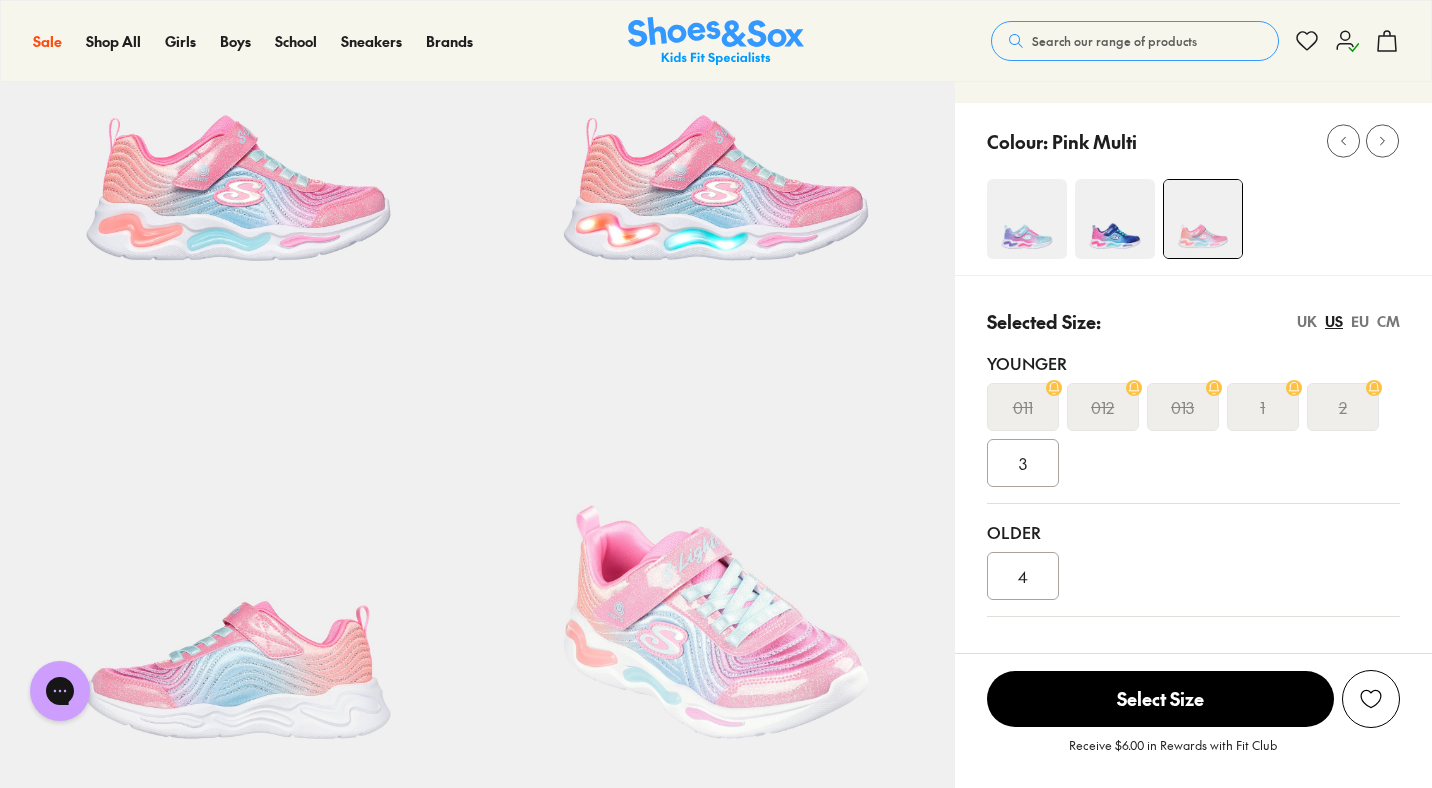 scroll, scrollTop: 280, scrollLeft: 0, axis: vertical 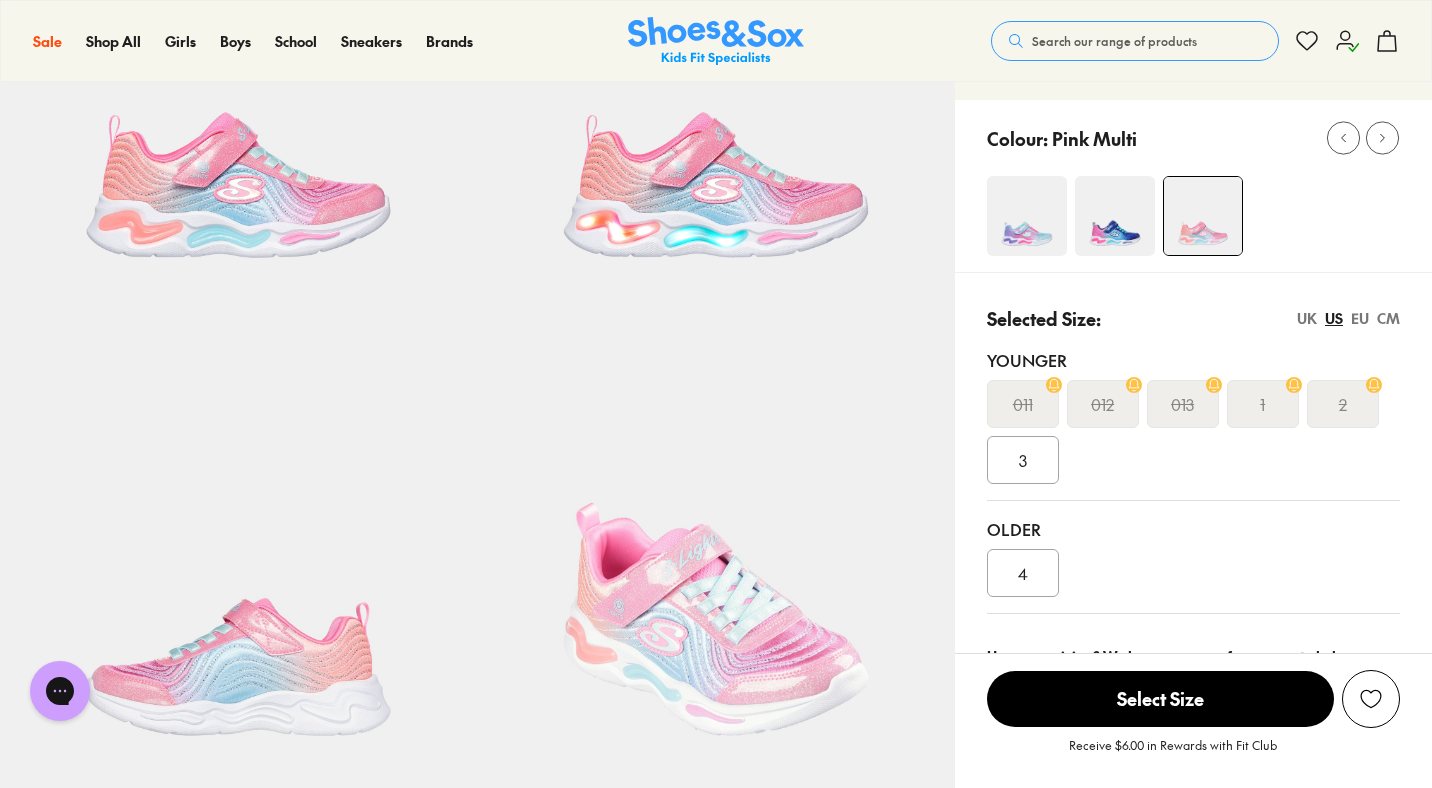 click on "EU" at bounding box center [1360, 318] 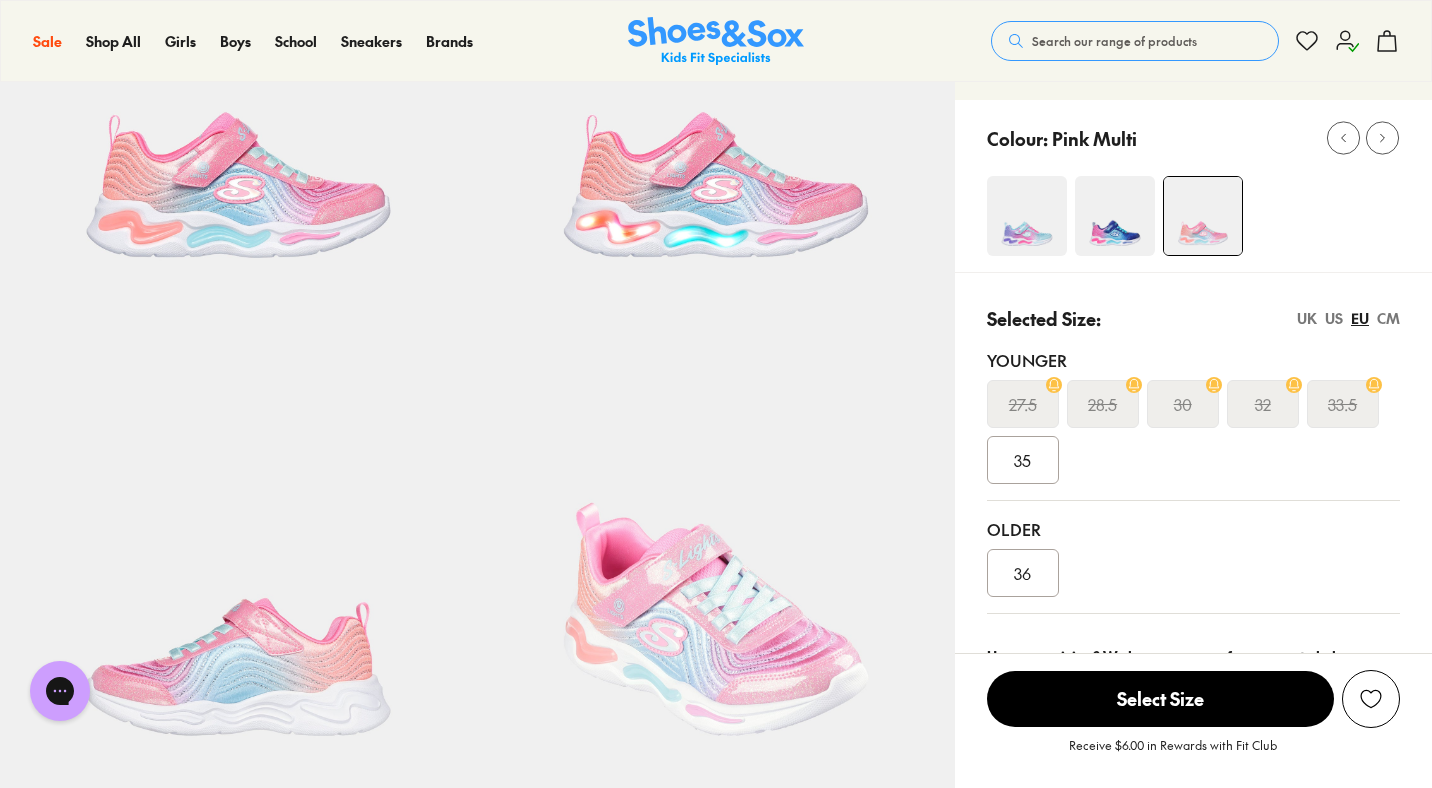click at bounding box center (1115, 216) 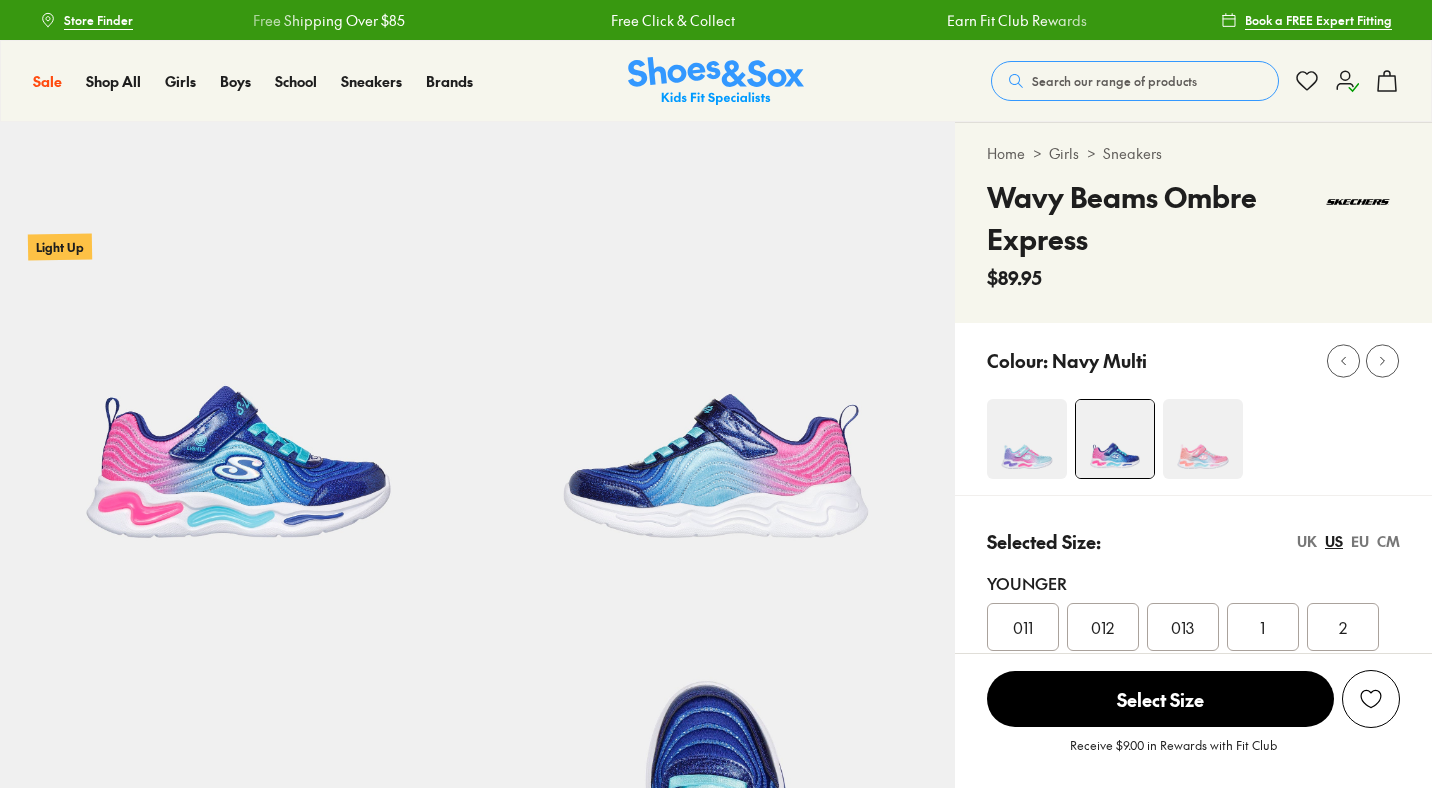 select on "*" 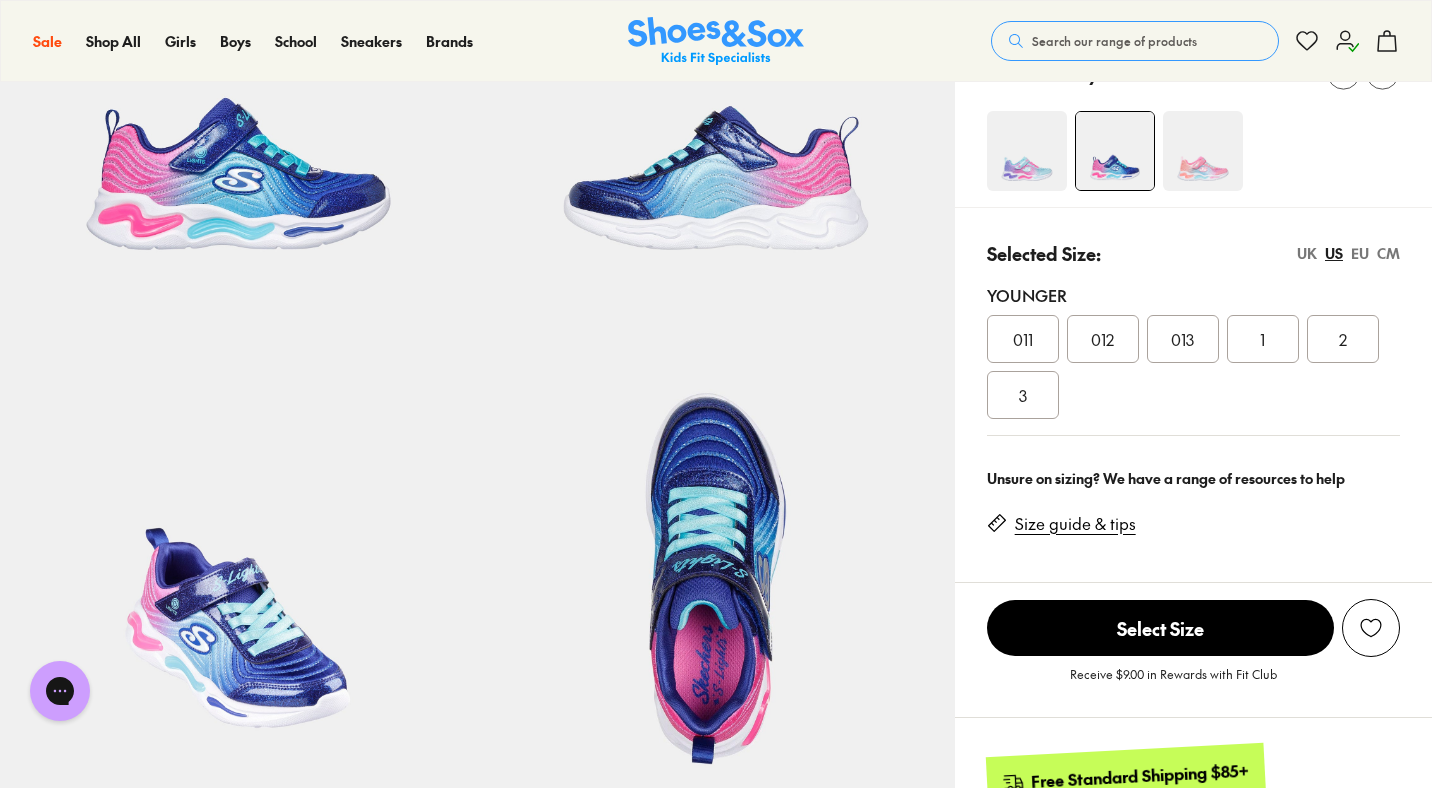 scroll, scrollTop: 0, scrollLeft: 0, axis: both 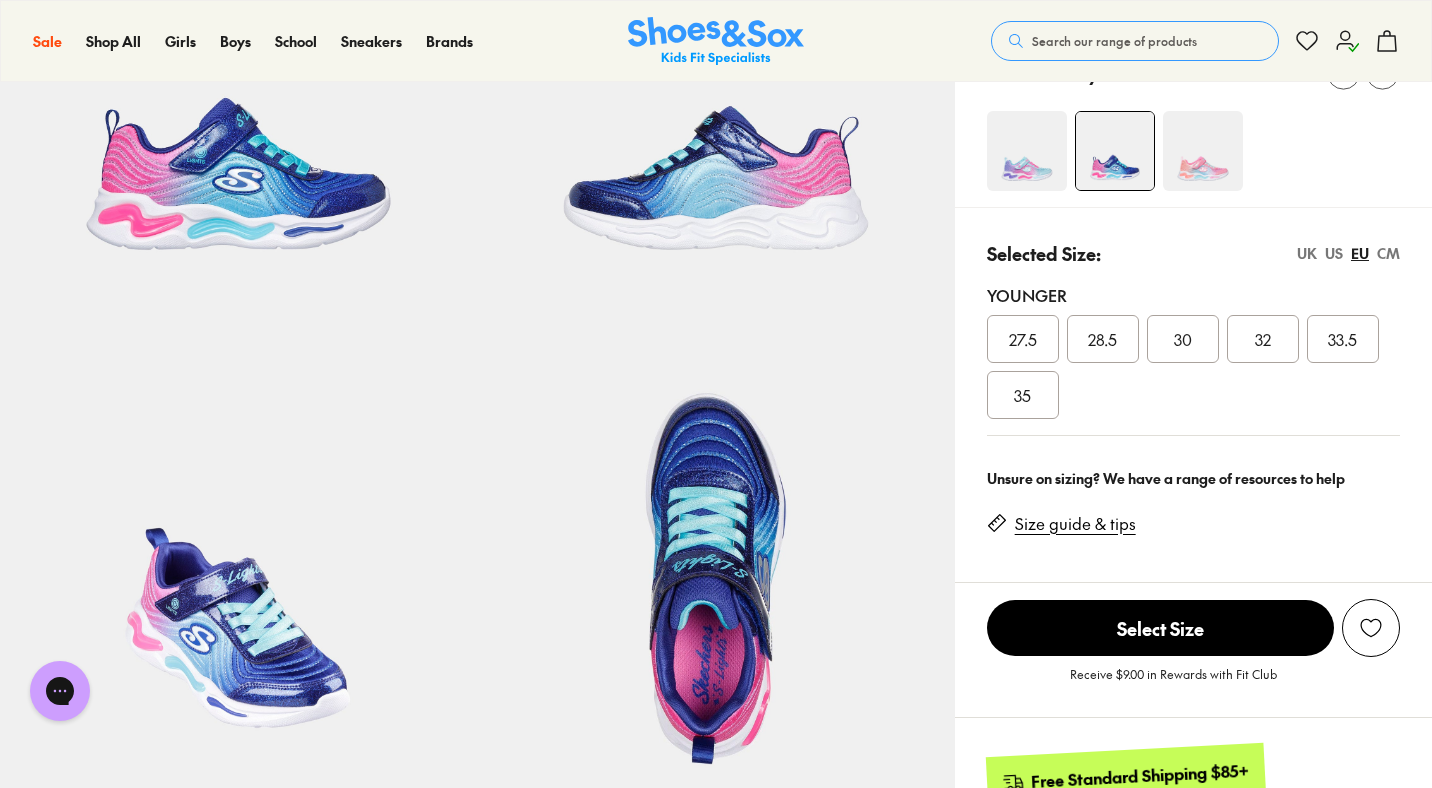click on "Size guide & tips" at bounding box center [1075, 524] 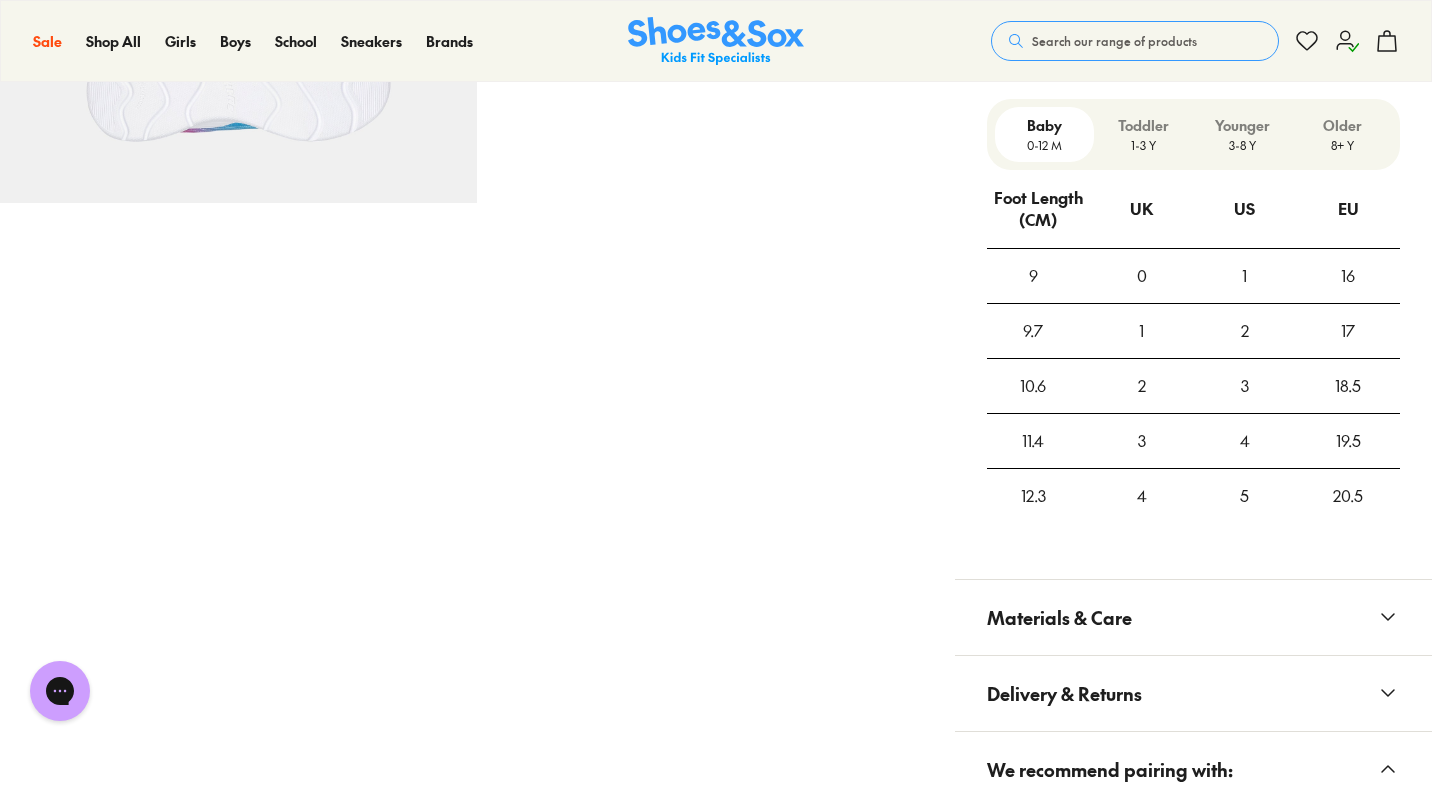 scroll, scrollTop: 1356, scrollLeft: 0, axis: vertical 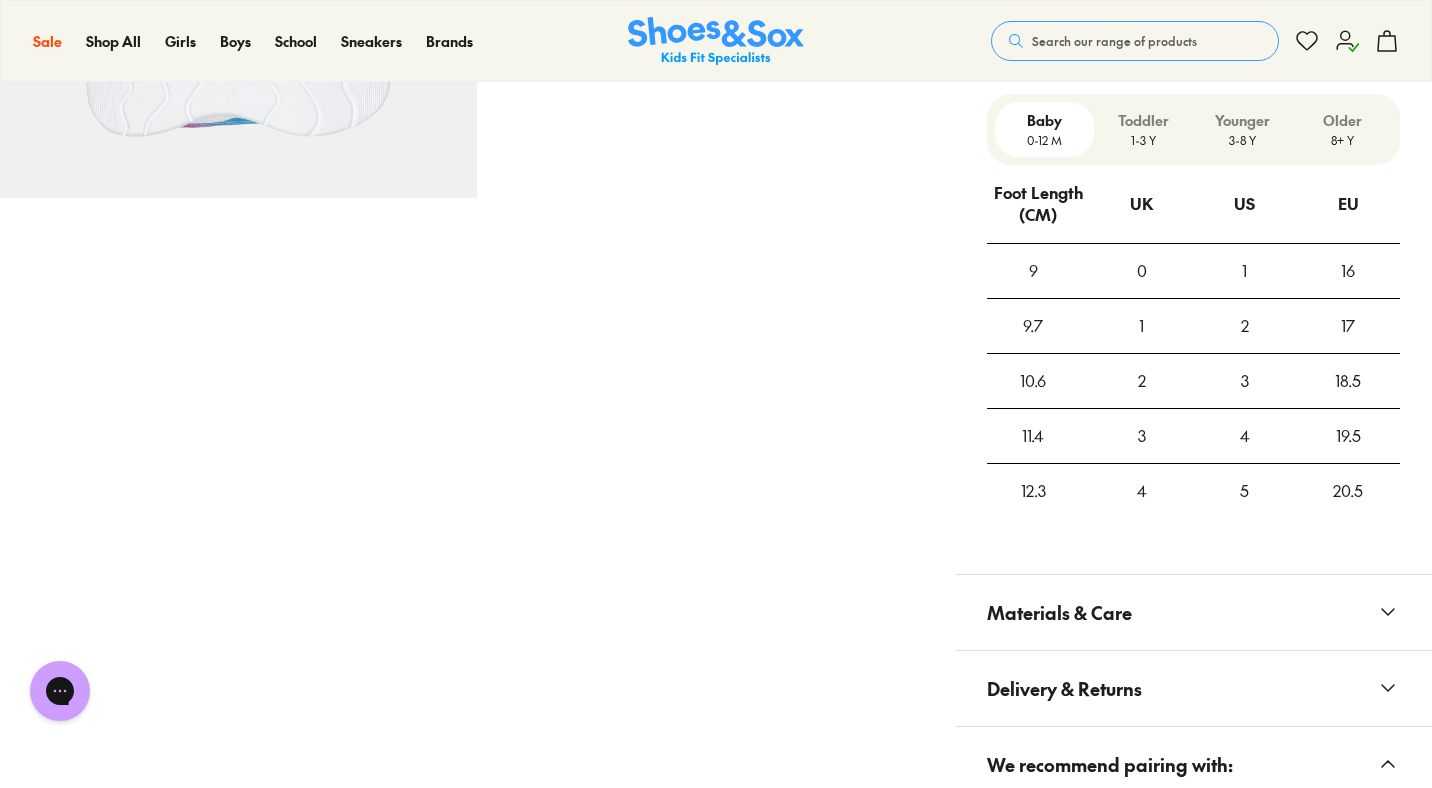 click on "Younger" at bounding box center [1242, 120] 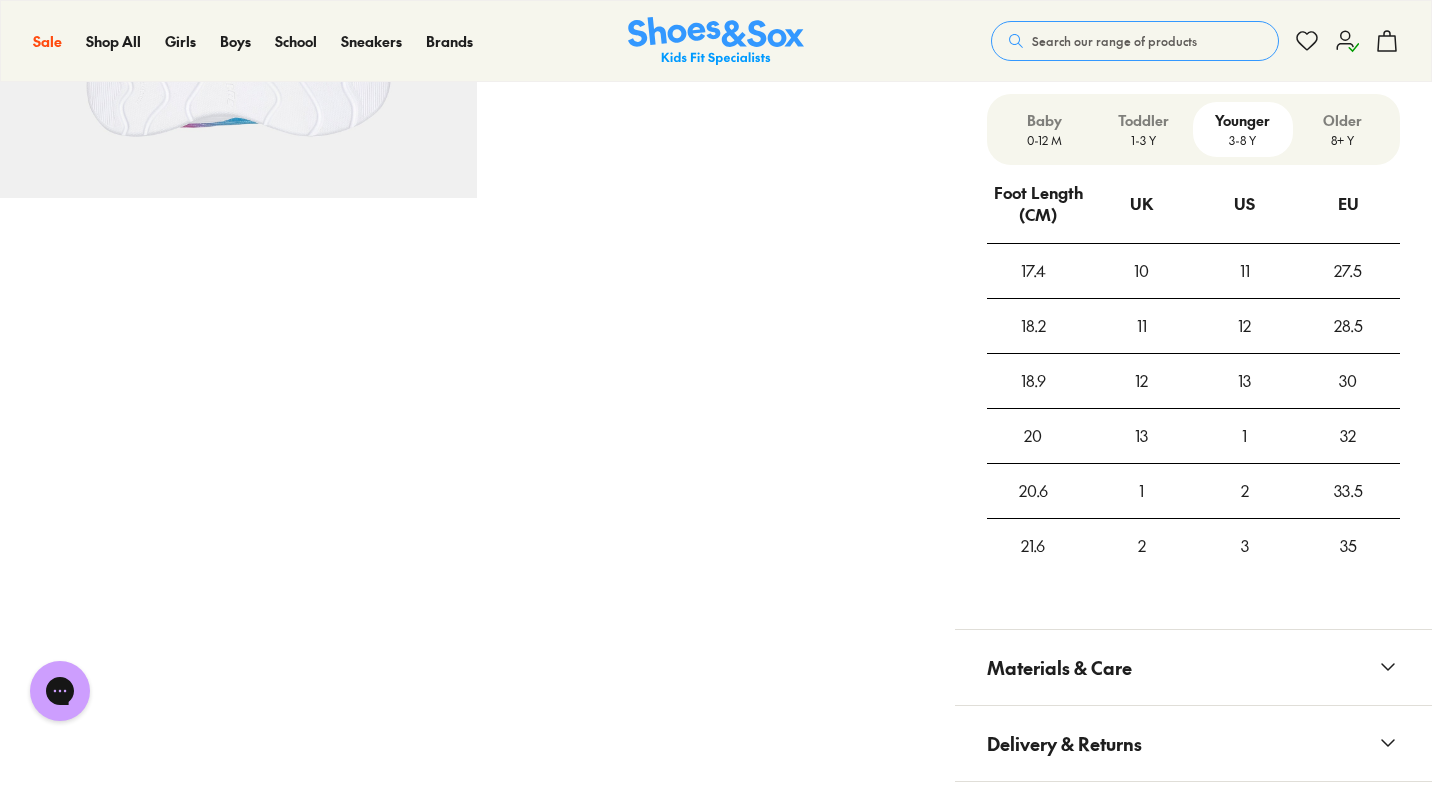 click on "3-8 Y" at bounding box center (1242, 140) 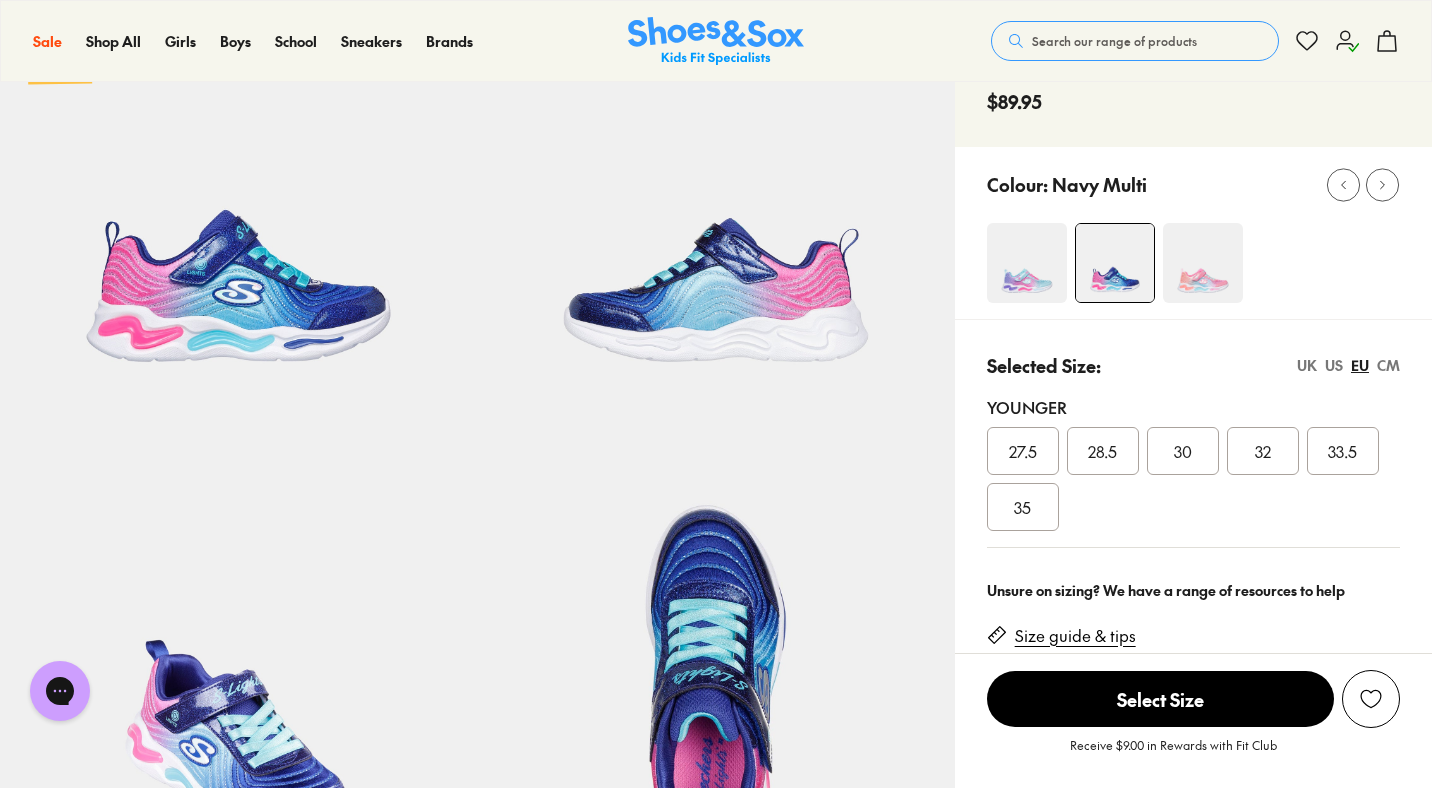 scroll, scrollTop: 184, scrollLeft: 0, axis: vertical 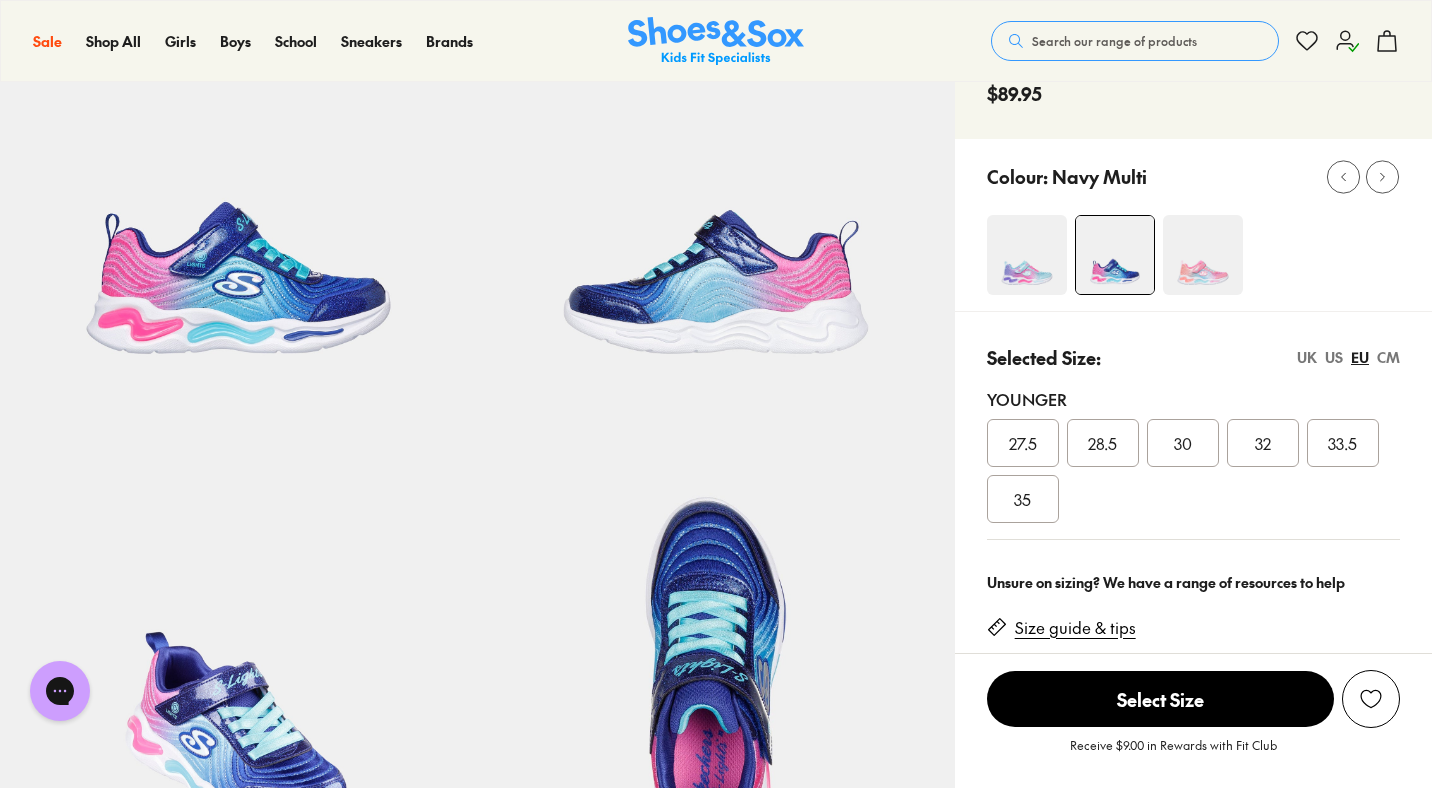 click at bounding box center (1027, 255) 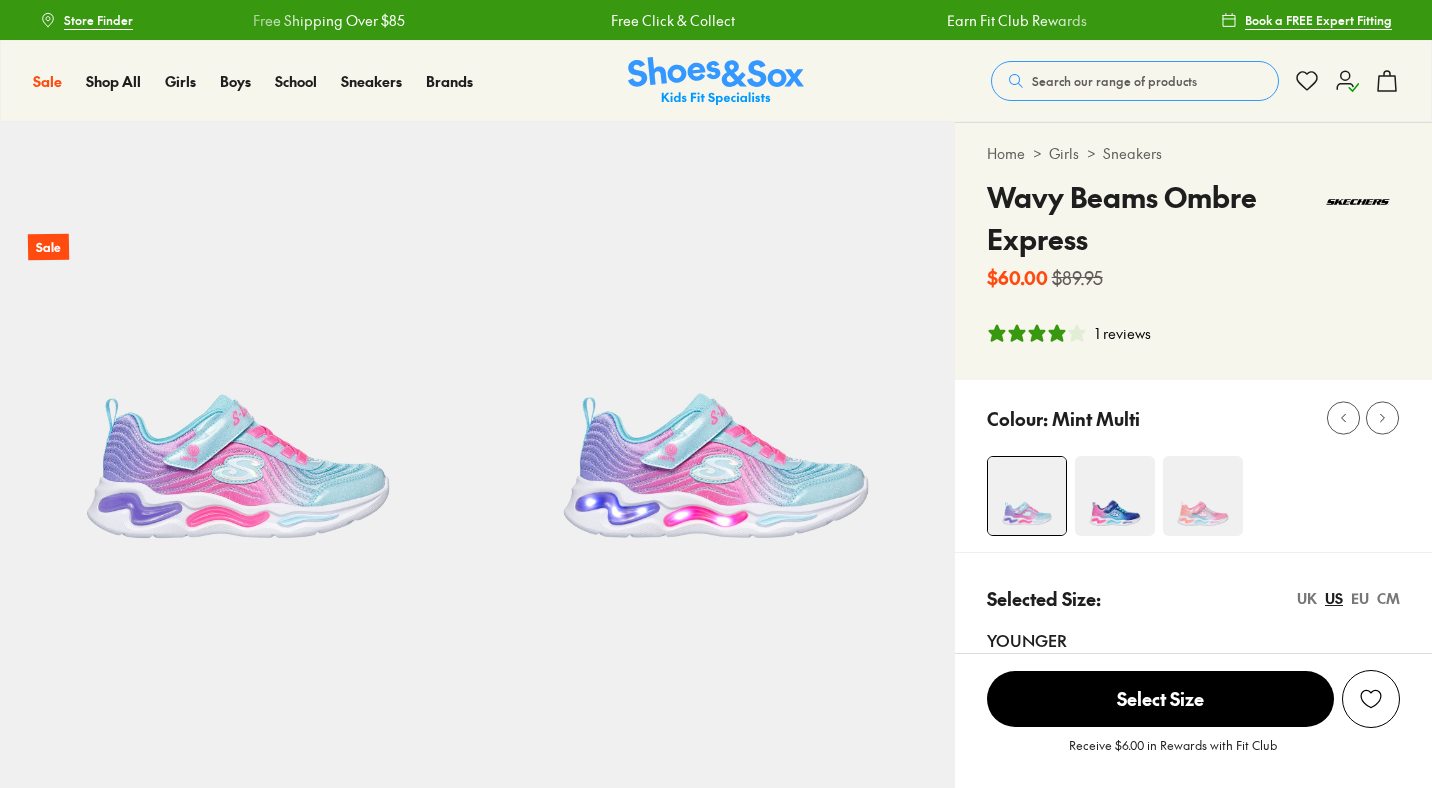 select on "*" 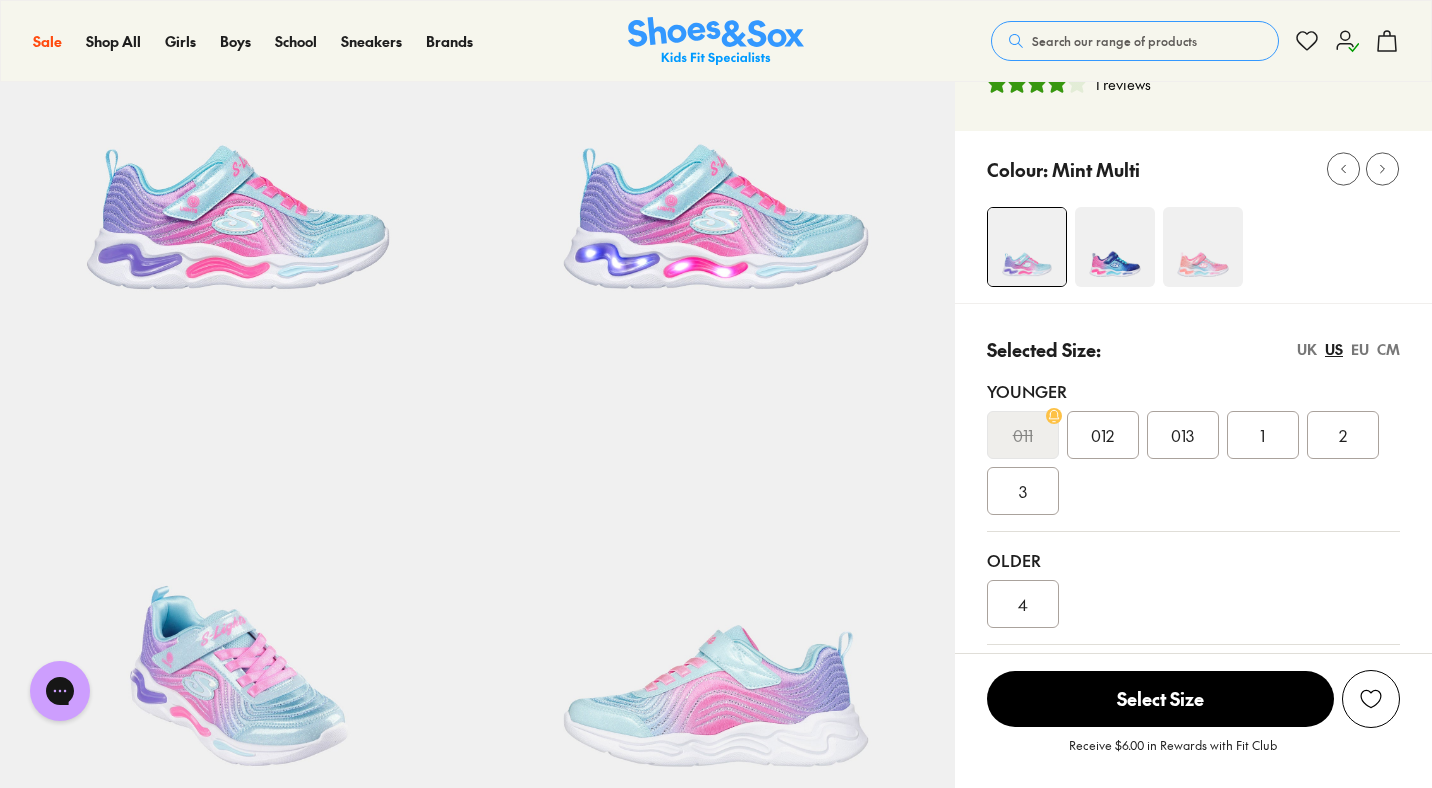 scroll, scrollTop: 0, scrollLeft: 0, axis: both 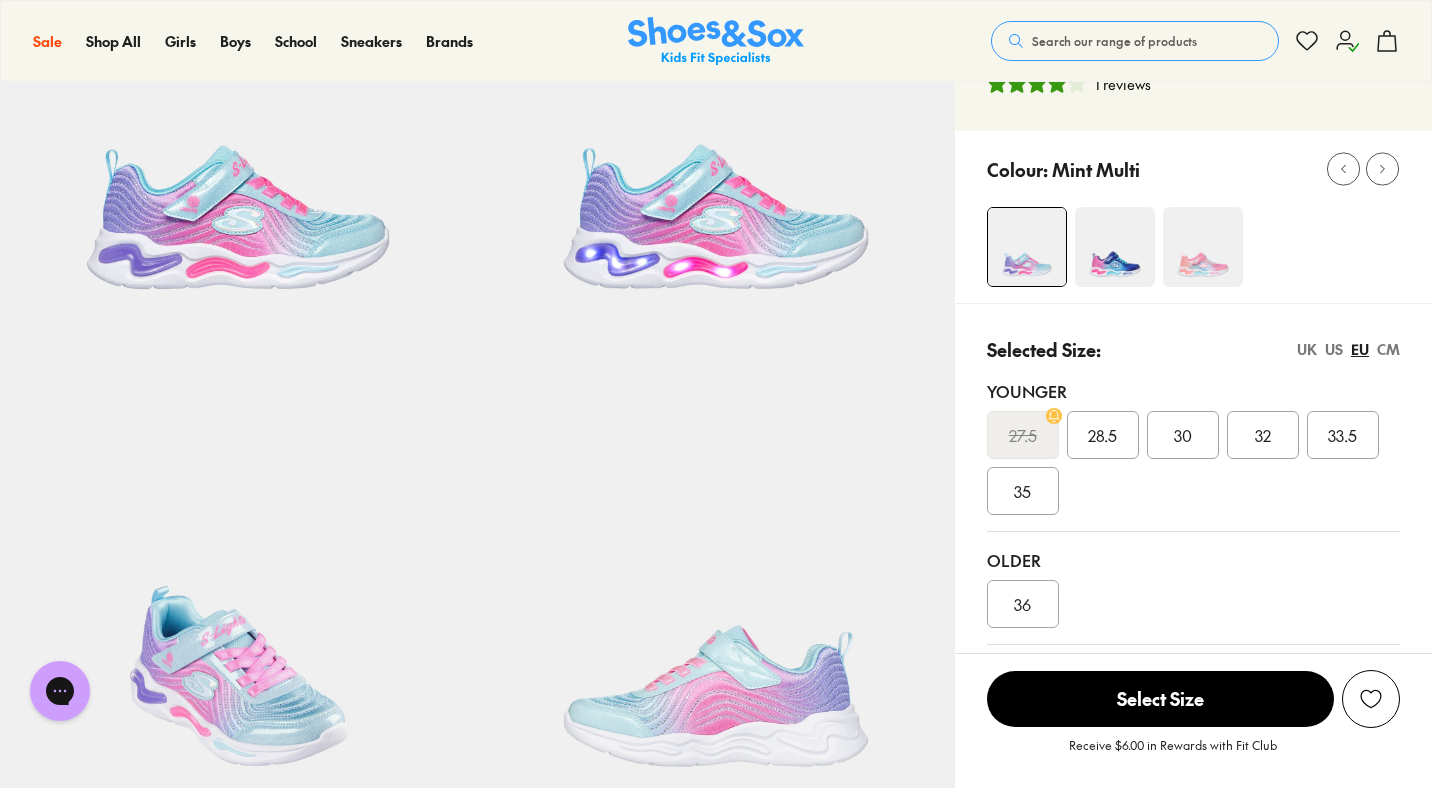 click at bounding box center [1115, 247] 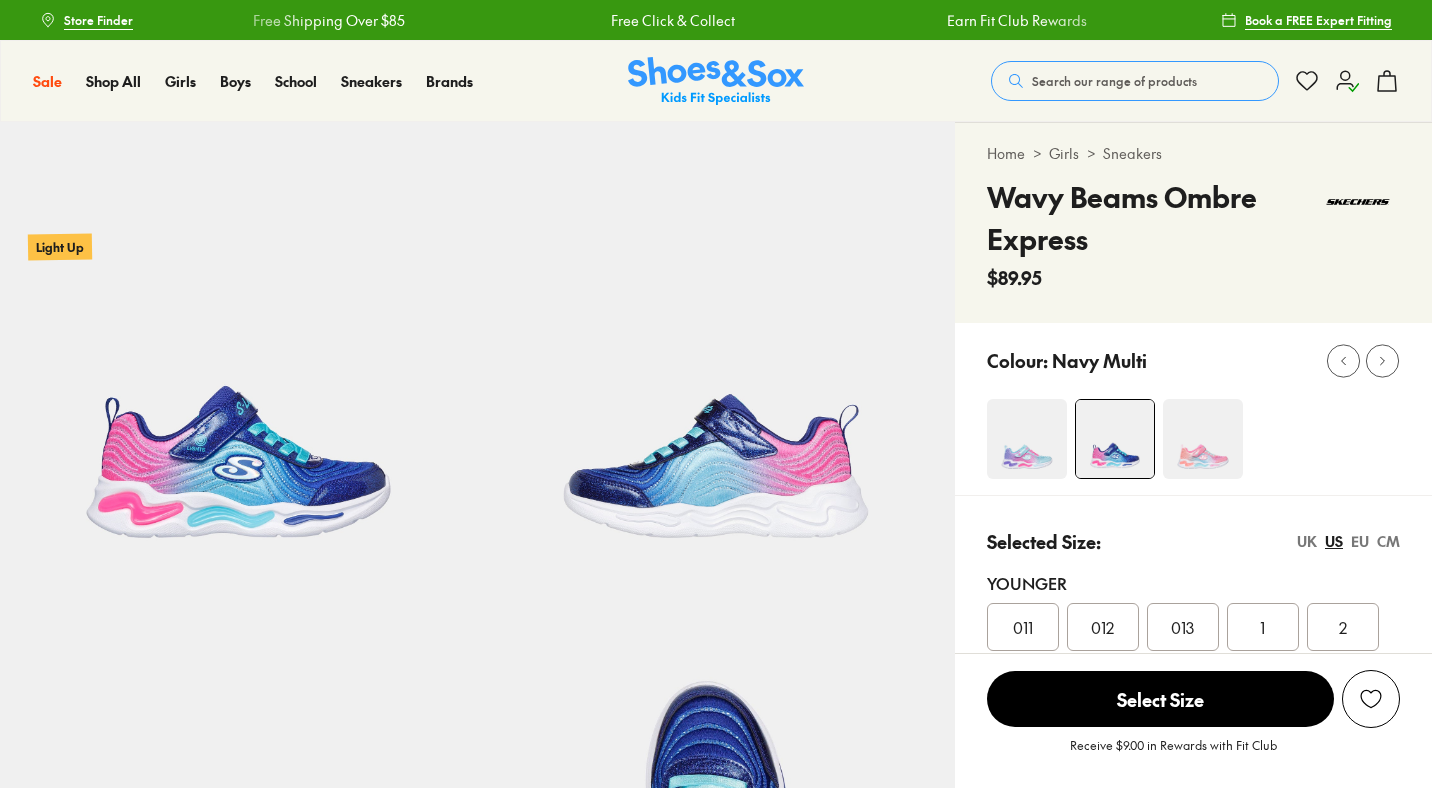 scroll, scrollTop: 0, scrollLeft: 0, axis: both 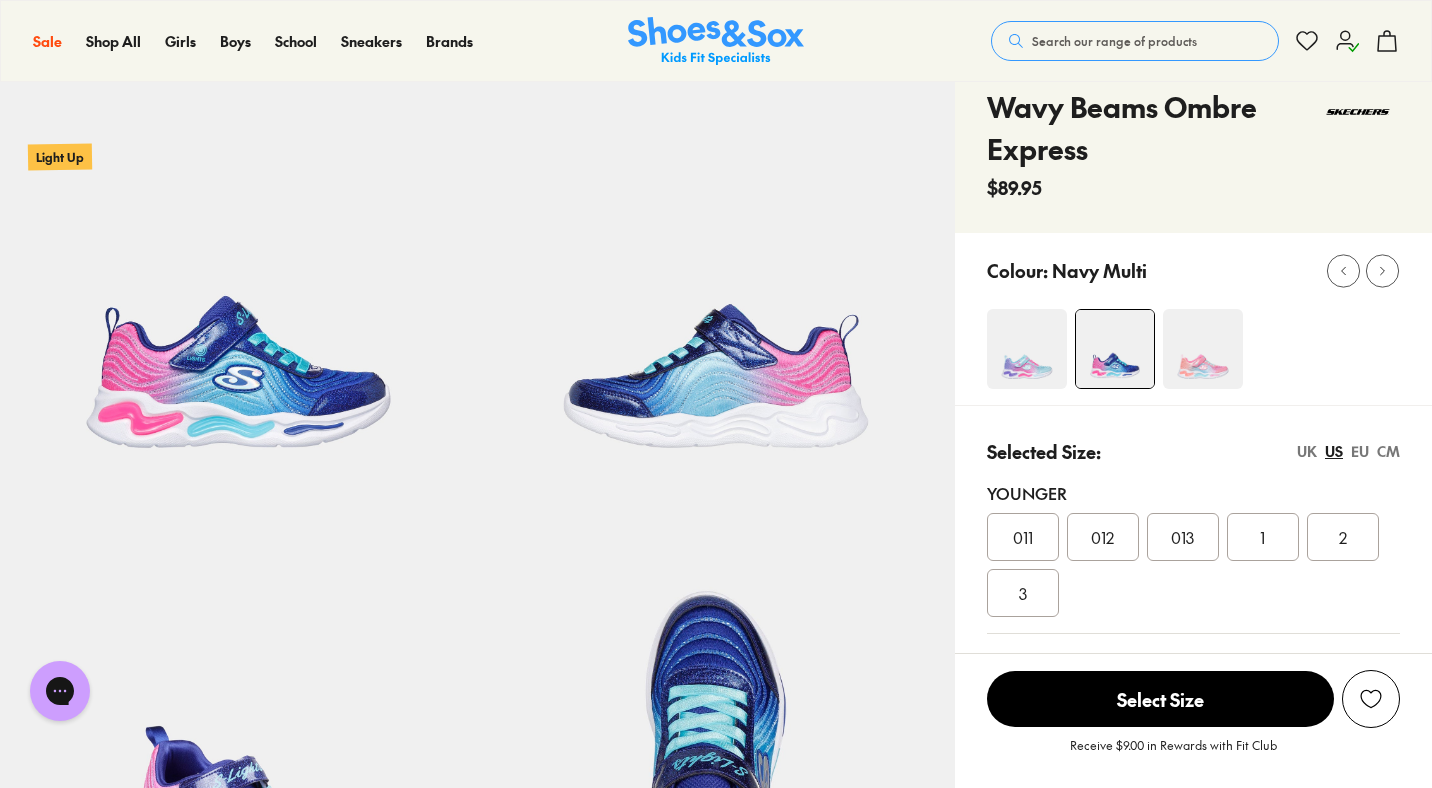 click at bounding box center (1027, 349) 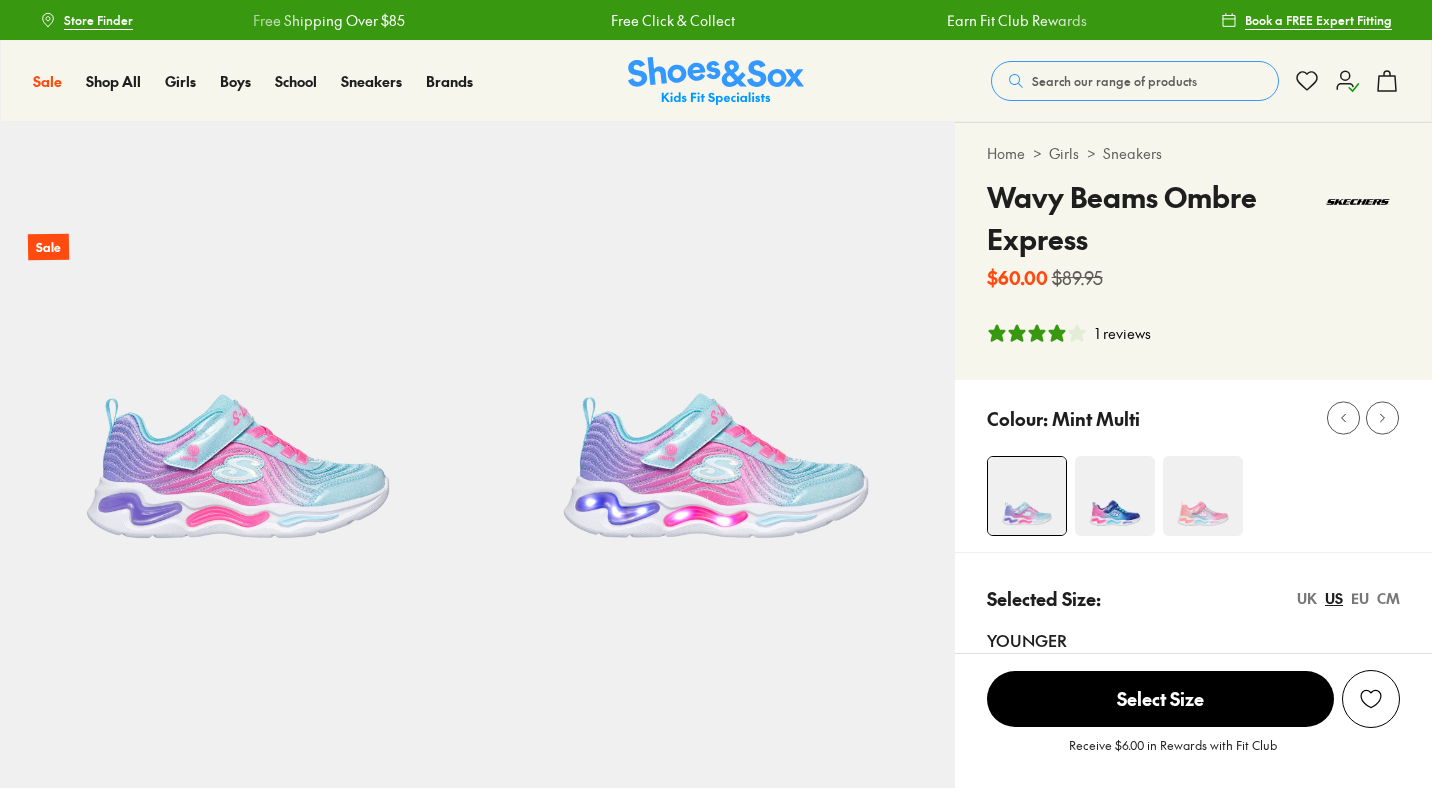 select on "*" 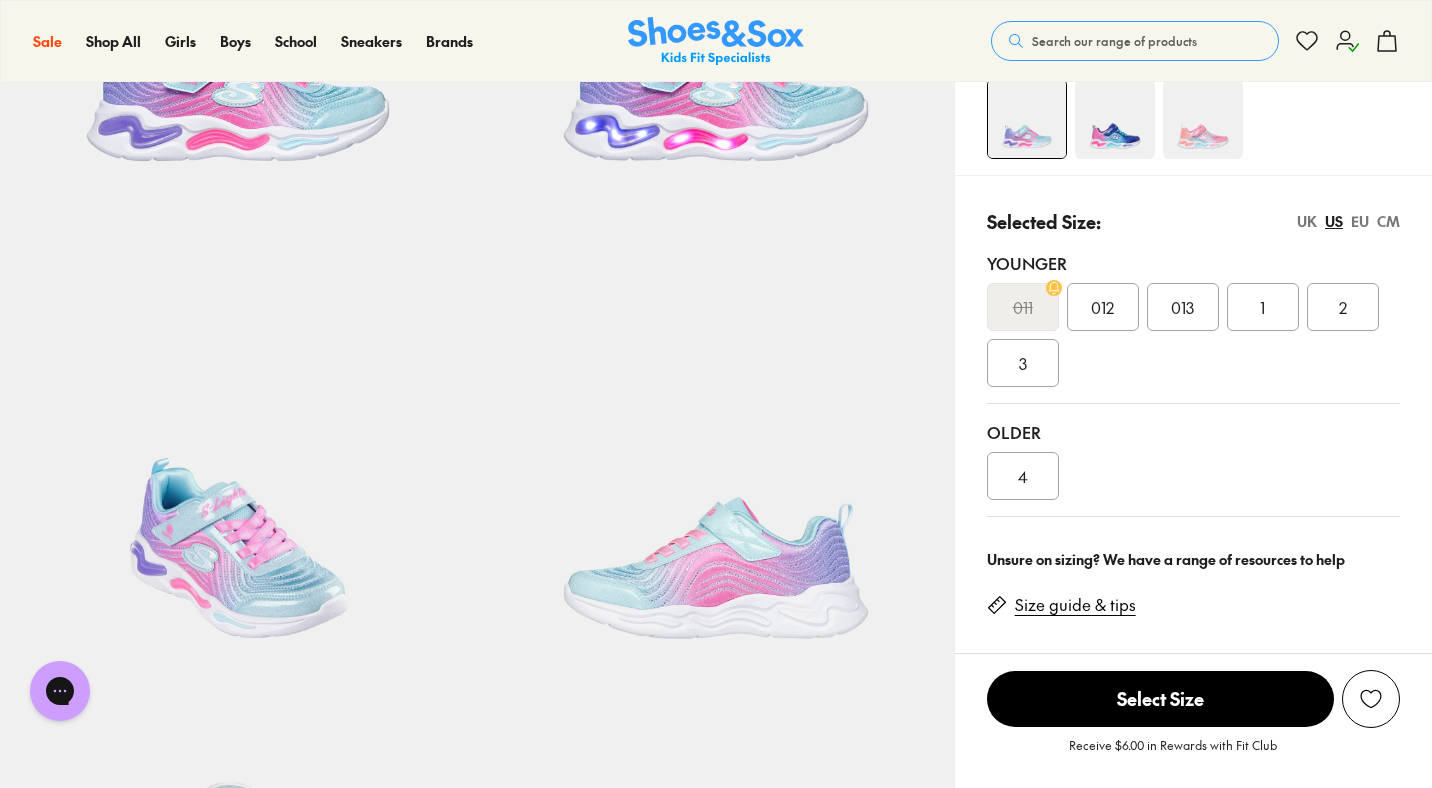 scroll, scrollTop: 374, scrollLeft: 0, axis: vertical 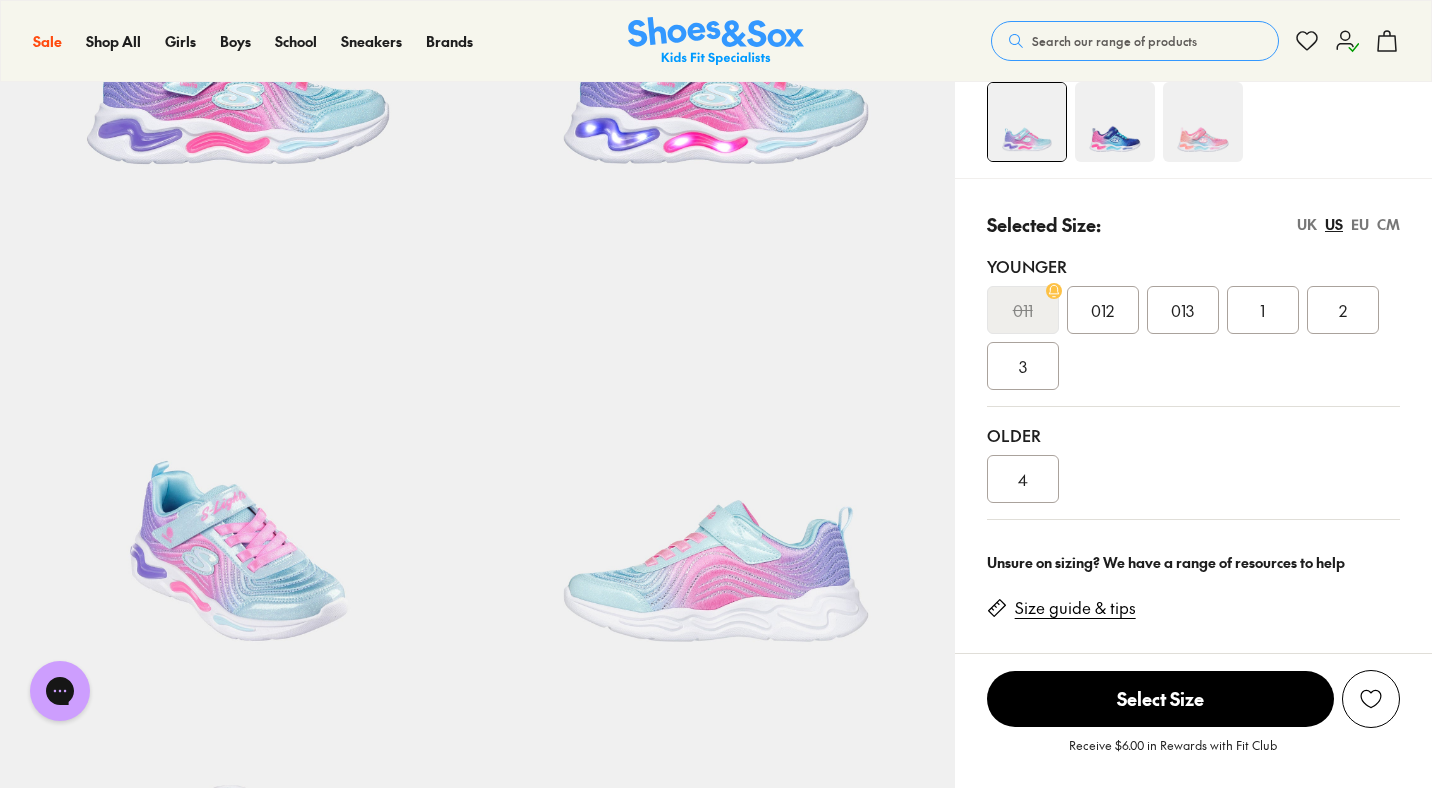 click on "011 012 013 1 2 3" at bounding box center (1193, 338) 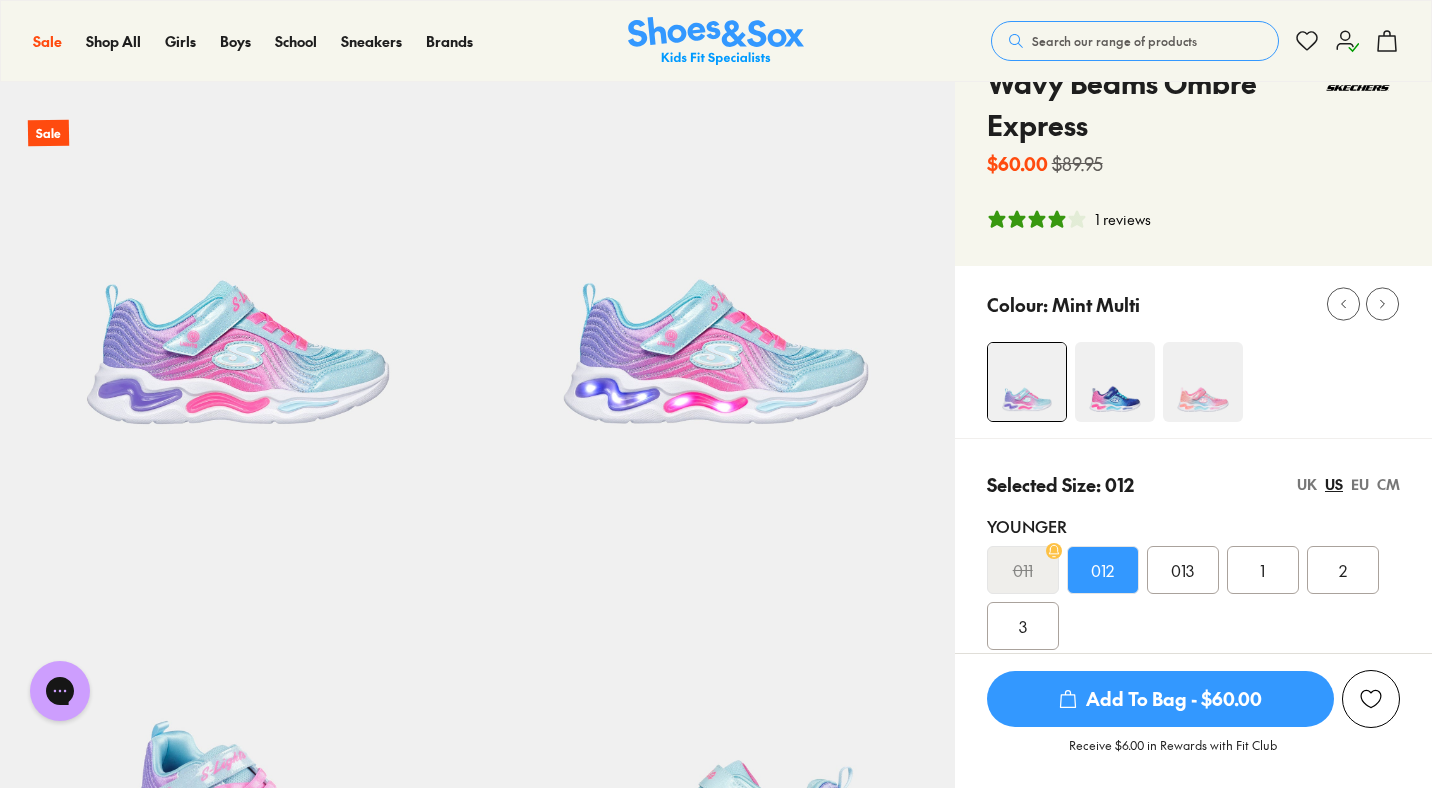 scroll, scrollTop: 111, scrollLeft: 0, axis: vertical 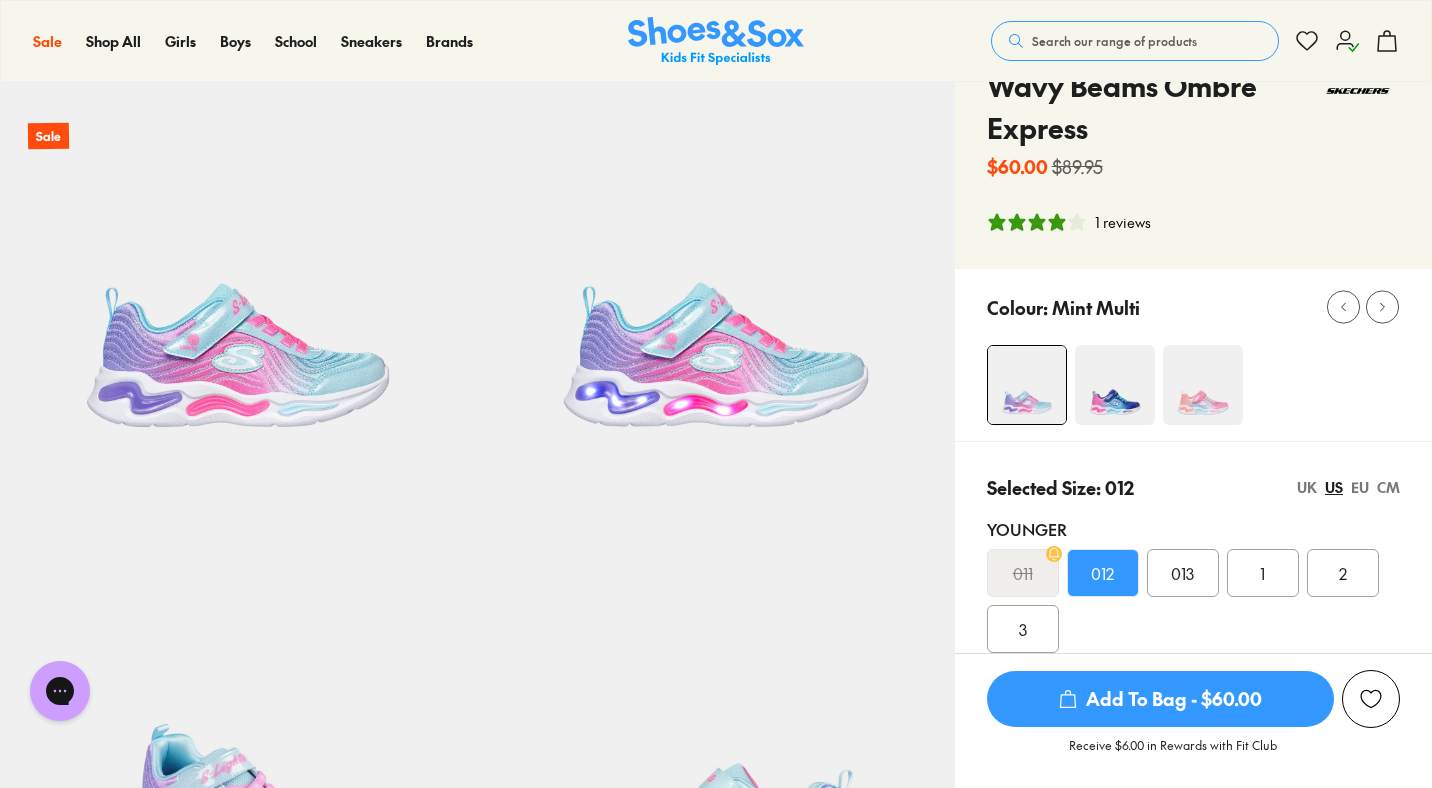 click on "1 reviews" at bounding box center [1123, 222] 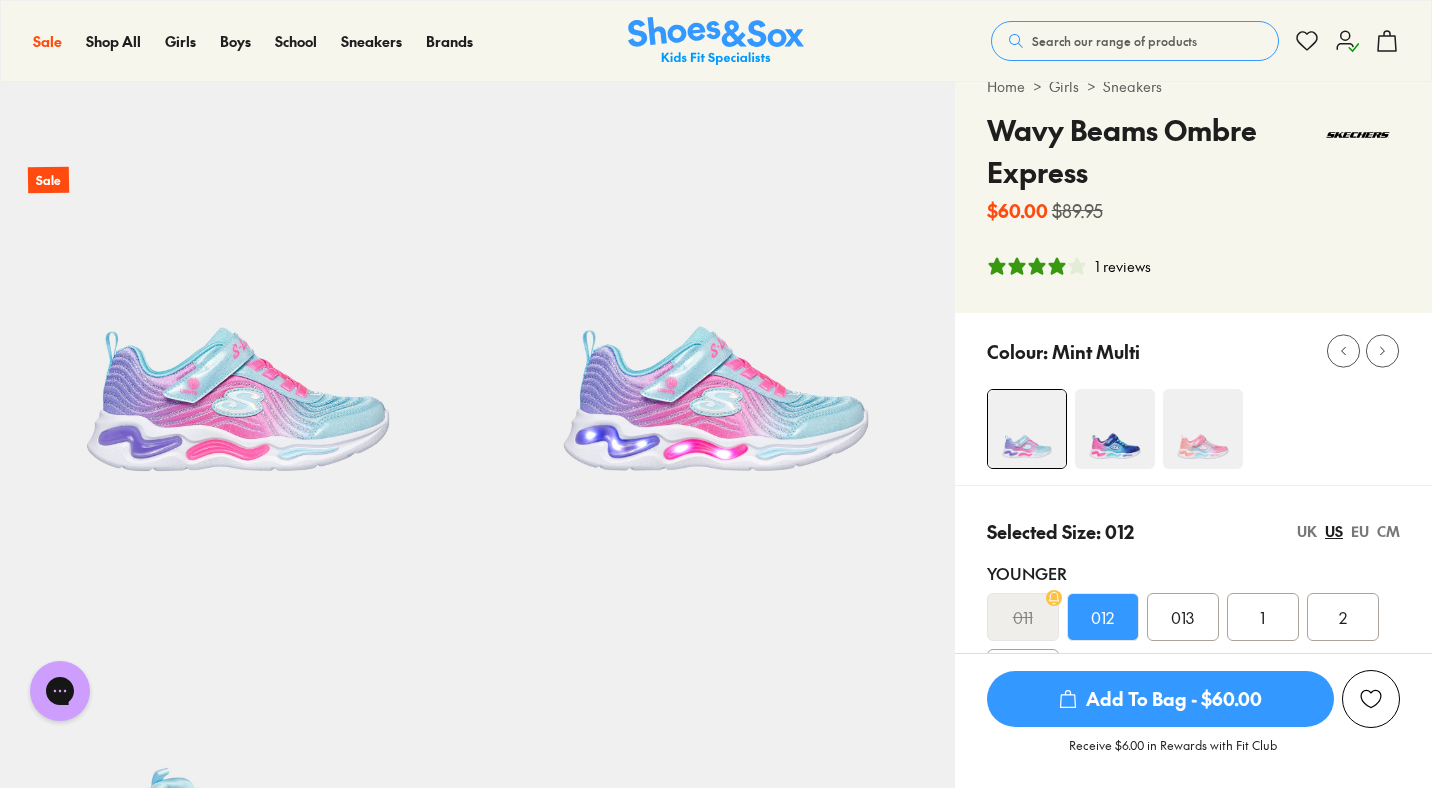 scroll, scrollTop: 0, scrollLeft: 0, axis: both 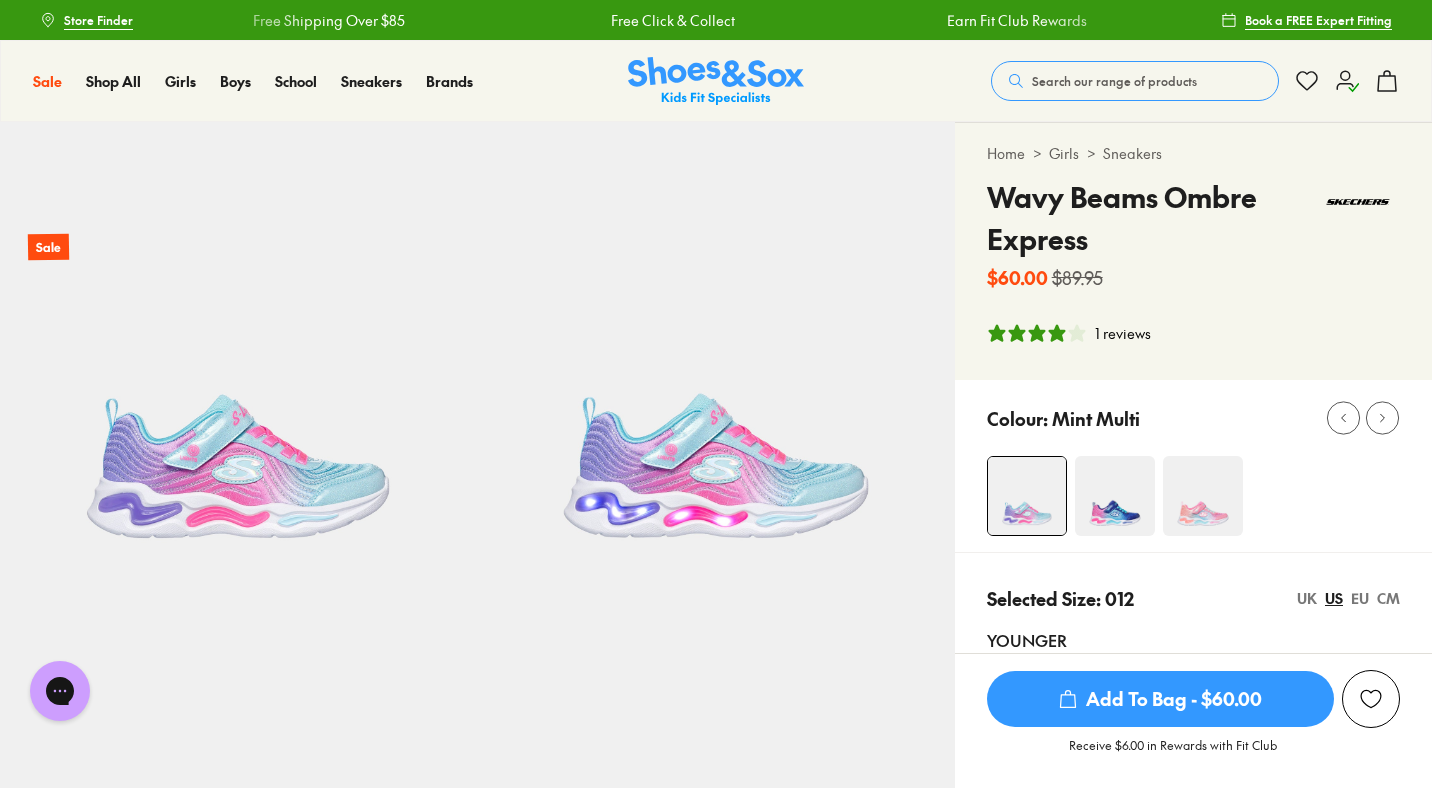 click at bounding box center (1203, 496) 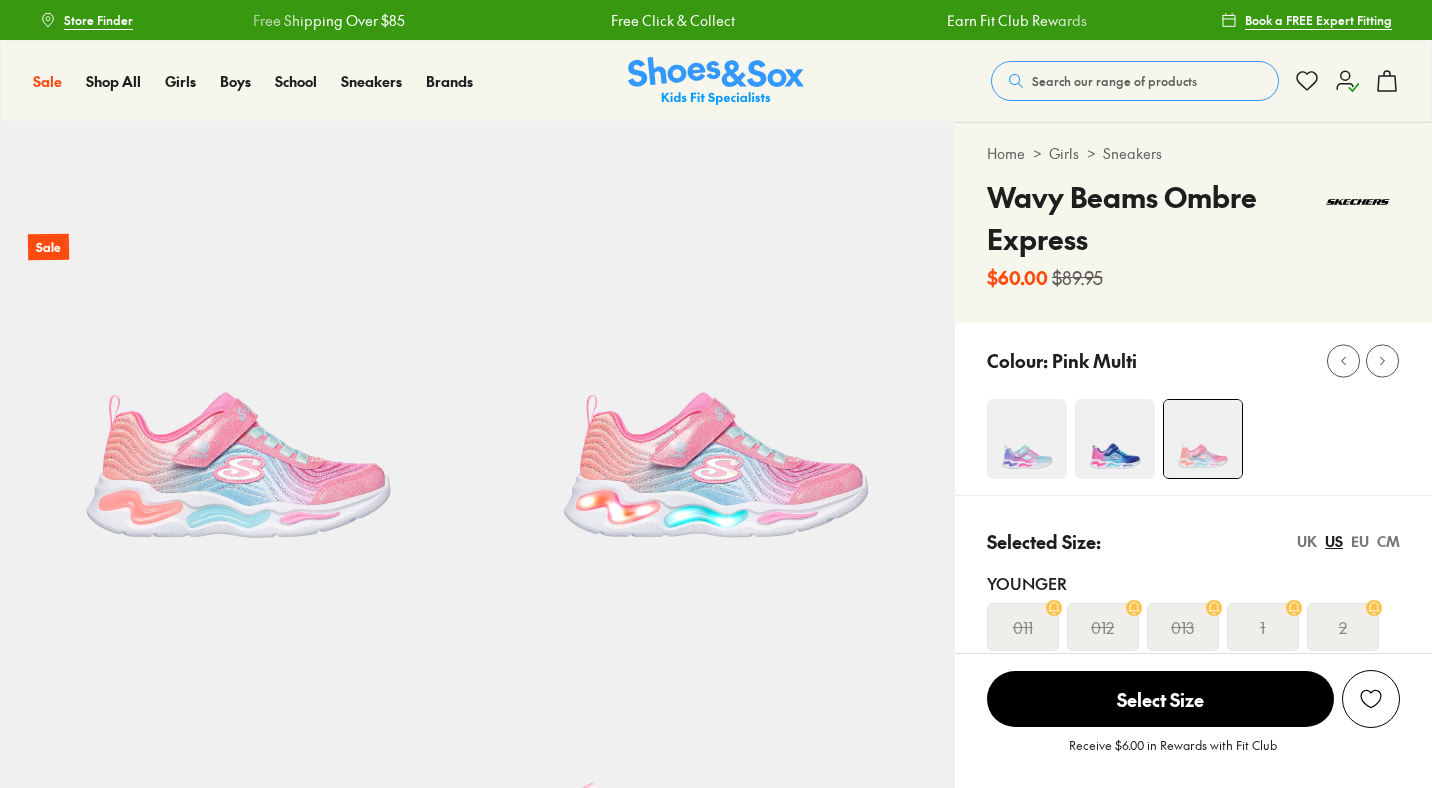 scroll, scrollTop: 0, scrollLeft: 0, axis: both 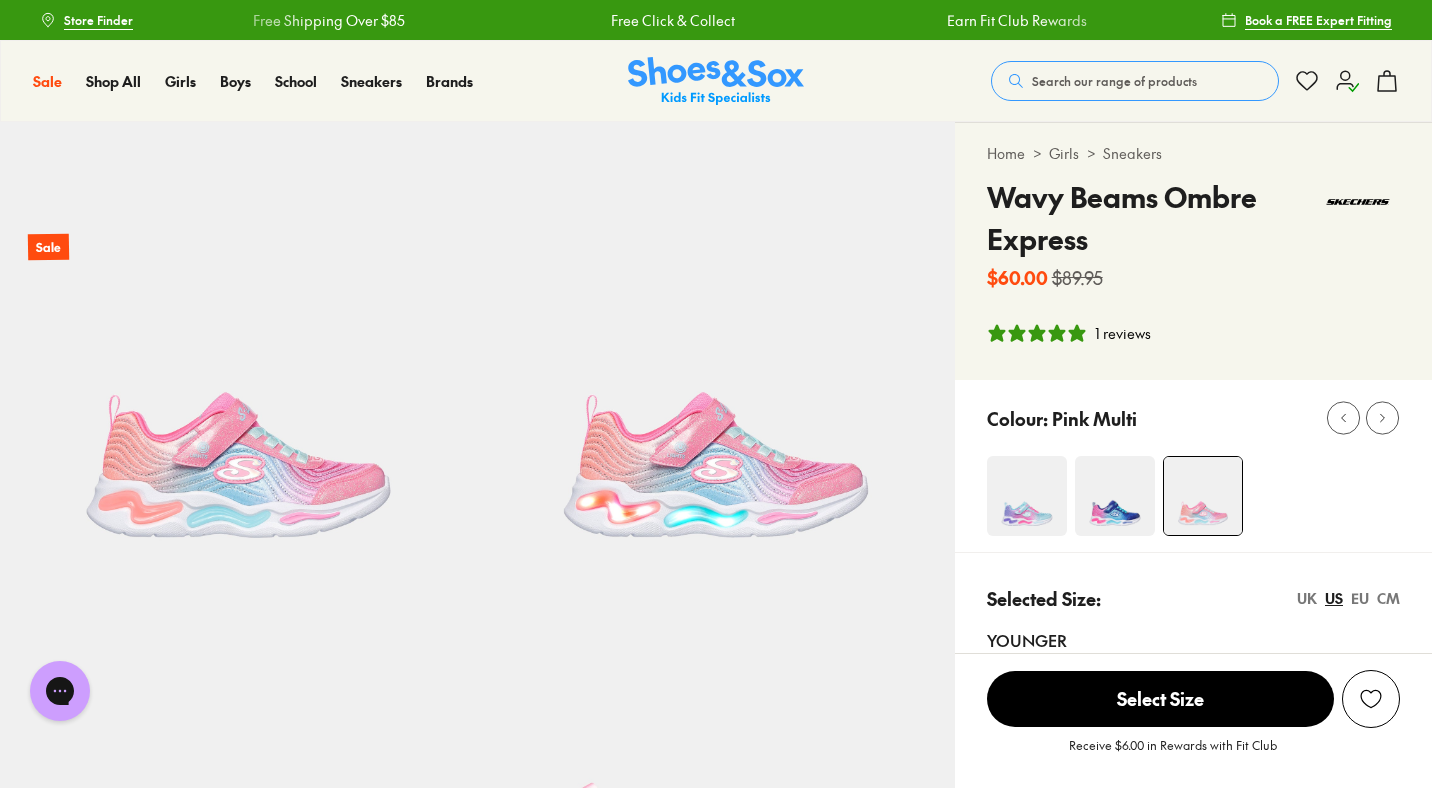 click on "1 reviews" at bounding box center [1123, 333] 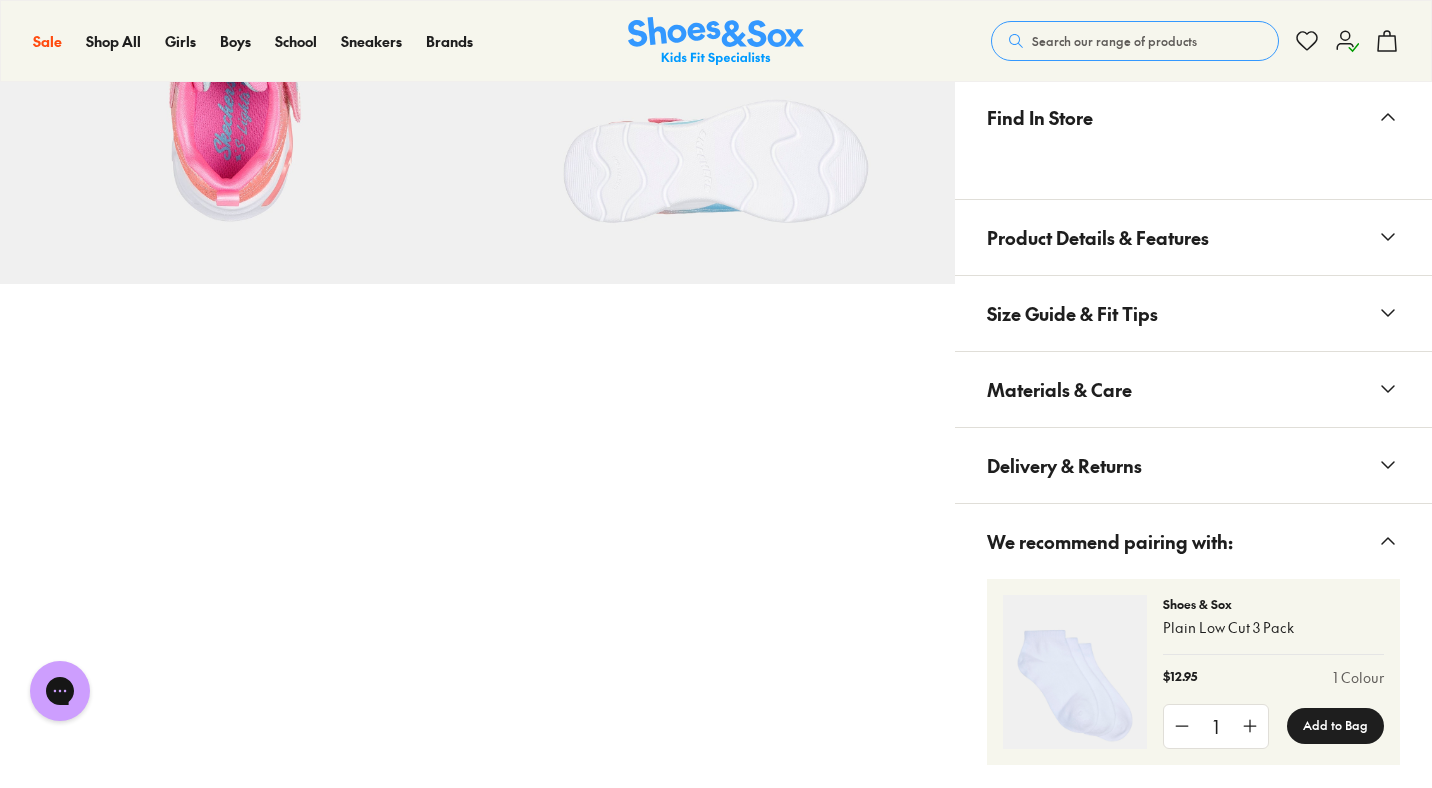 scroll, scrollTop: 0, scrollLeft: 0, axis: both 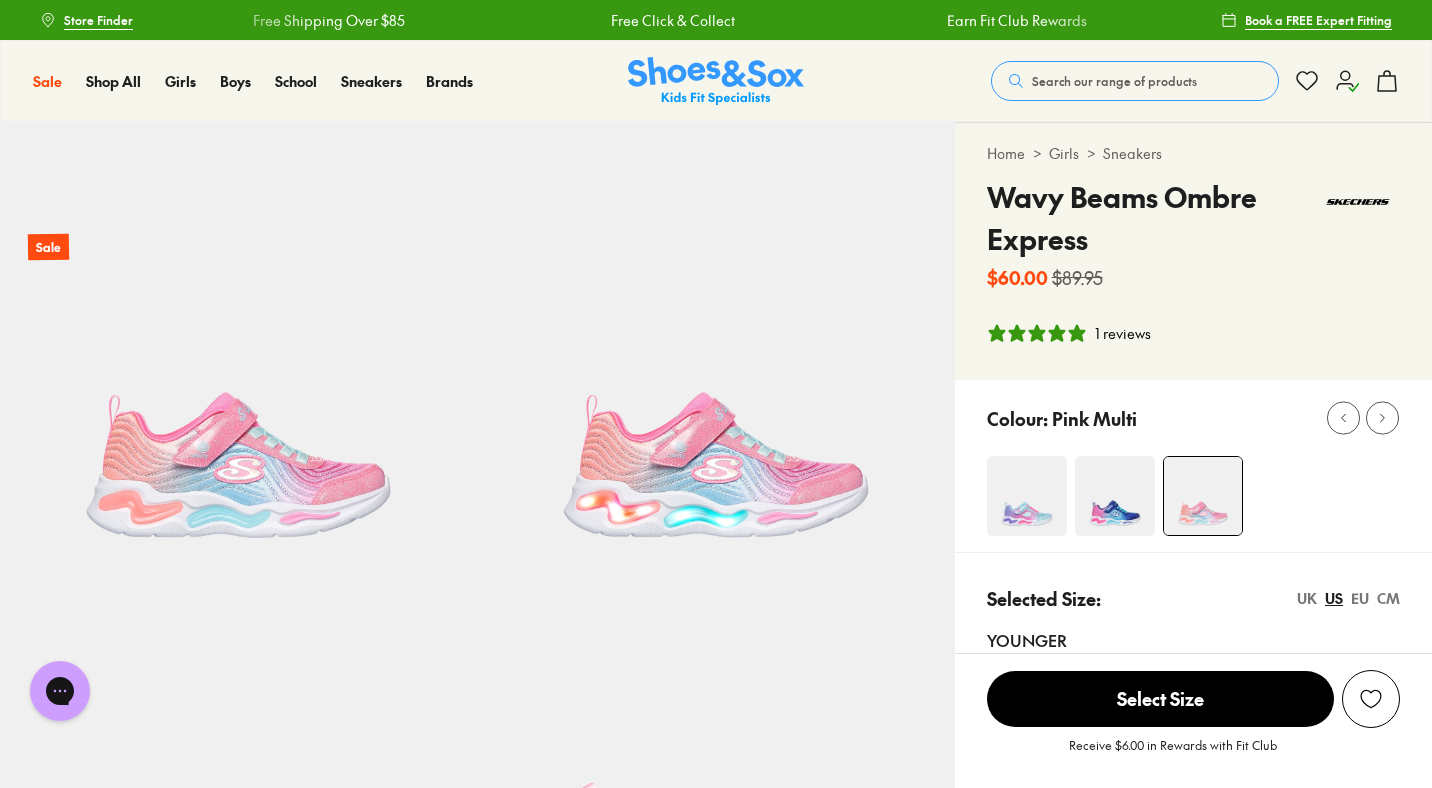 click 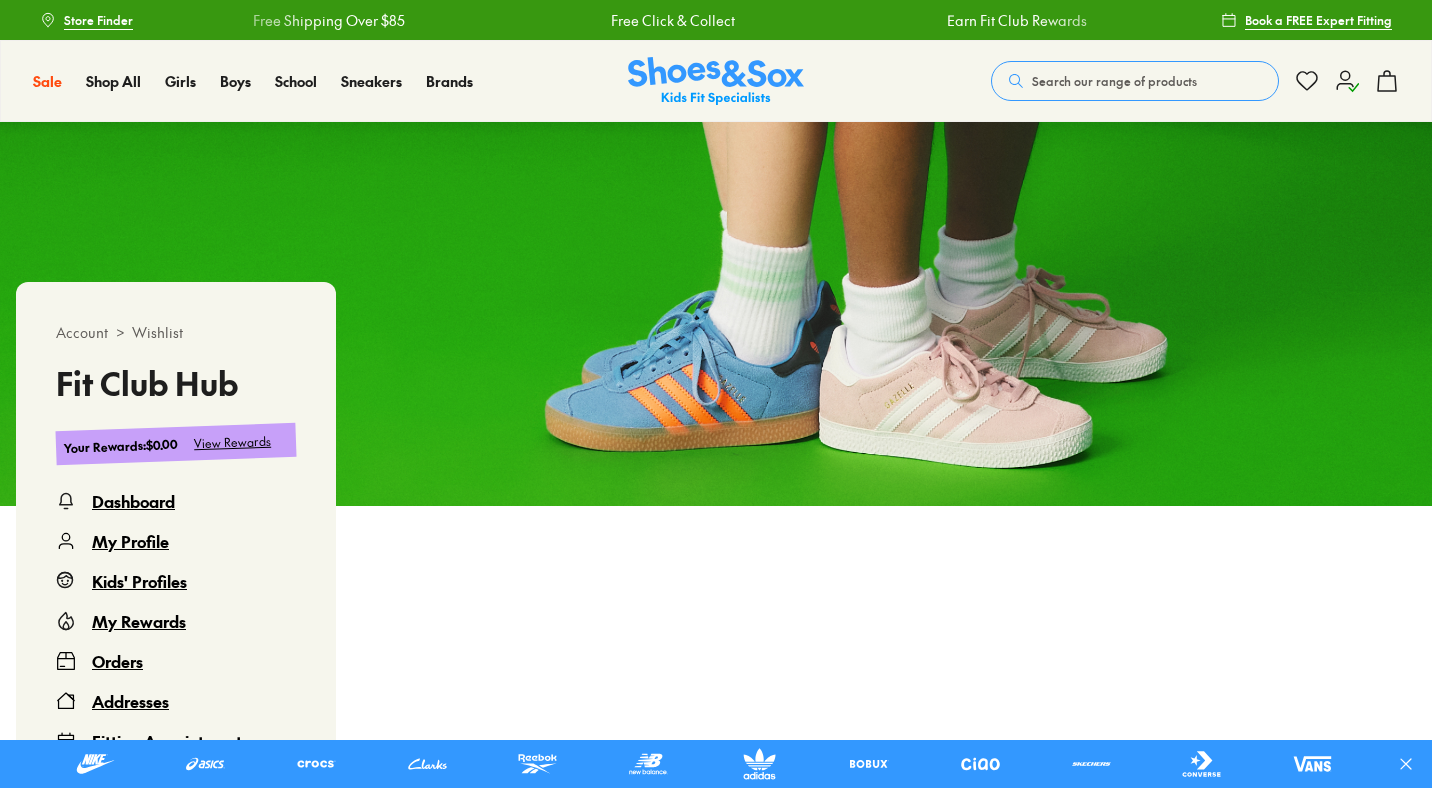 scroll, scrollTop: 0, scrollLeft: 0, axis: both 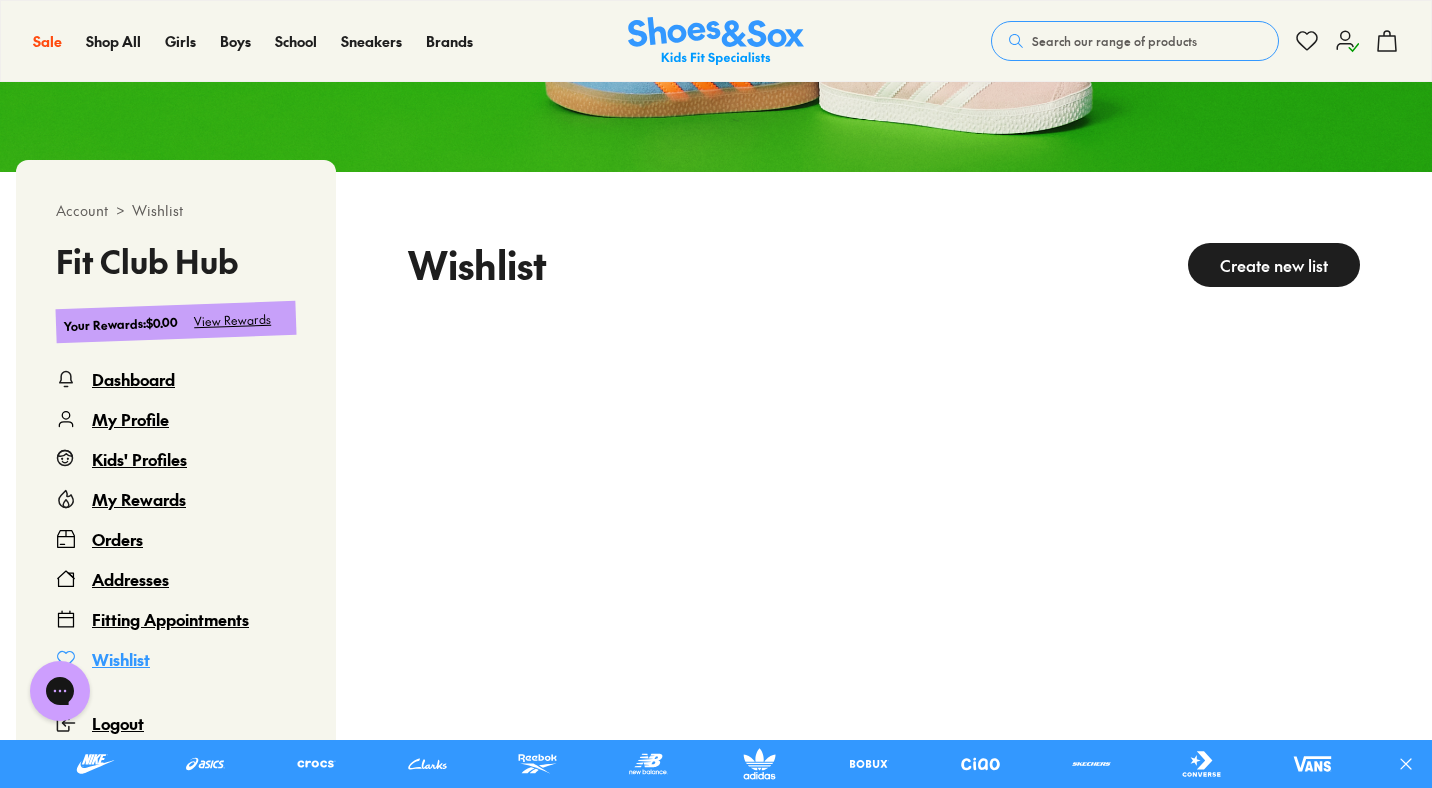 click on "Create new list" at bounding box center (1274, 265) 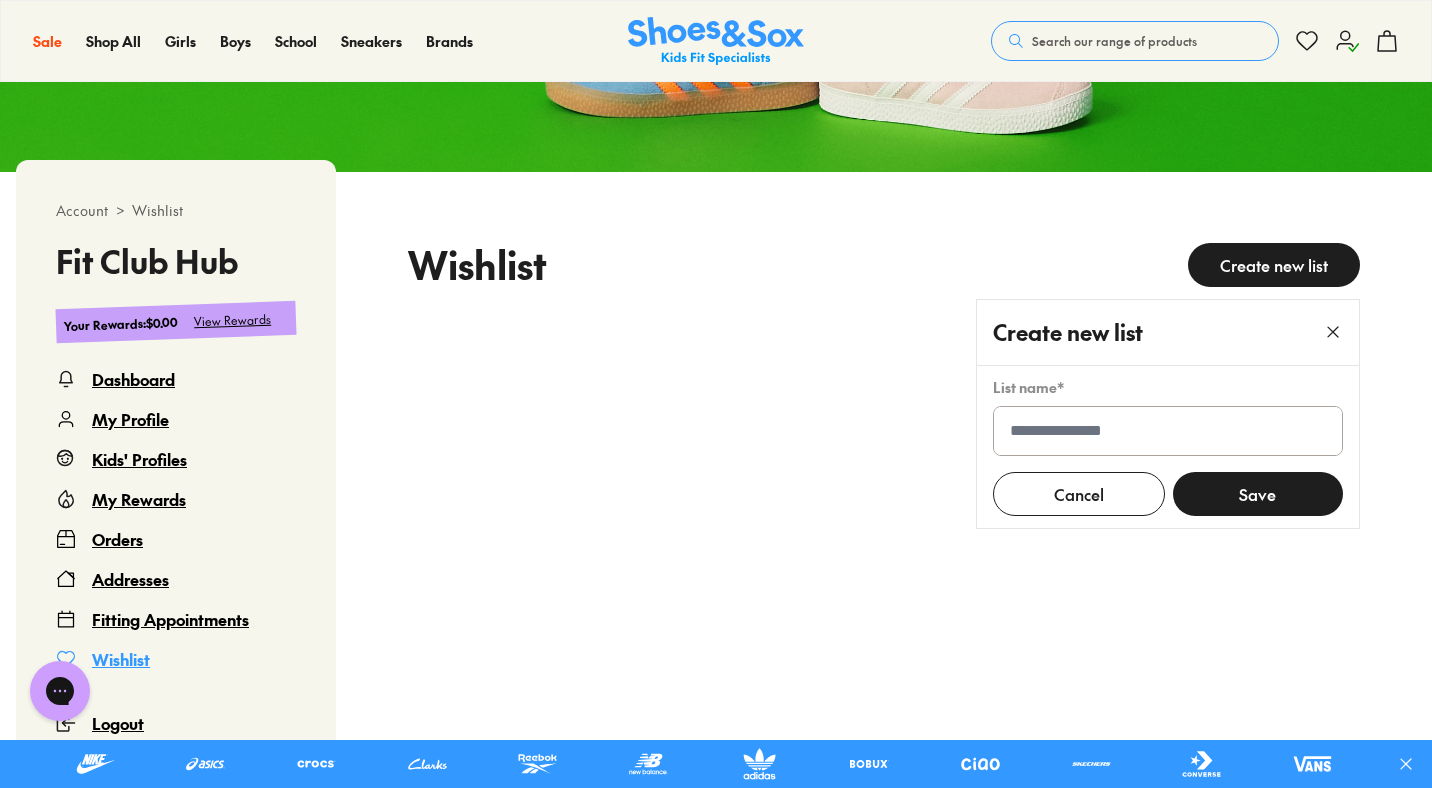 click on "Cancel Save" at bounding box center [1168, 488] 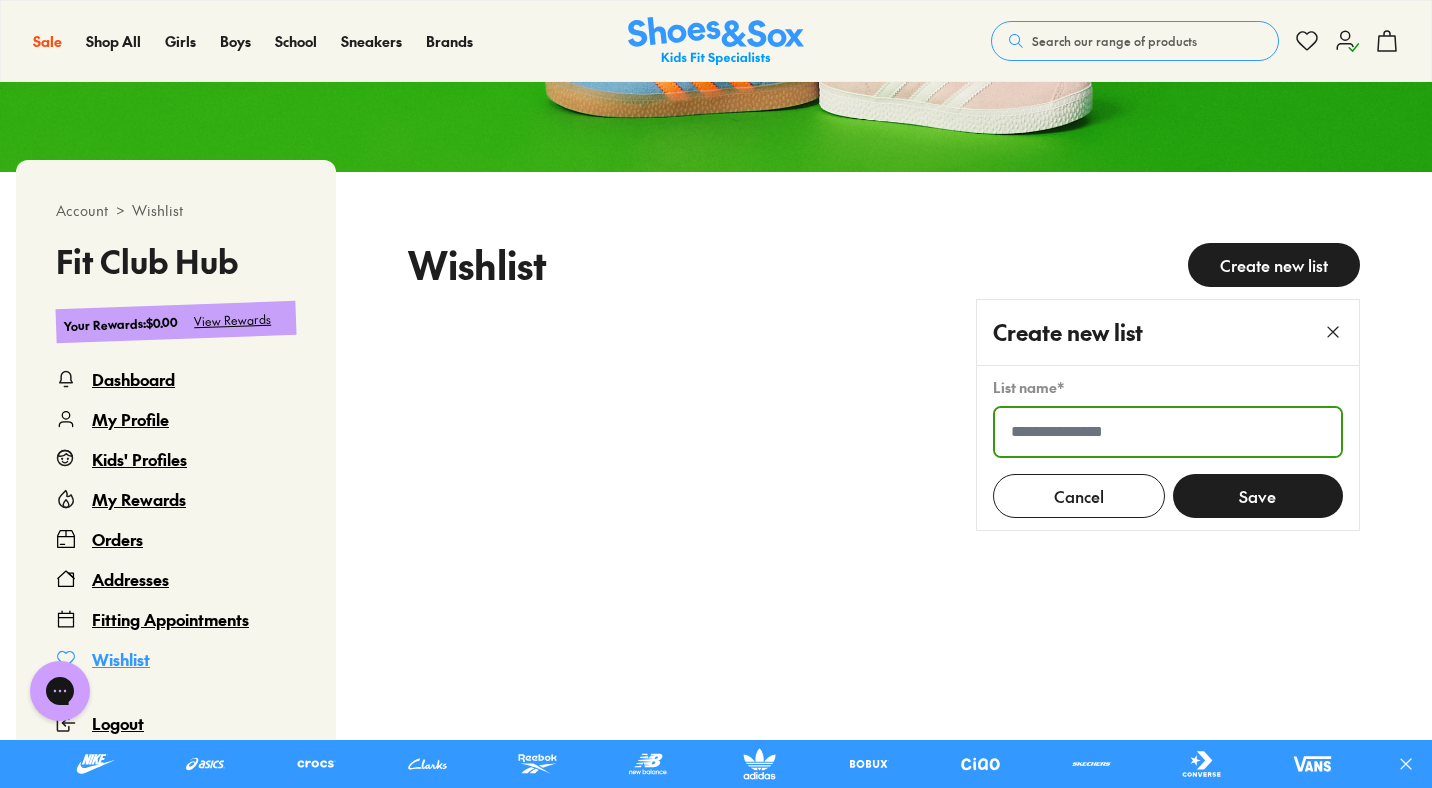 click at bounding box center (1168, 432) 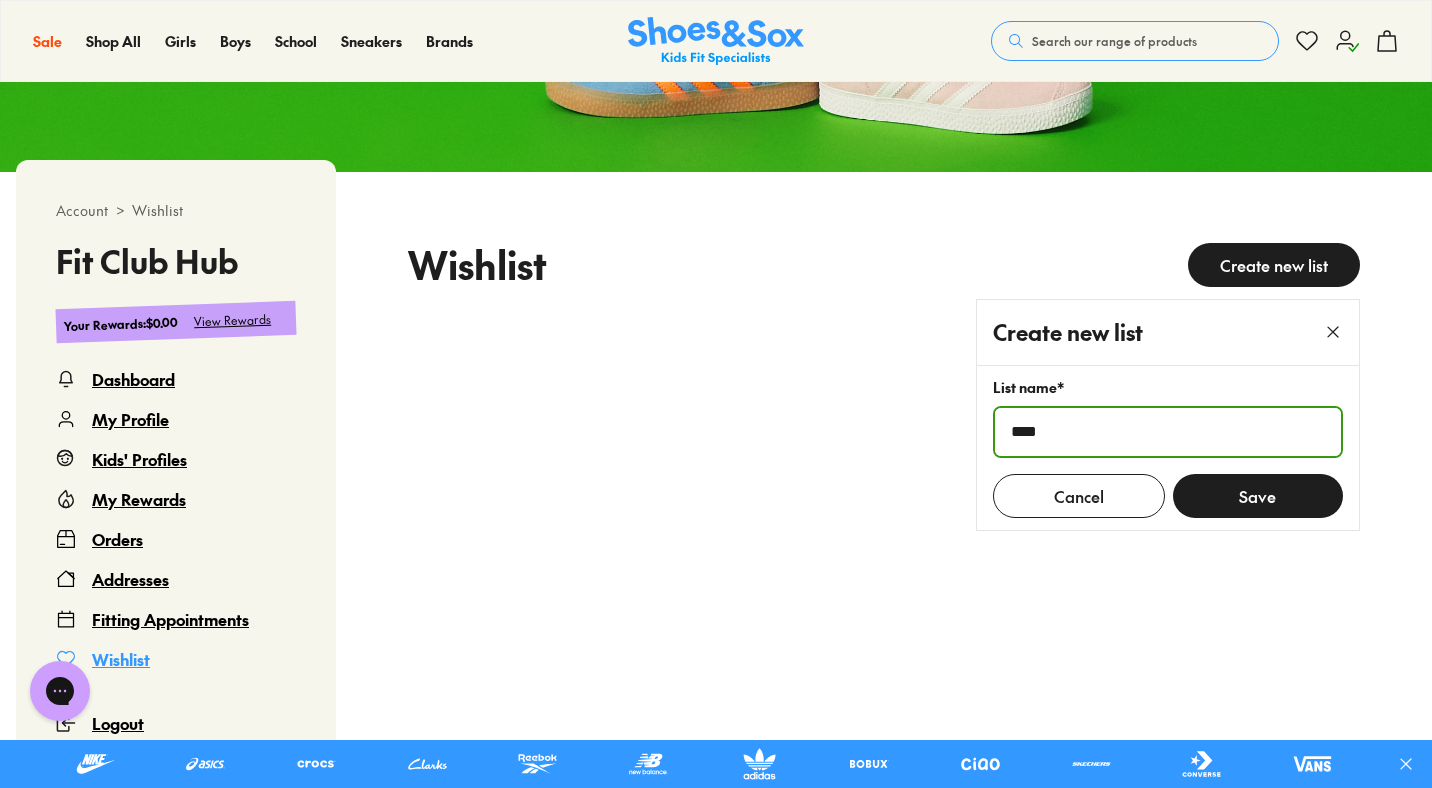 type on "****" 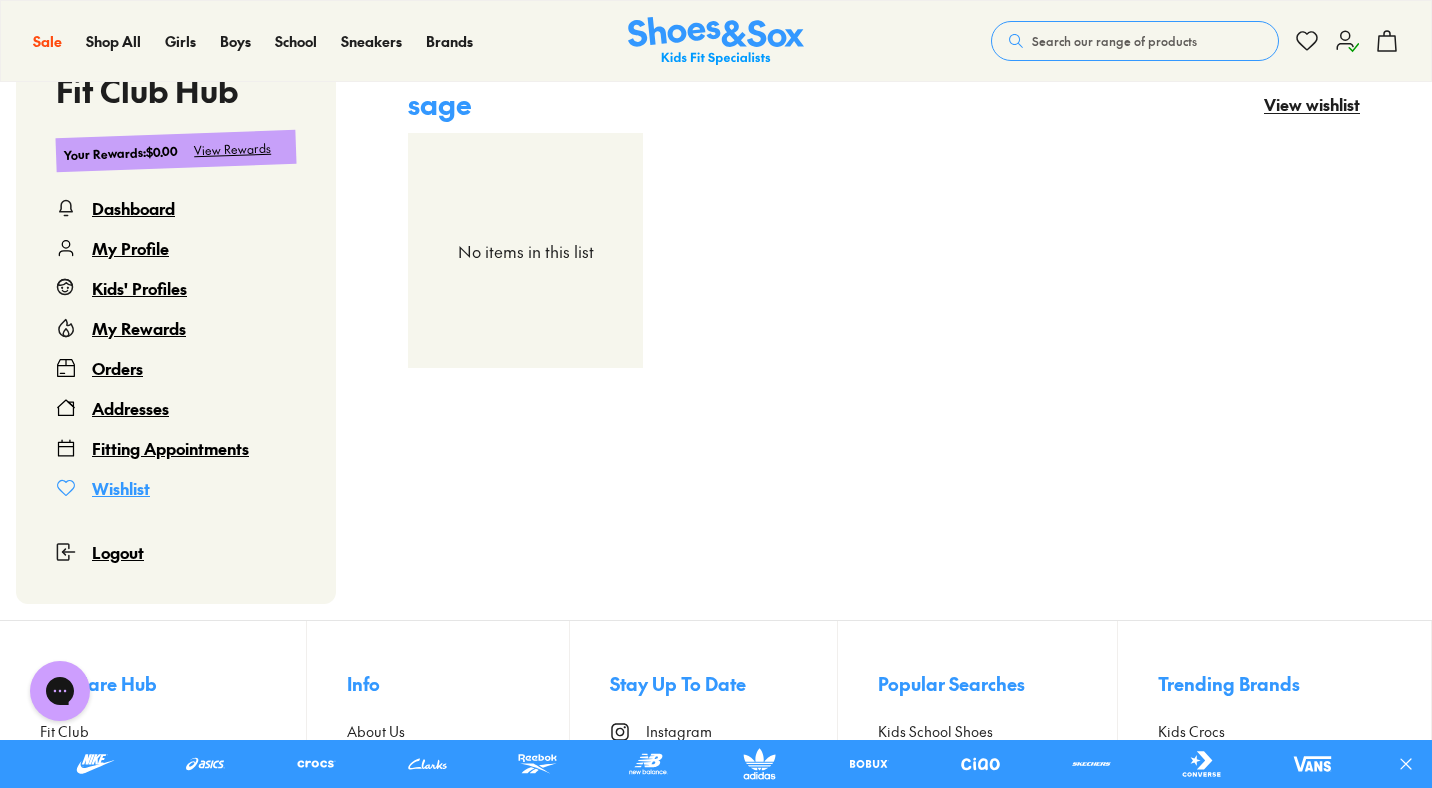 scroll, scrollTop: 0, scrollLeft: 0, axis: both 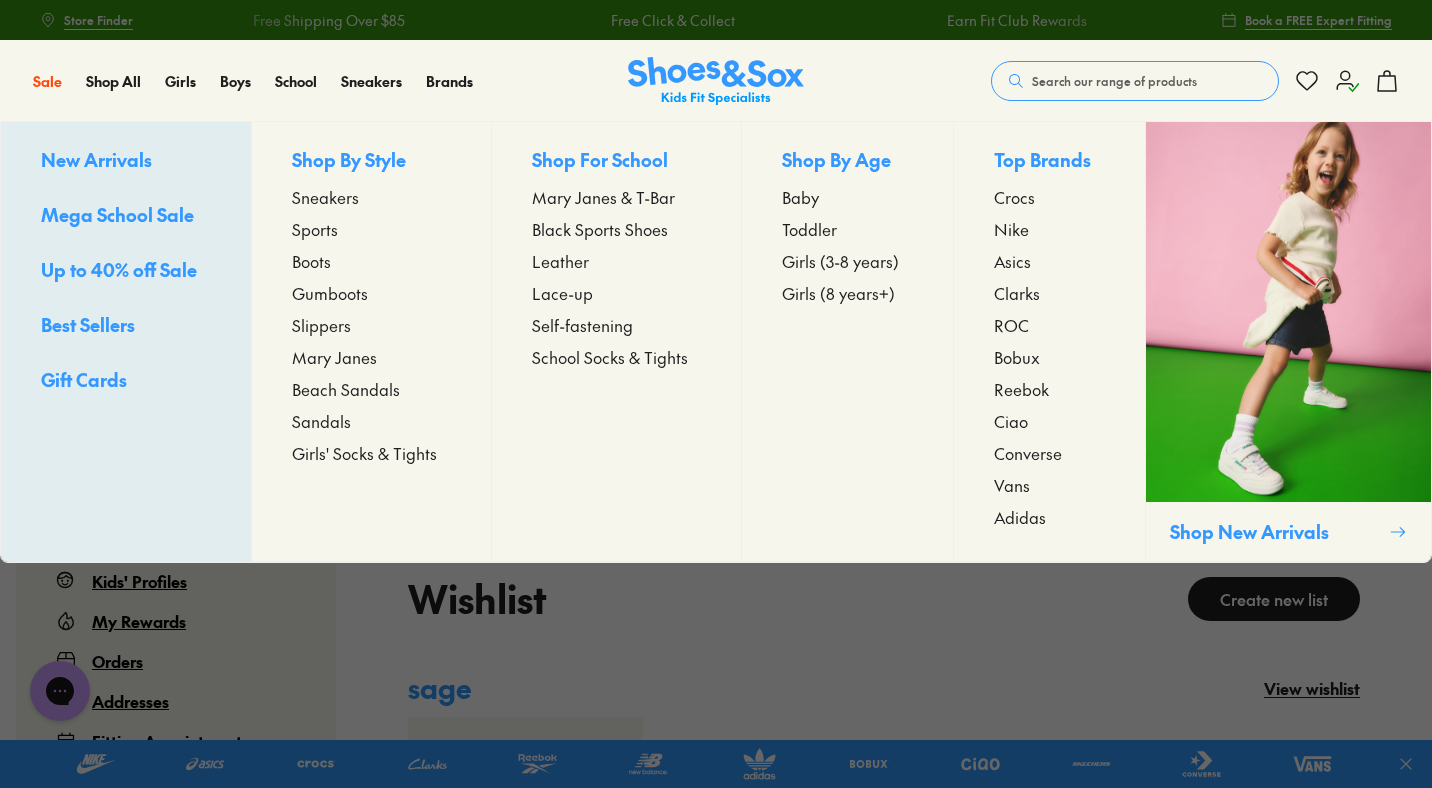 click on "Sneakers" at bounding box center (325, 197) 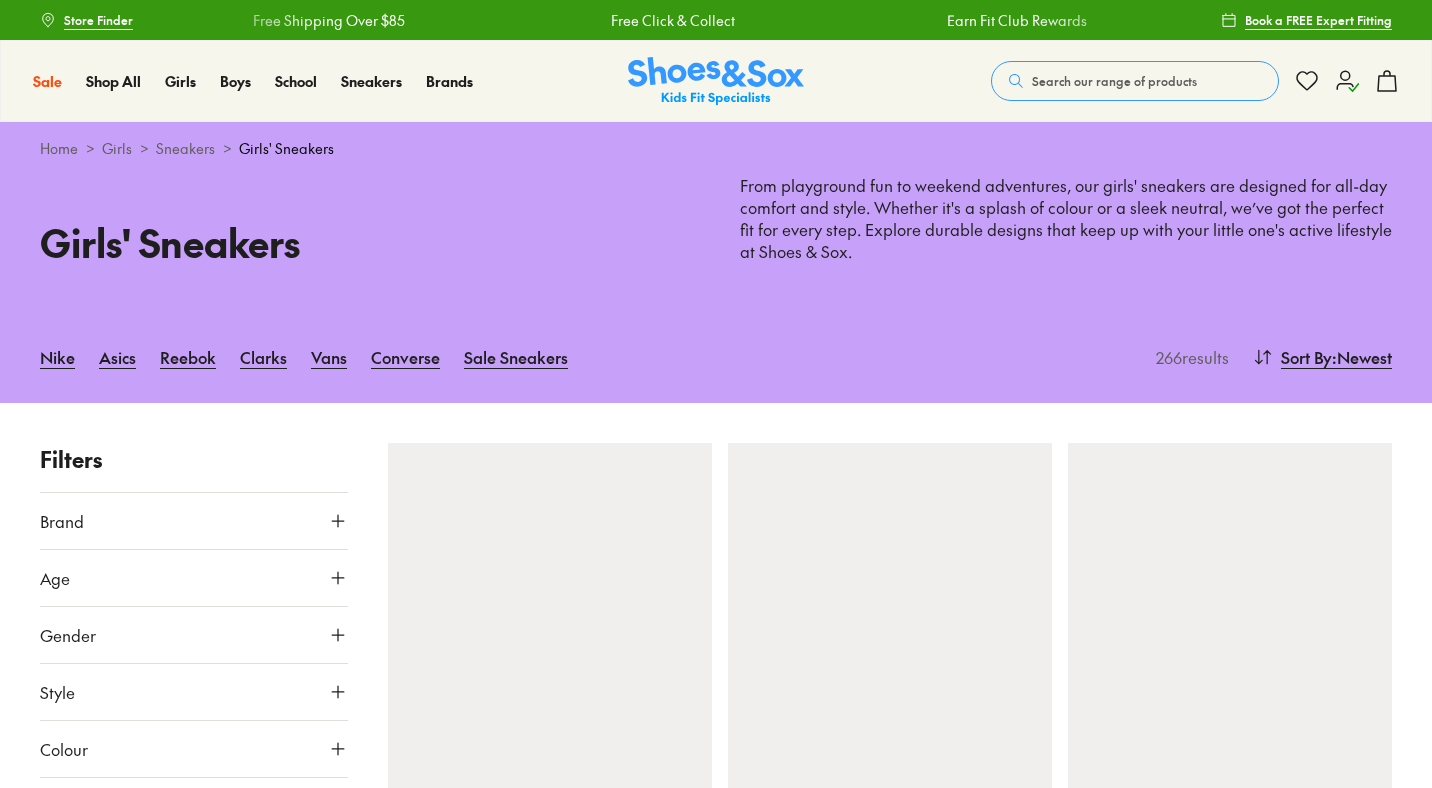 scroll, scrollTop: 0, scrollLeft: 0, axis: both 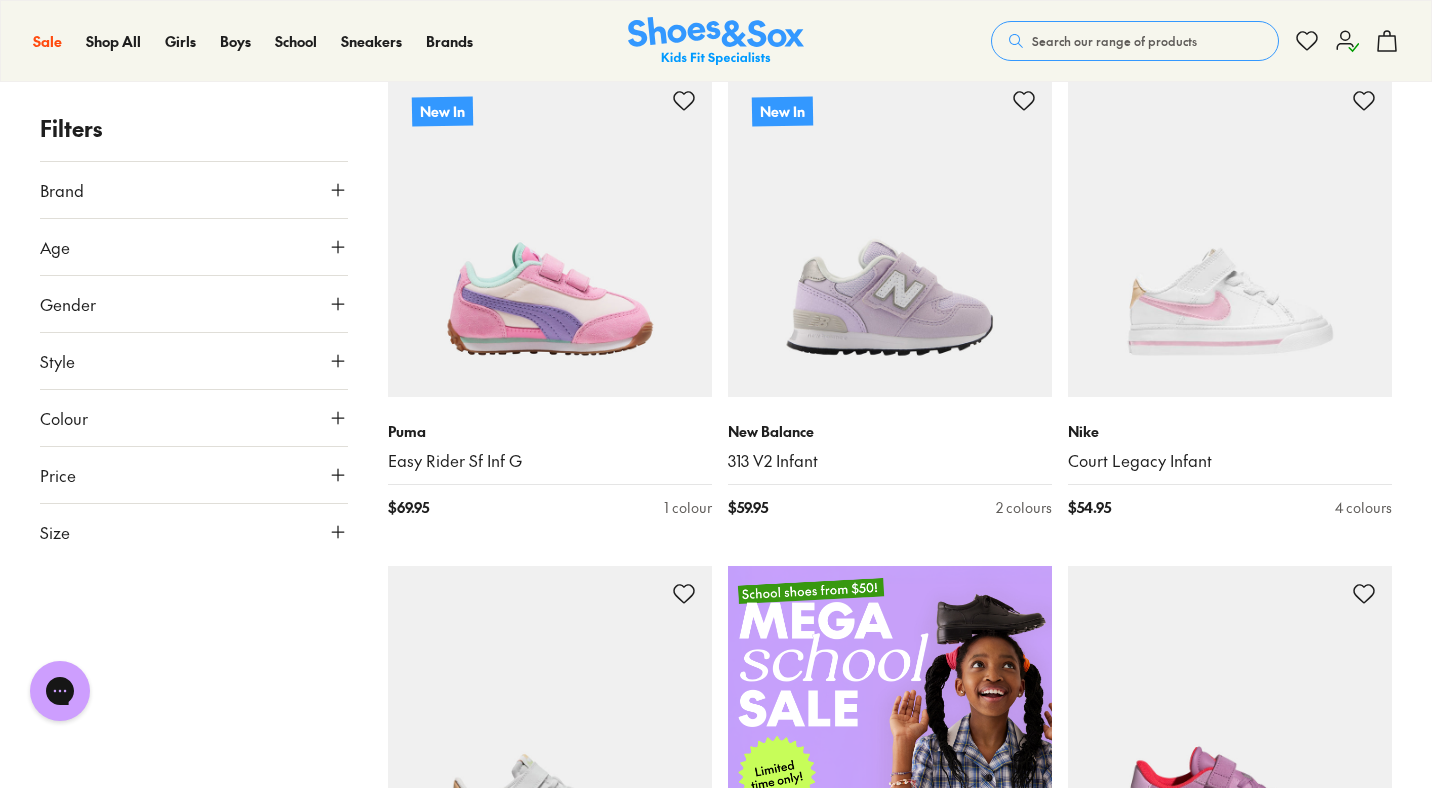 click on "Age" at bounding box center (194, 247) 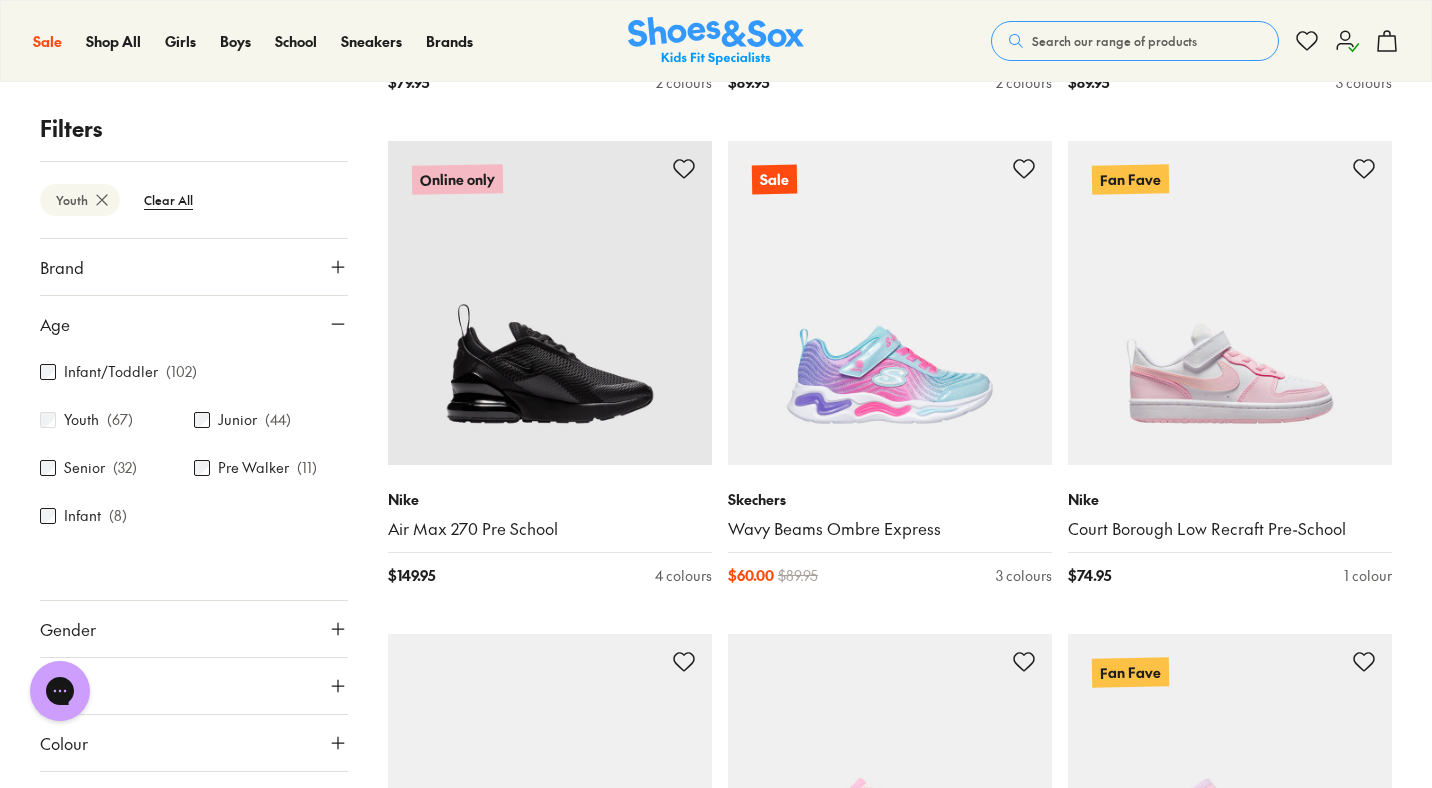scroll, scrollTop: 4266, scrollLeft: 0, axis: vertical 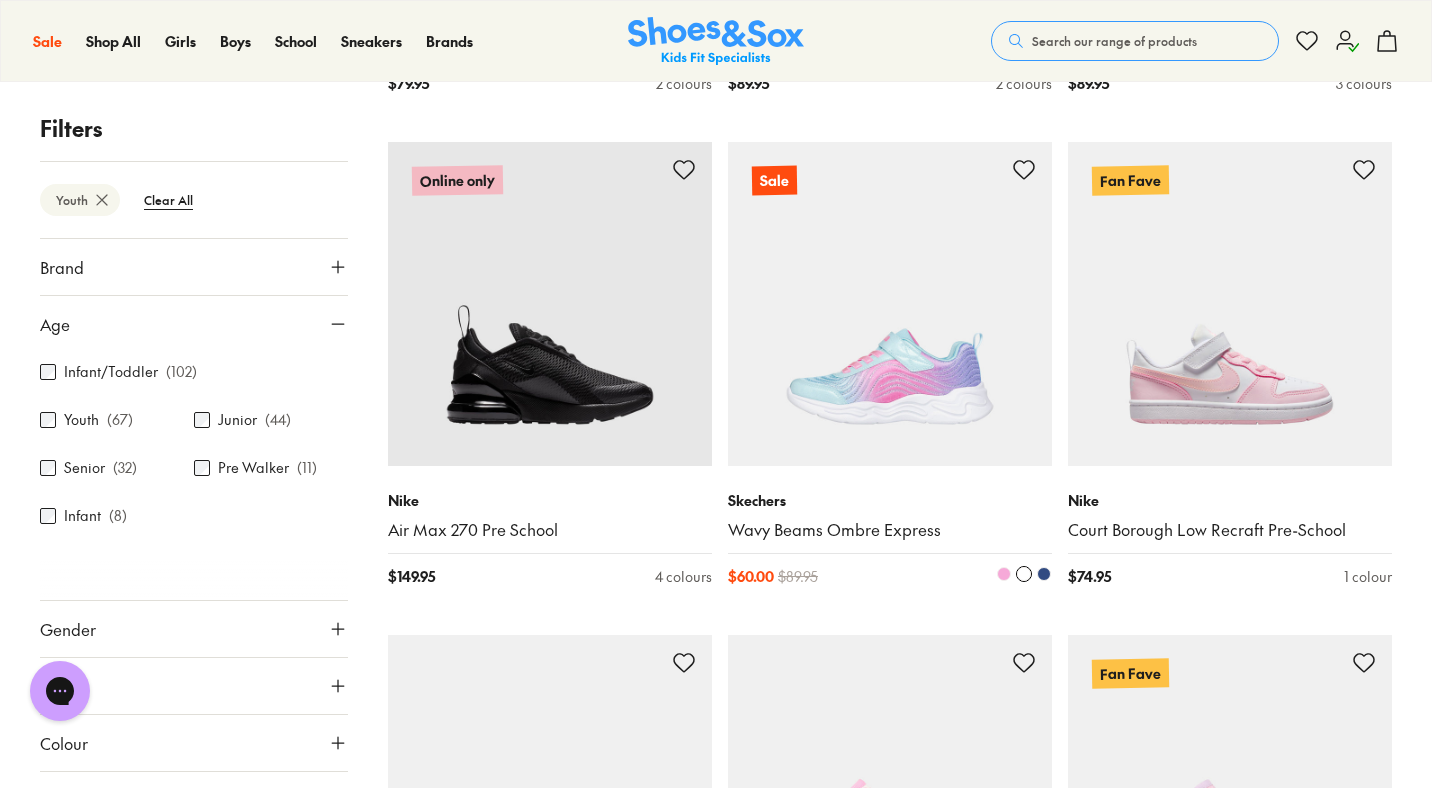 click 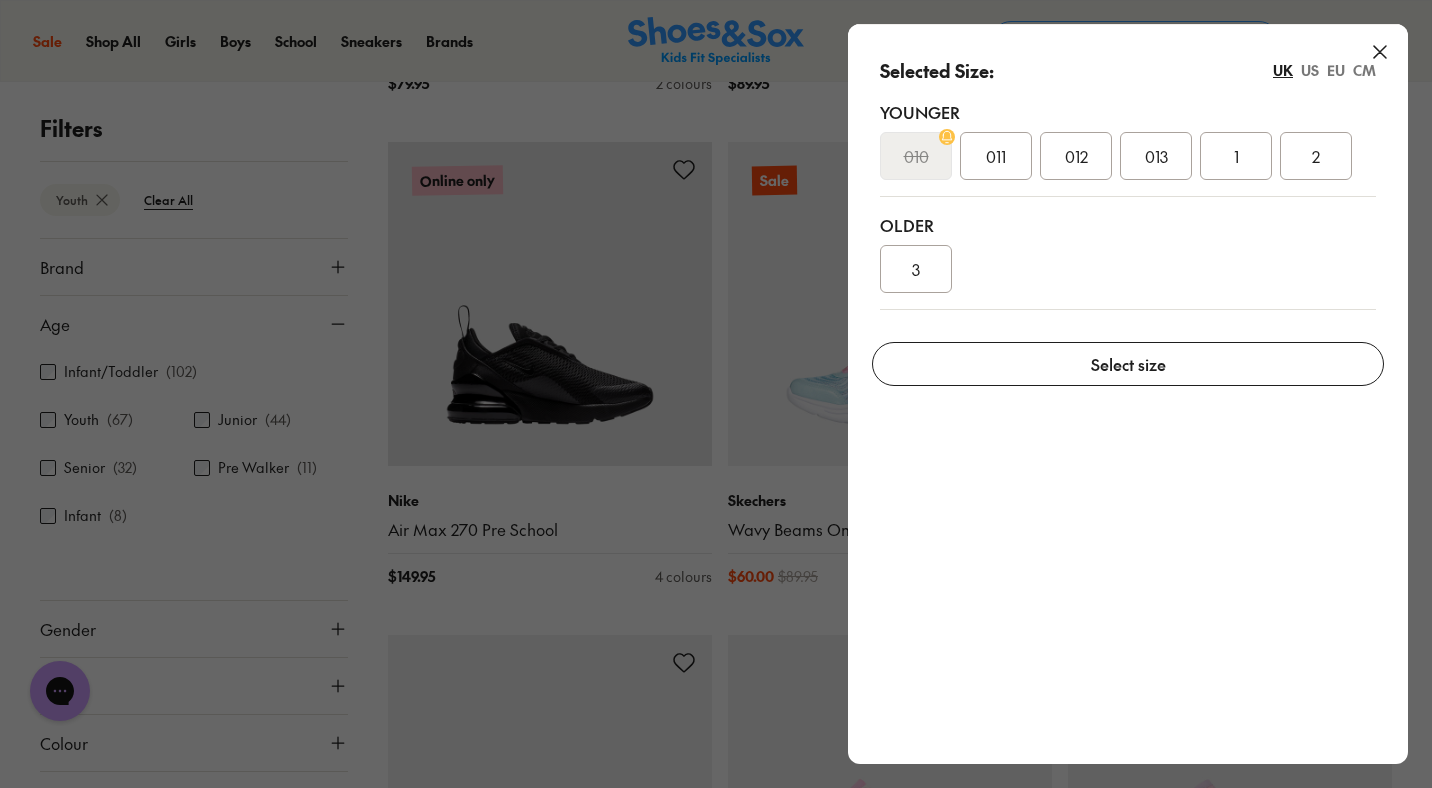 click on "011" at bounding box center [996, 156] 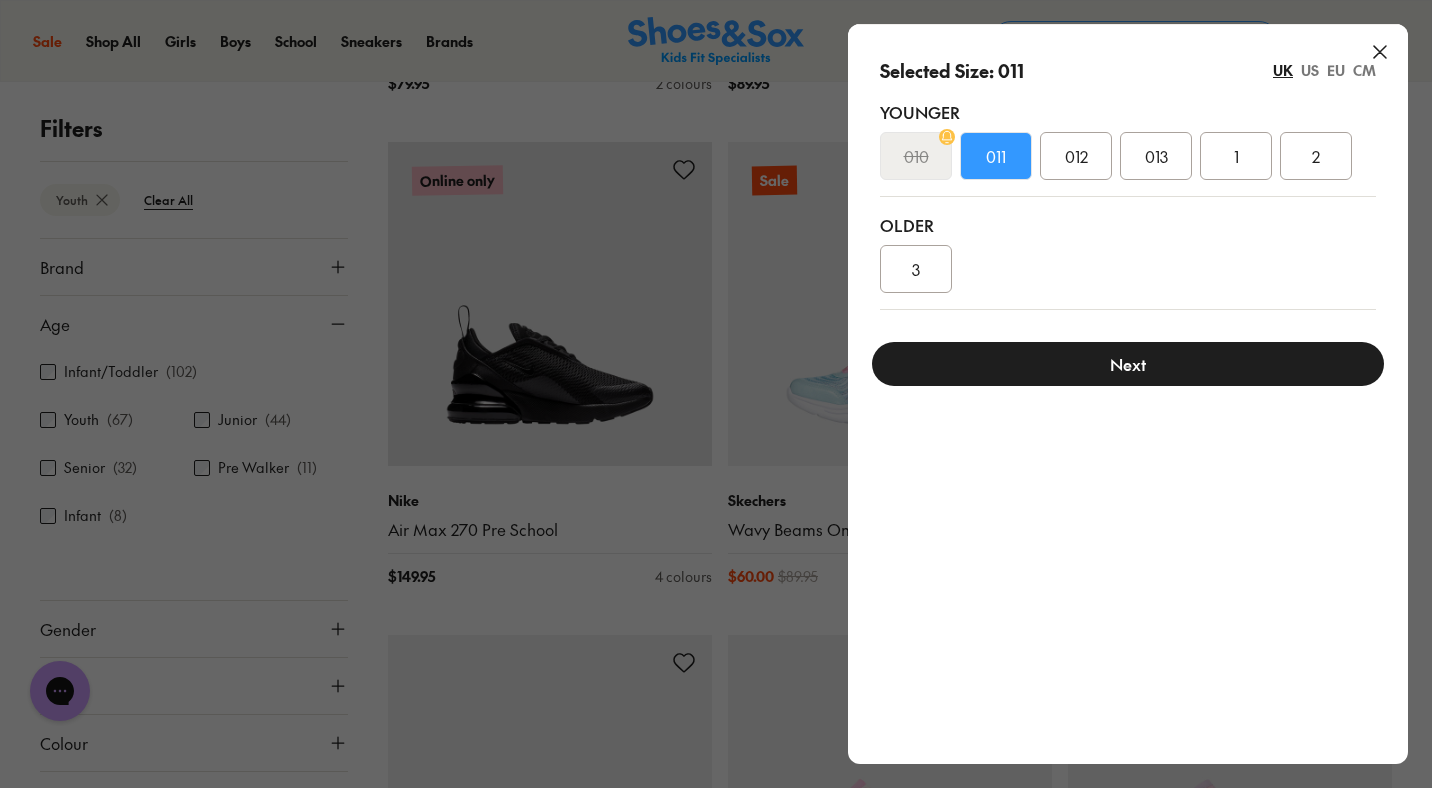 click on "Next" at bounding box center [1128, 364] 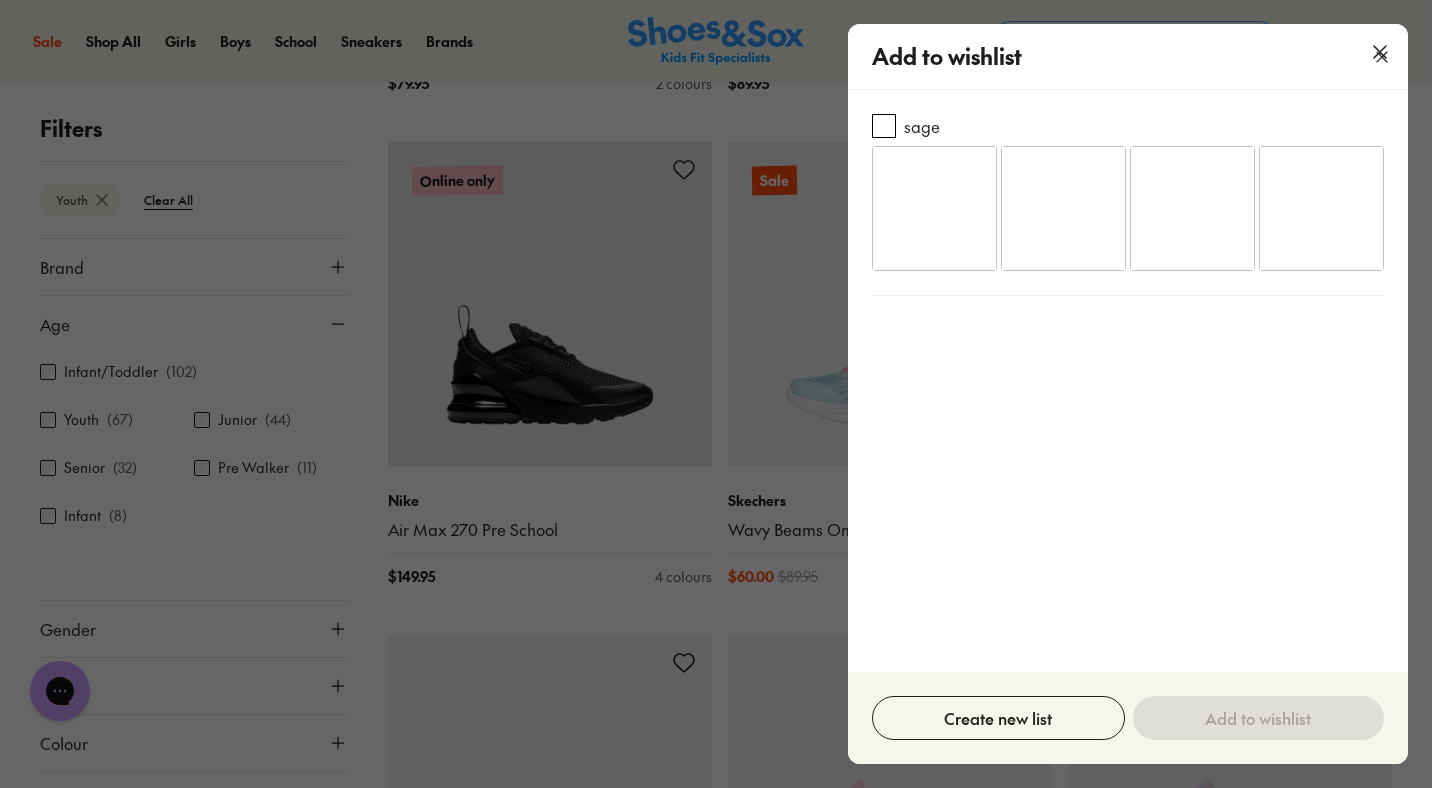 click at bounding box center (884, 126) 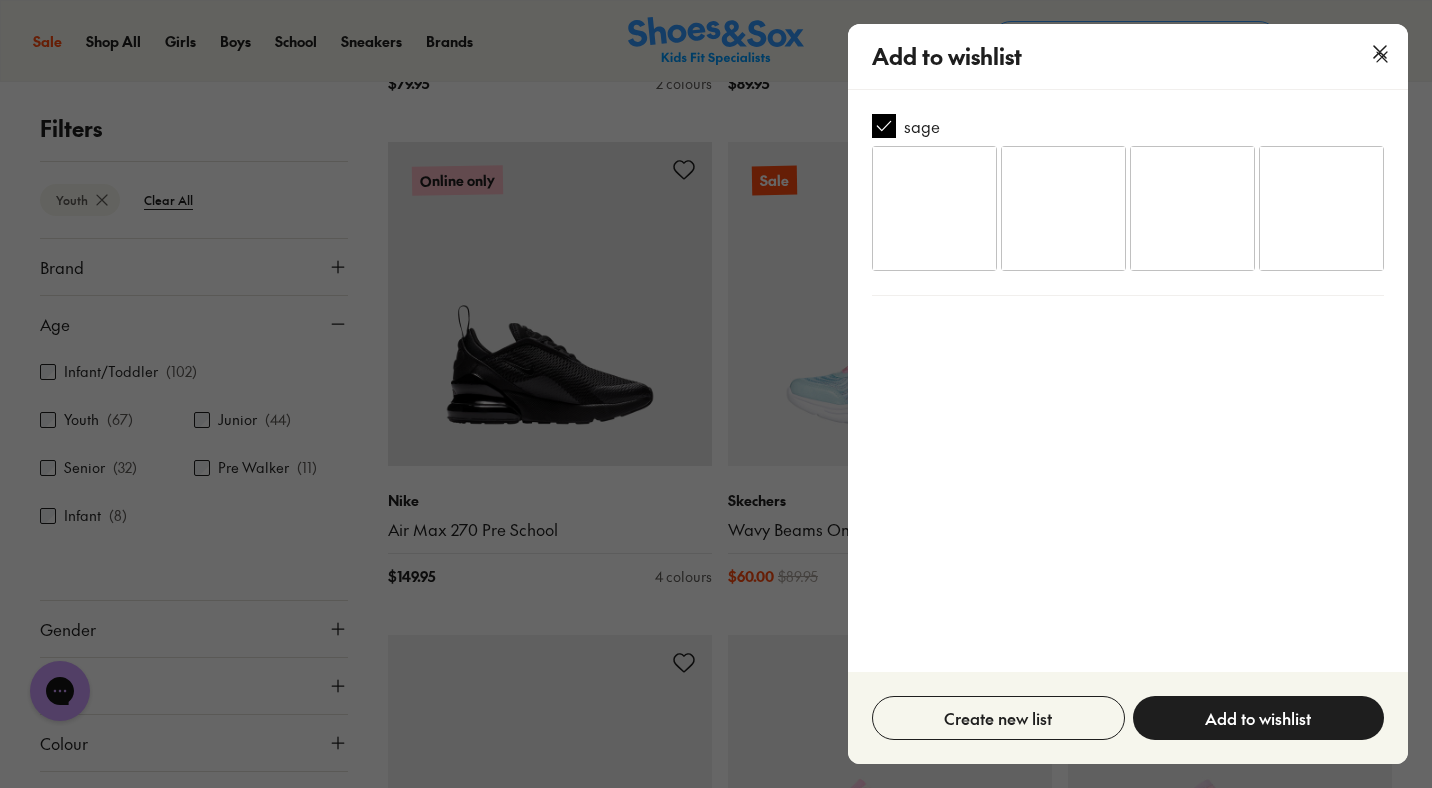 click on "Add to wishlist" at bounding box center (1258, 718) 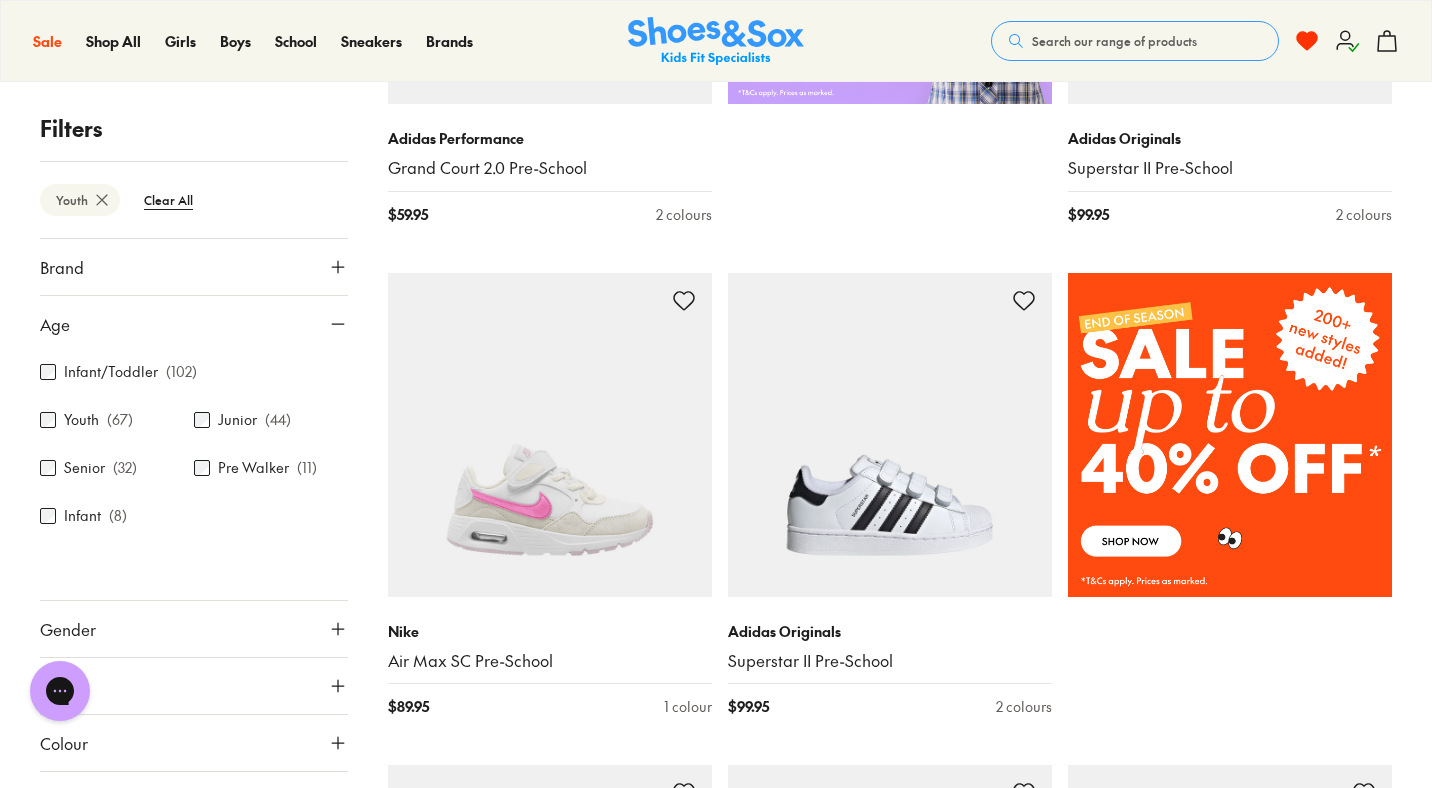 scroll, scrollTop: 0, scrollLeft: 0, axis: both 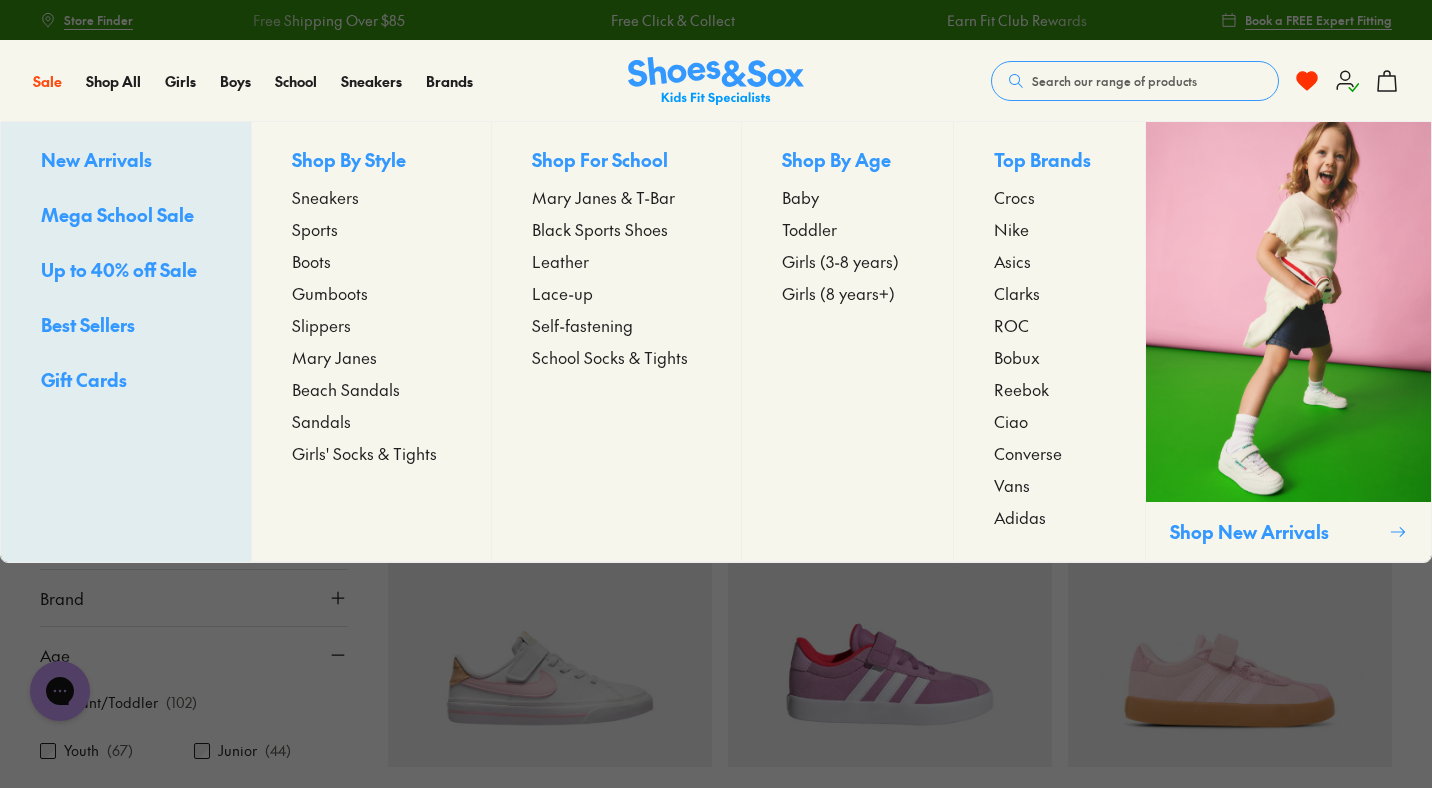 click on "Mega School Sale" at bounding box center (117, 214) 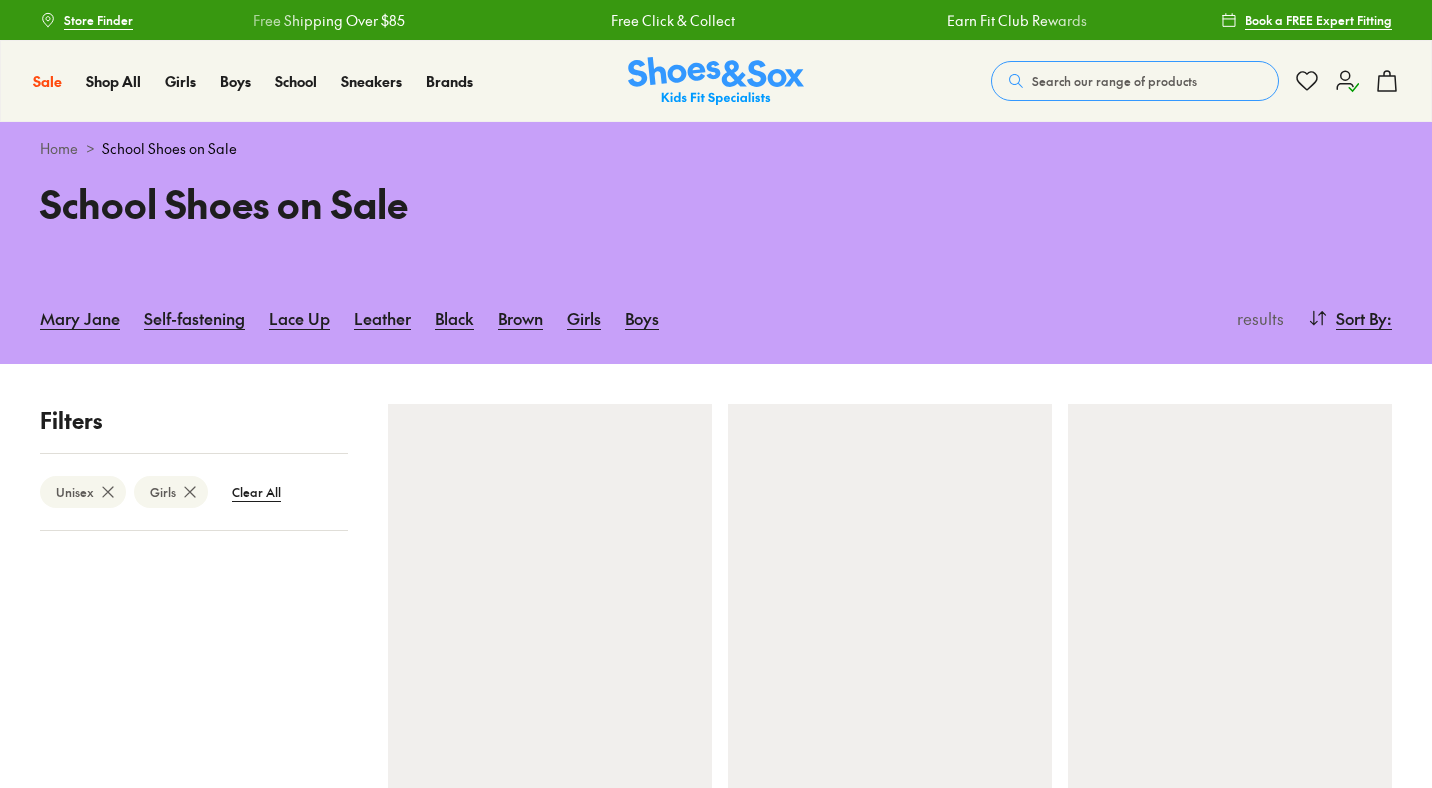 scroll, scrollTop: 0, scrollLeft: 0, axis: both 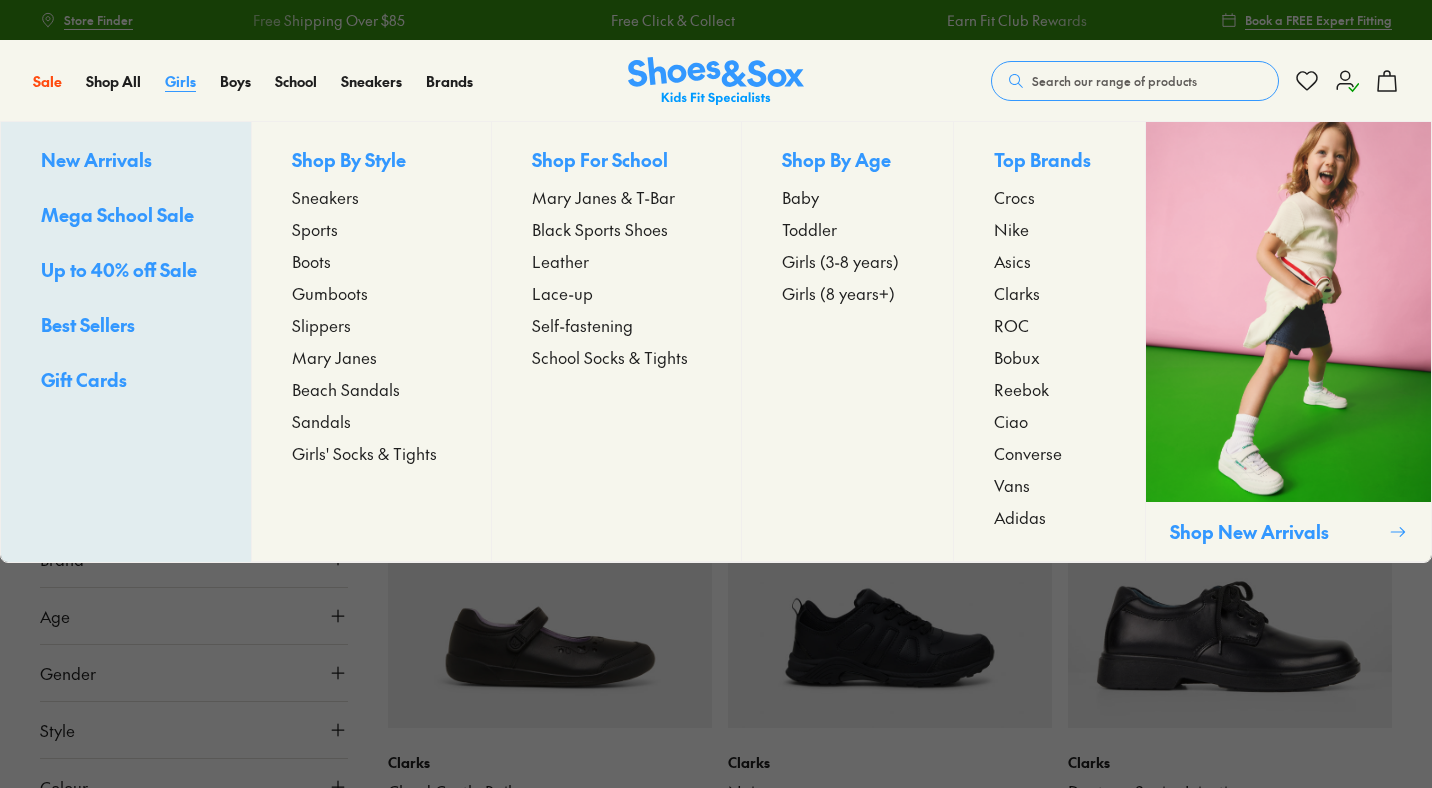 type on "***" 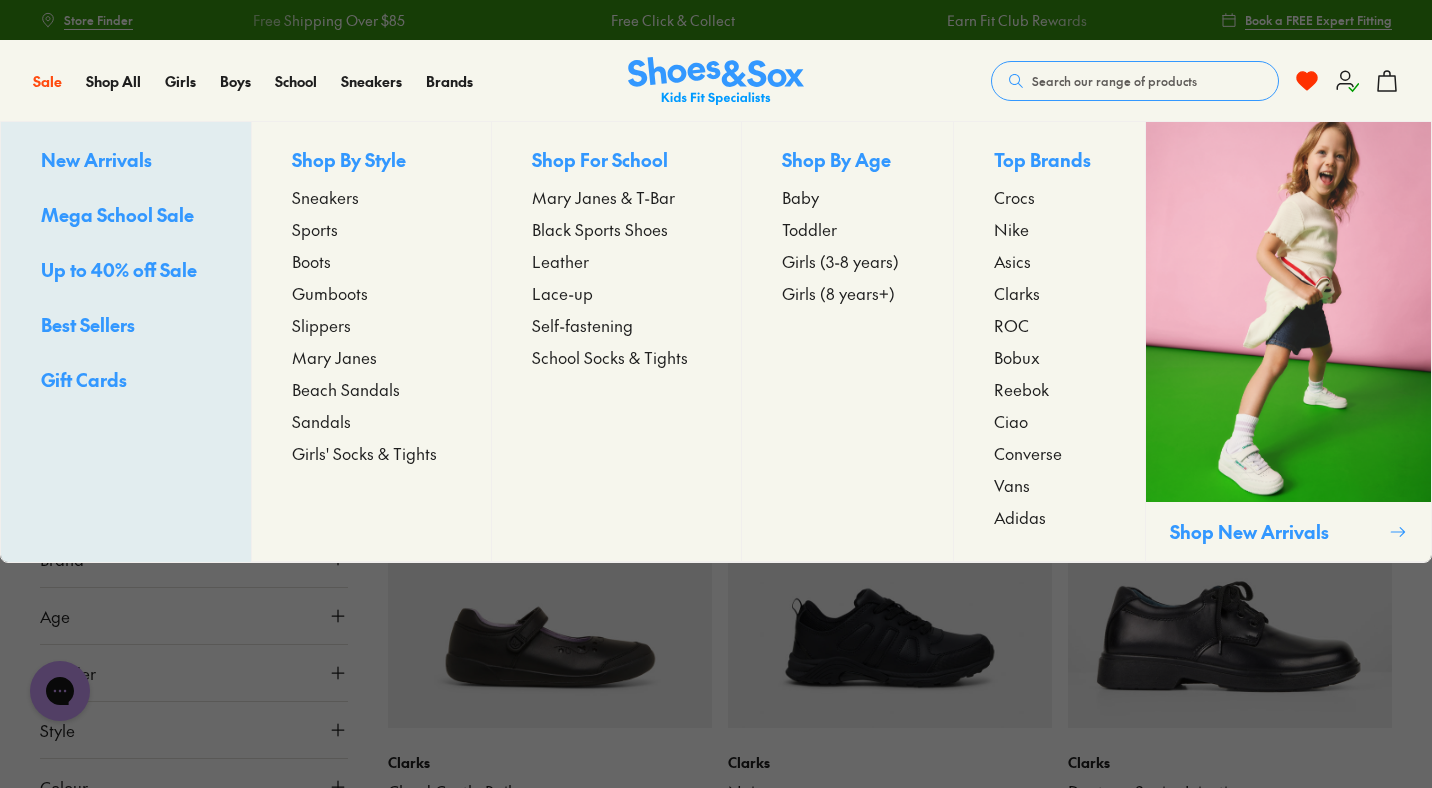 scroll, scrollTop: 0, scrollLeft: 0, axis: both 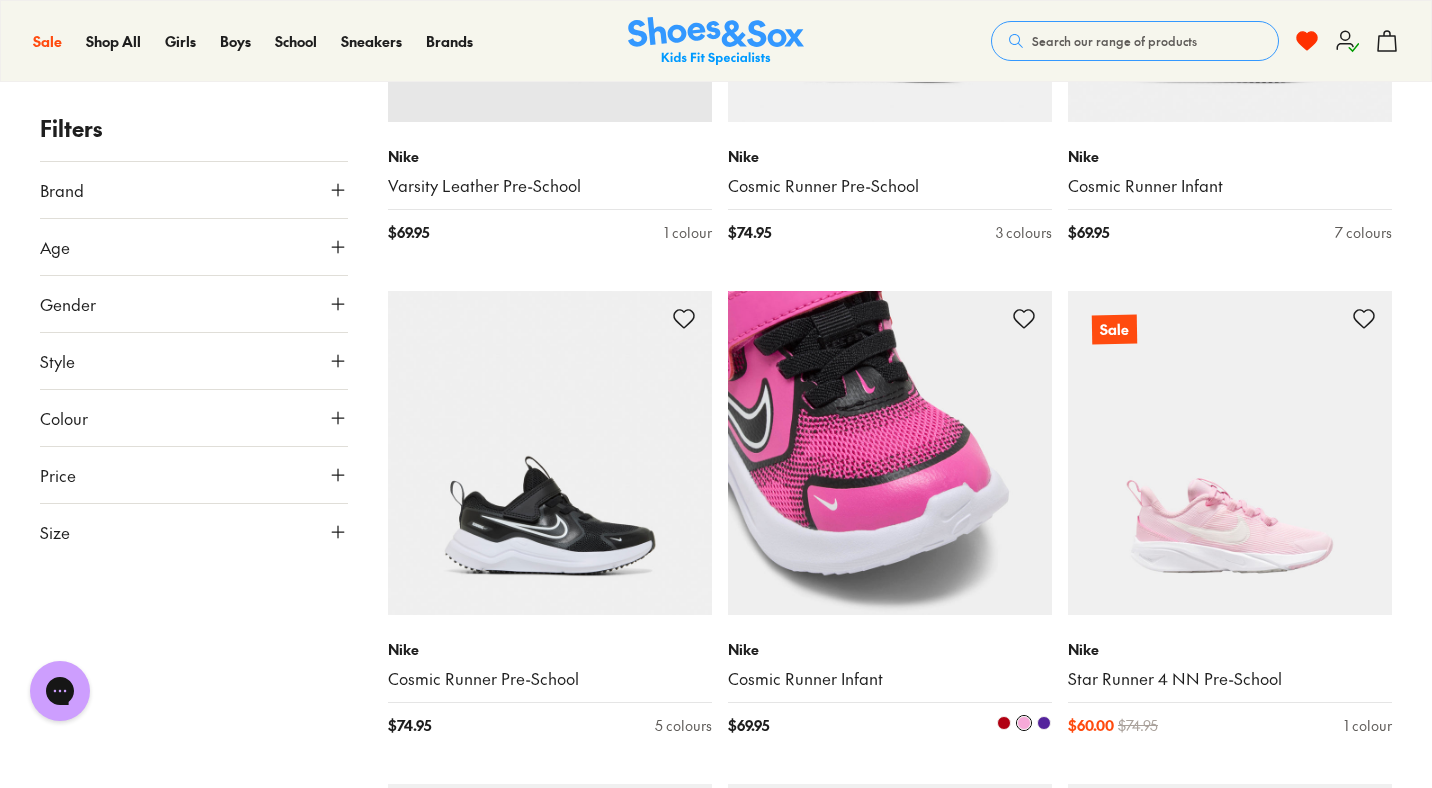 click at bounding box center (1004, 723) 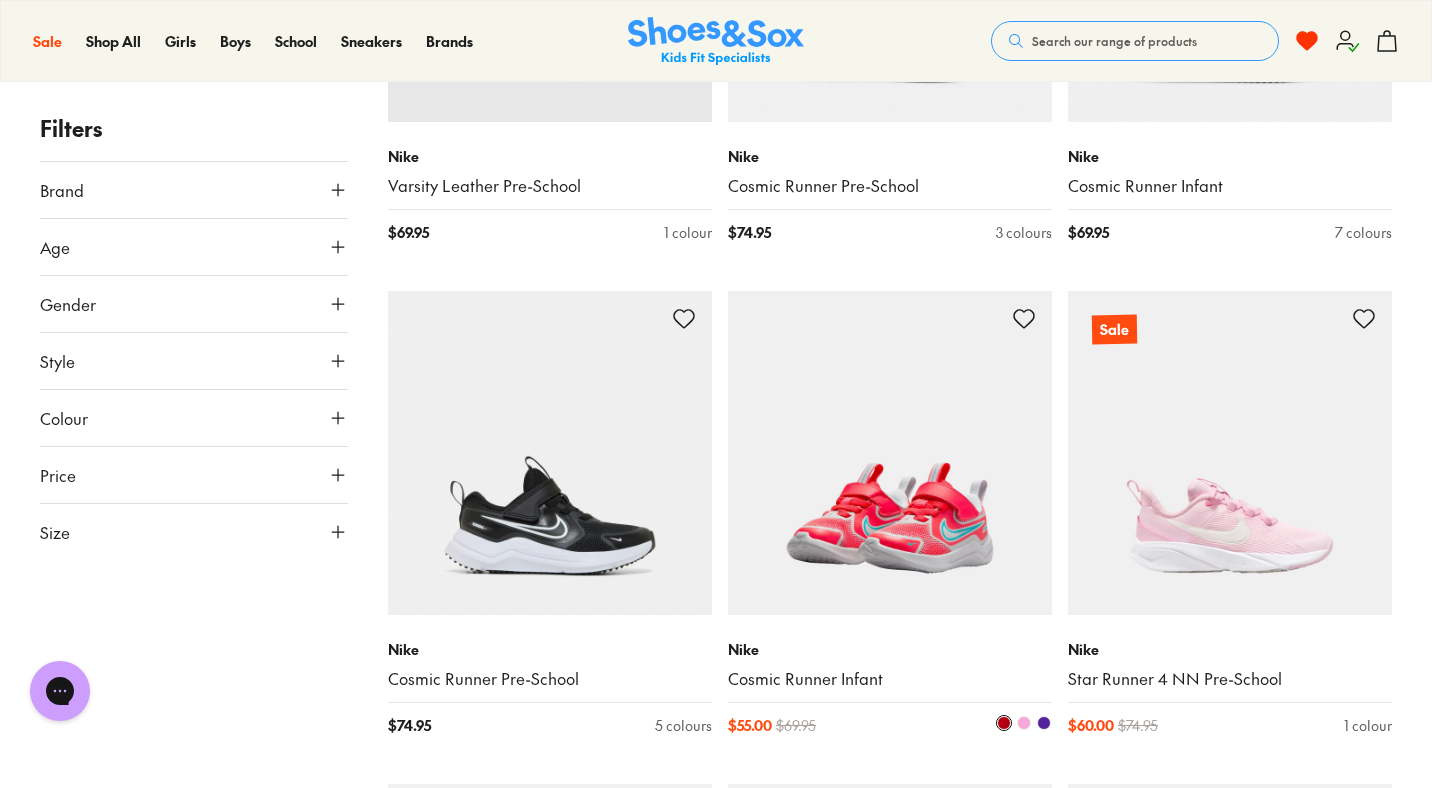 click at bounding box center [890, 453] 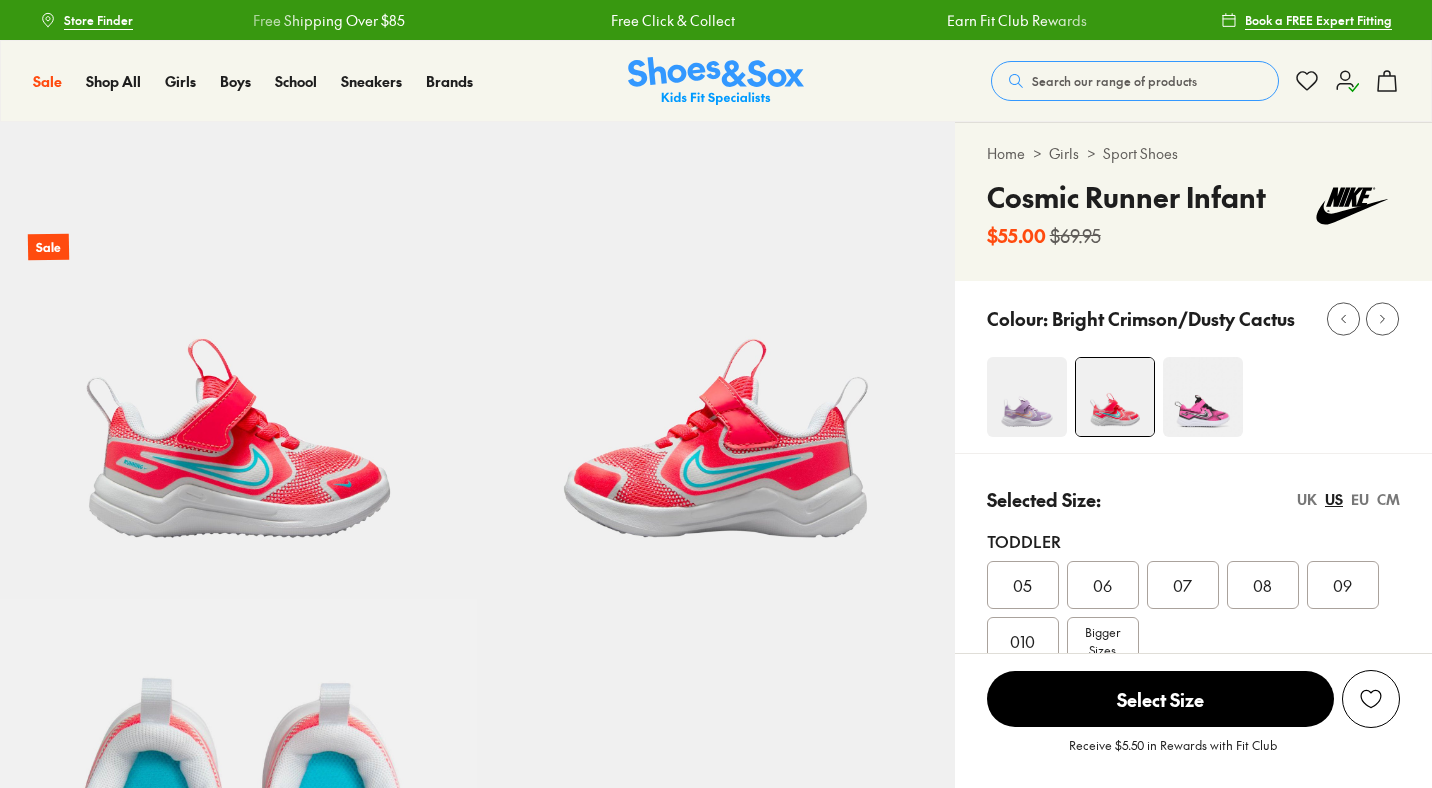 scroll, scrollTop: 0, scrollLeft: 0, axis: both 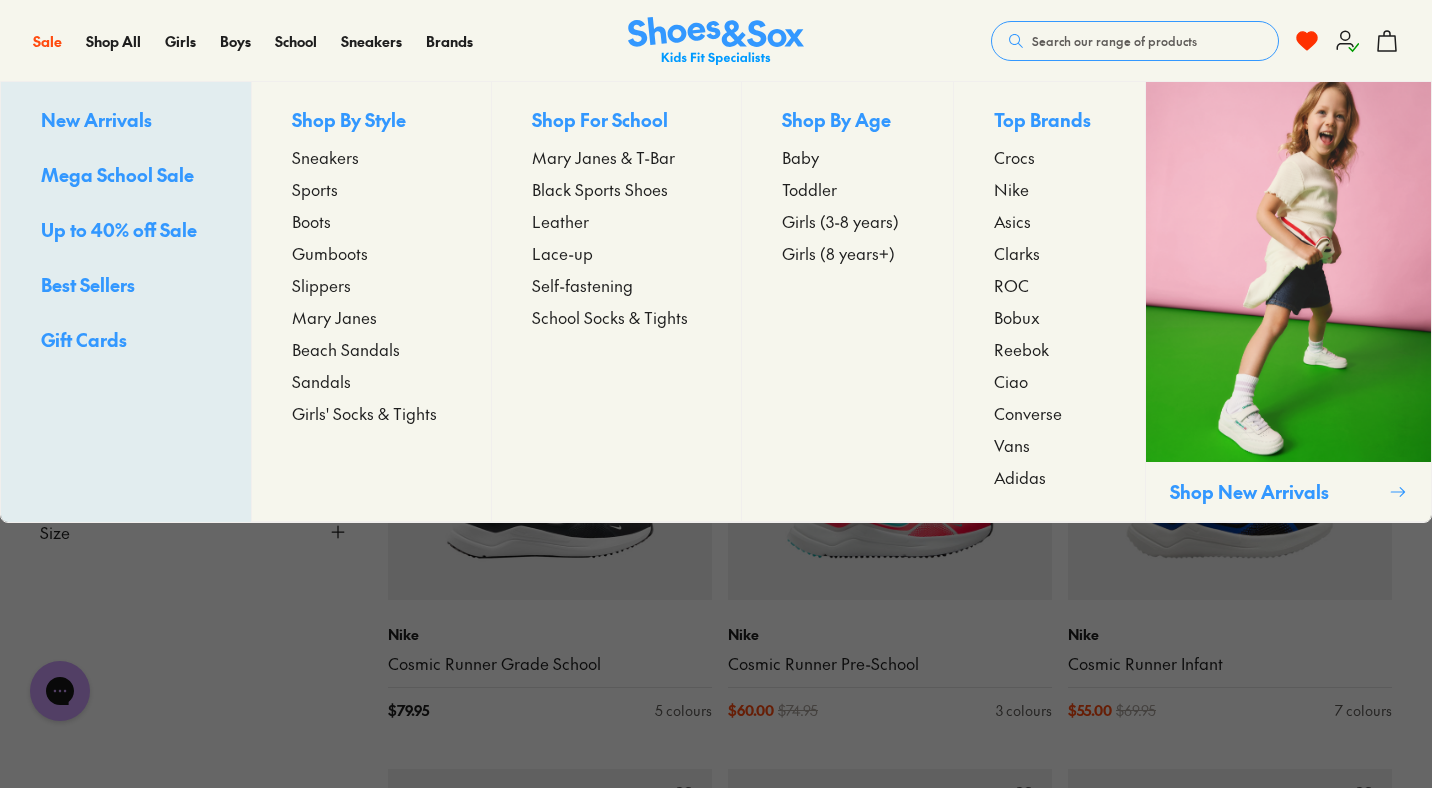 click on "Mega School Sale" at bounding box center [117, 174] 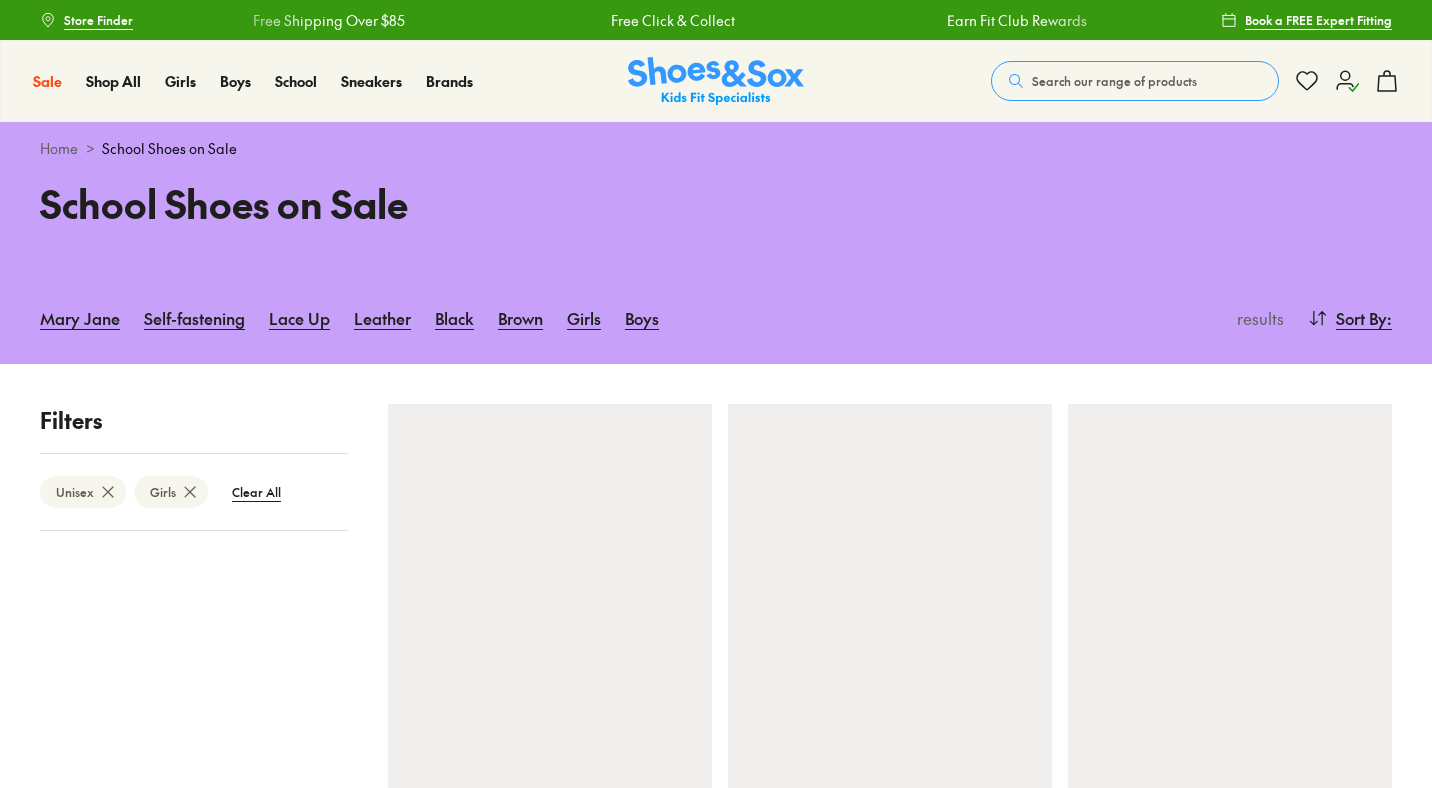 scroll, scrollTop: 0, scrollLeft: 0, axis: both 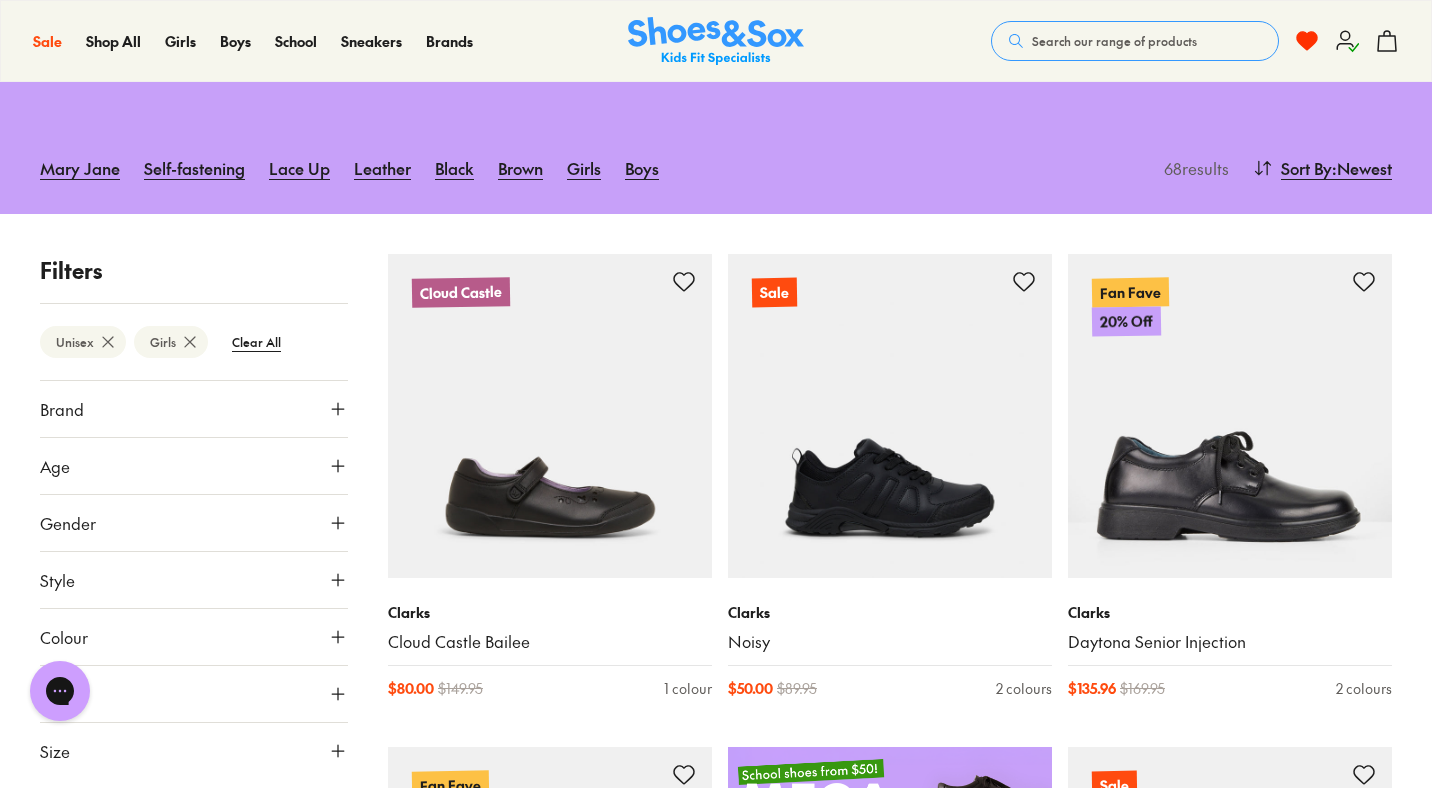 type on "***" 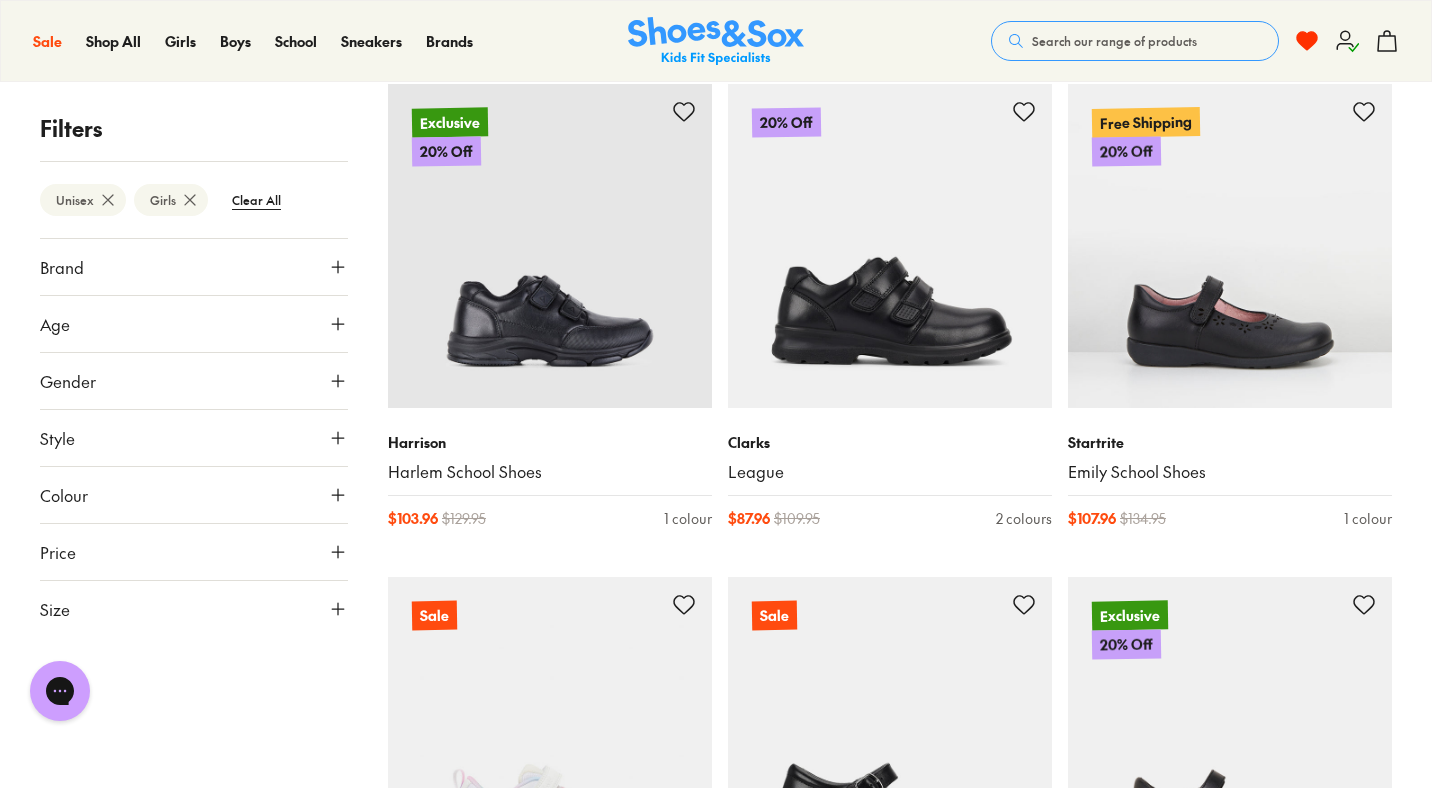 scroll, scrollTop: 2801, scrollLeft: 0, axis: vertical 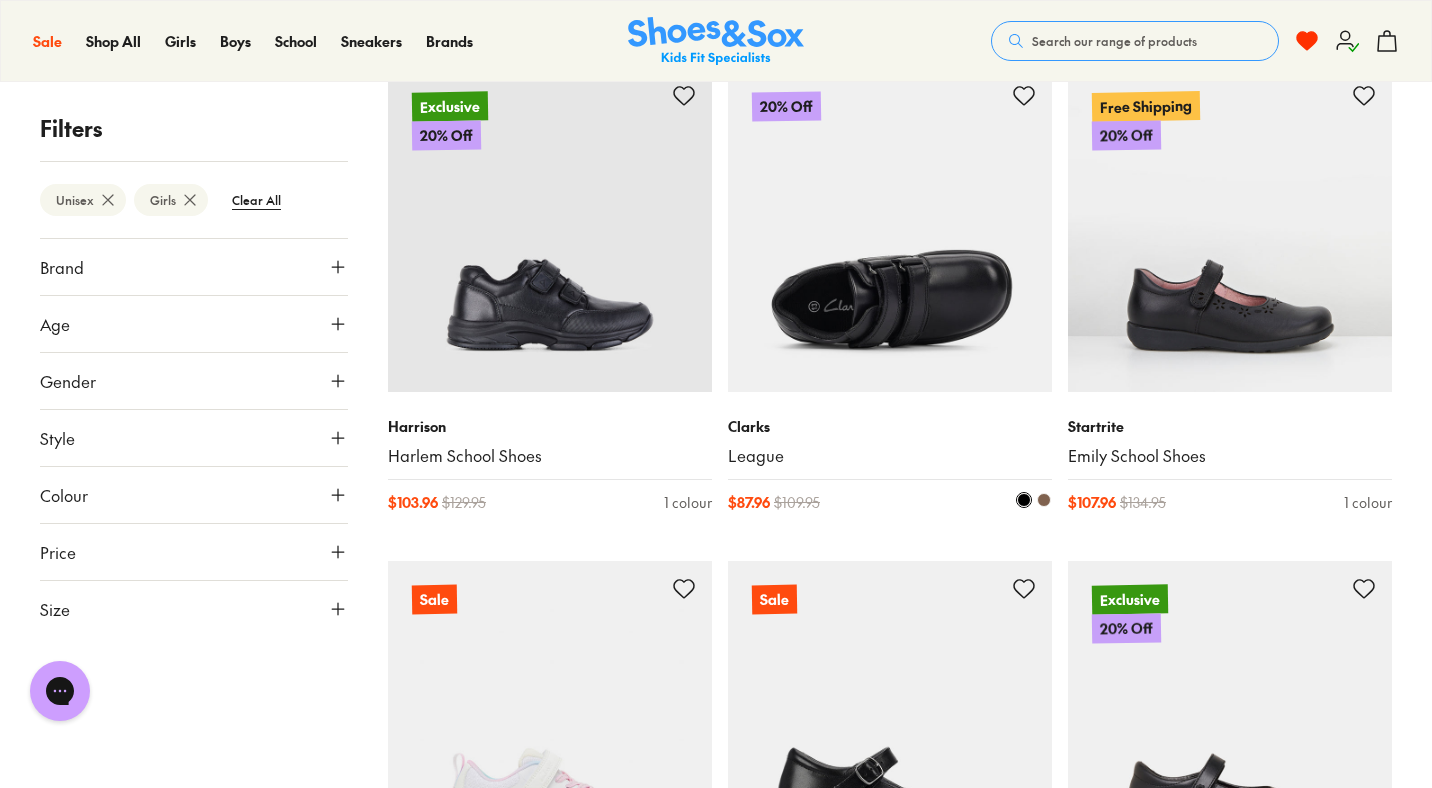 click at bounding box center (890, 230) 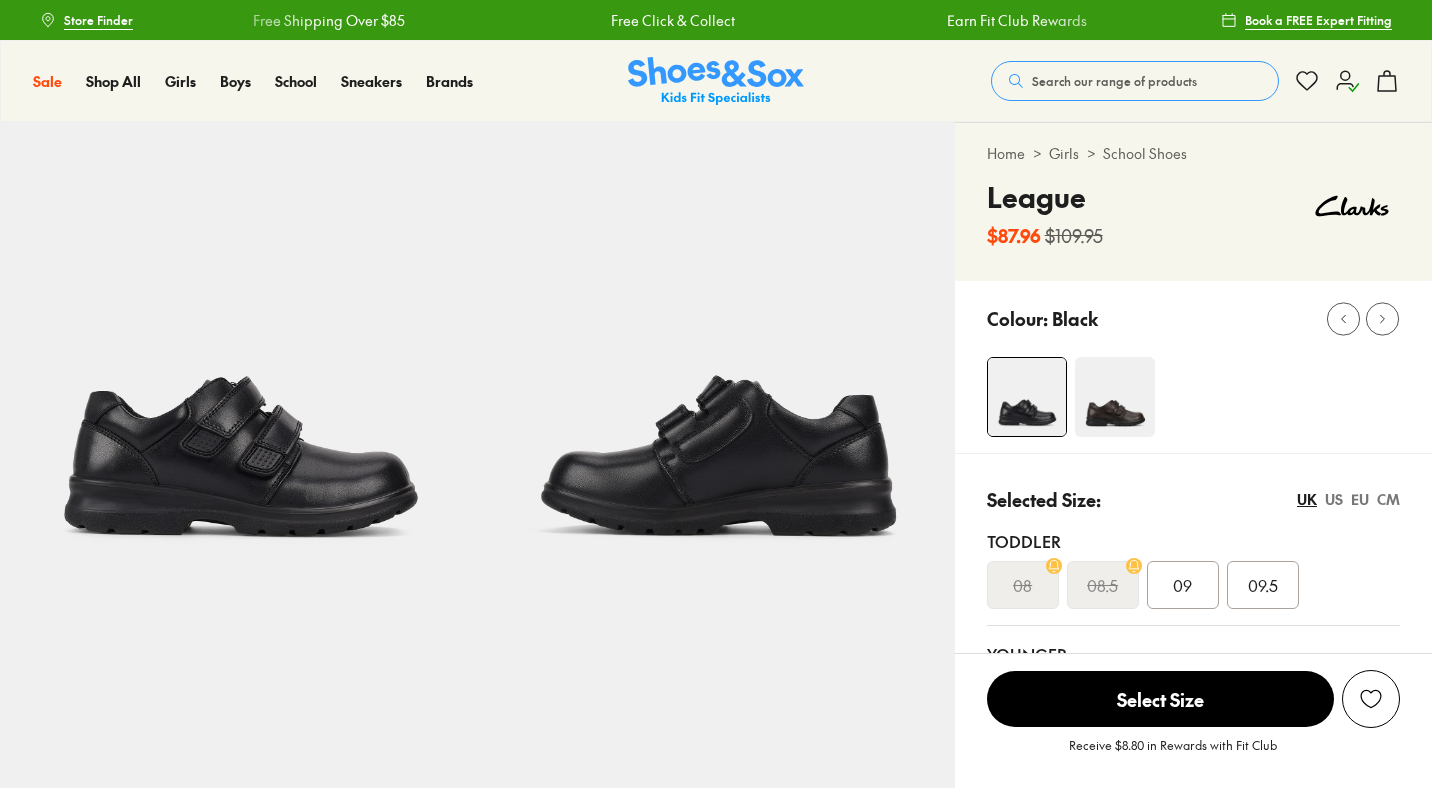 scroll, scrollTop: 0, scrollLeft: 0, axis: both 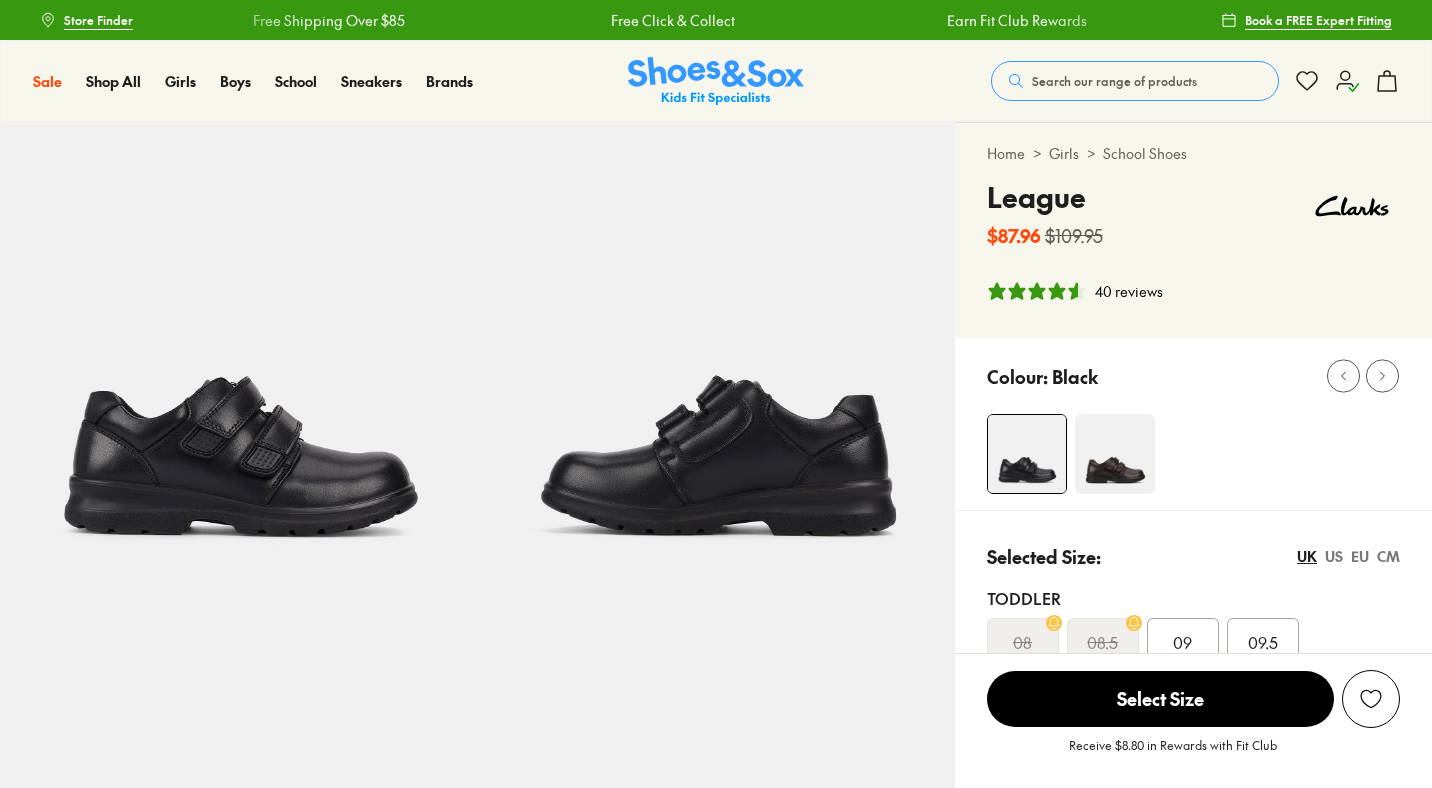 select on "*" 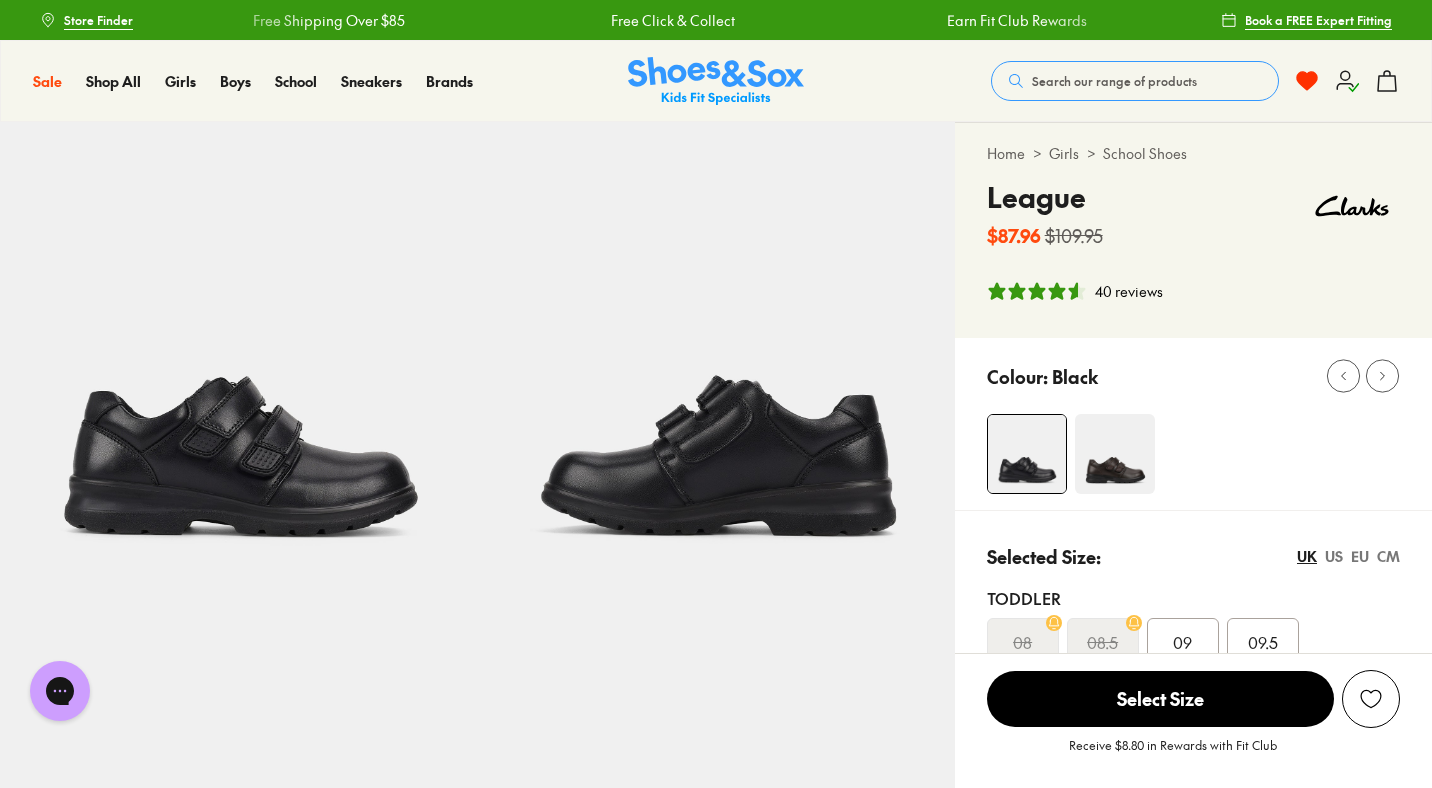 scroll, scrollTop: 0, scrollLeft: 0, axis: both 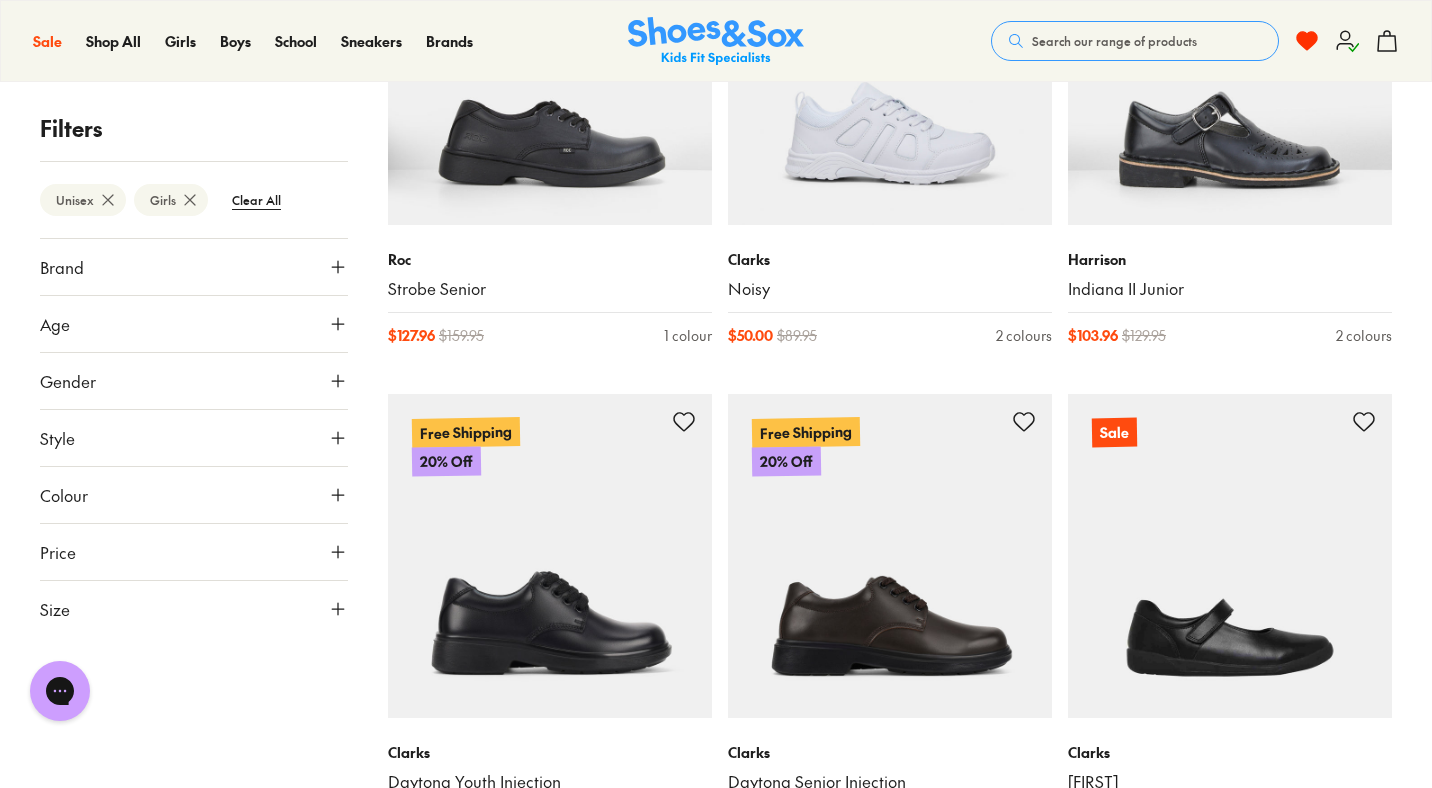 type on "***" 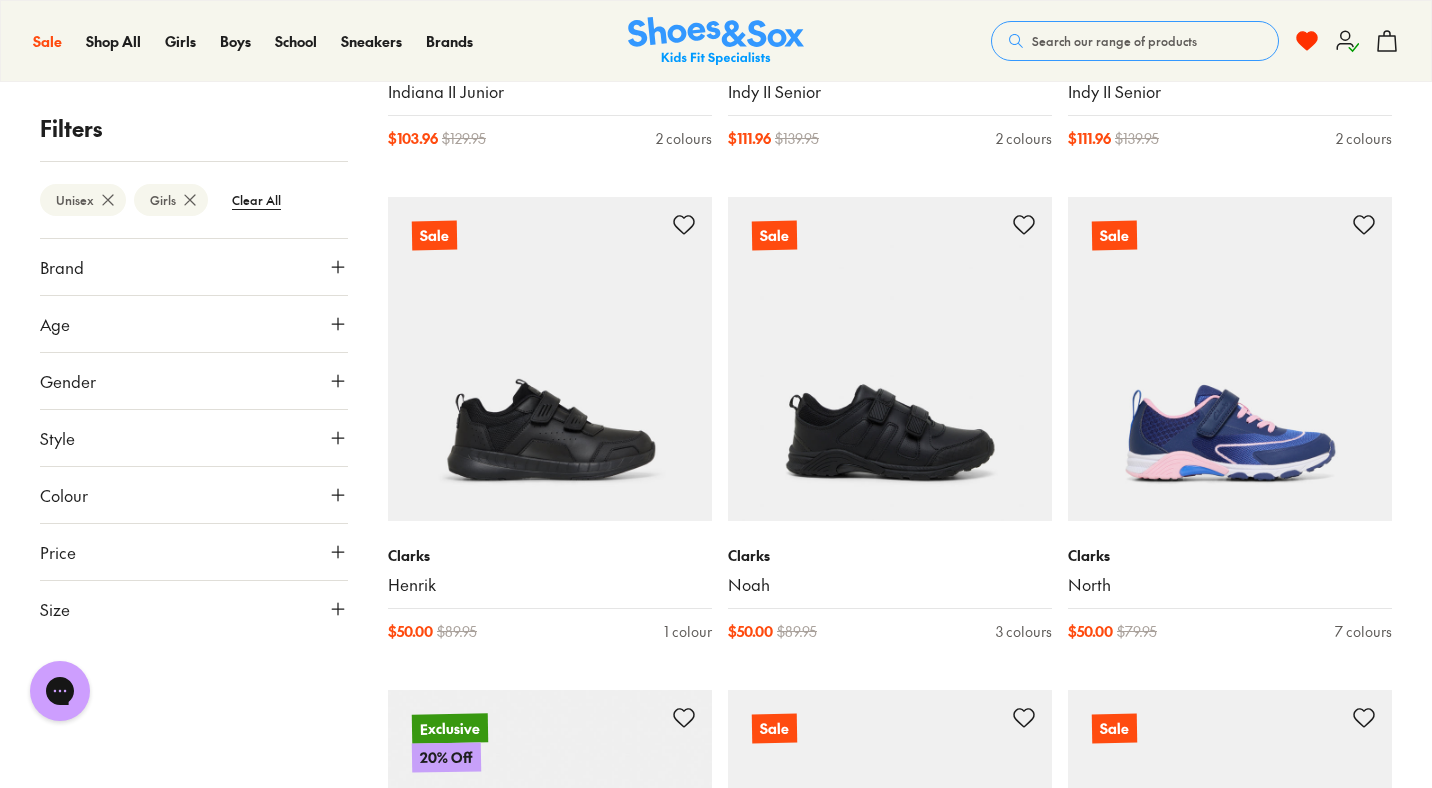 scroll, scrollTop: 7605, scrollLeft: 0, axis: vertical 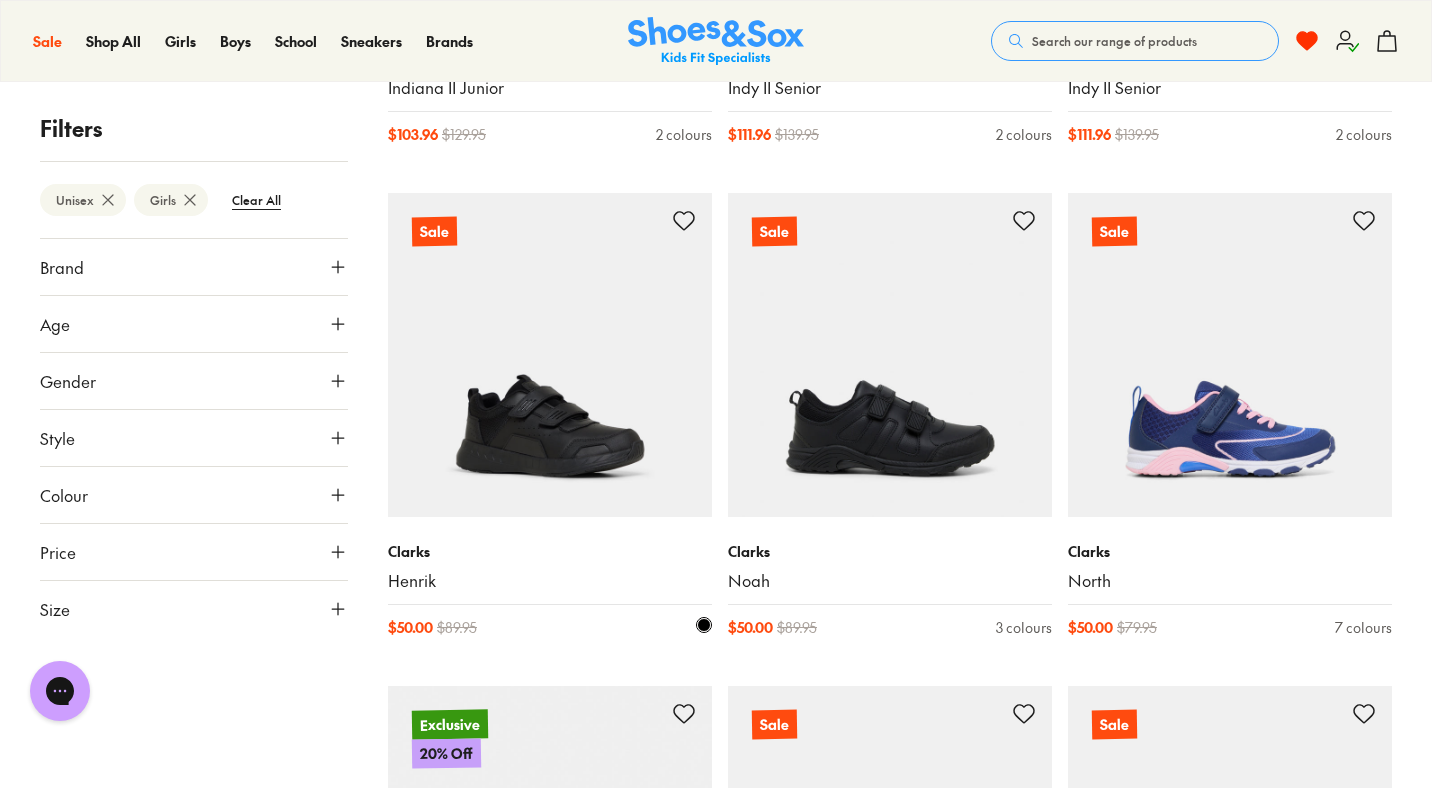 click at bounding box center [550, 355] 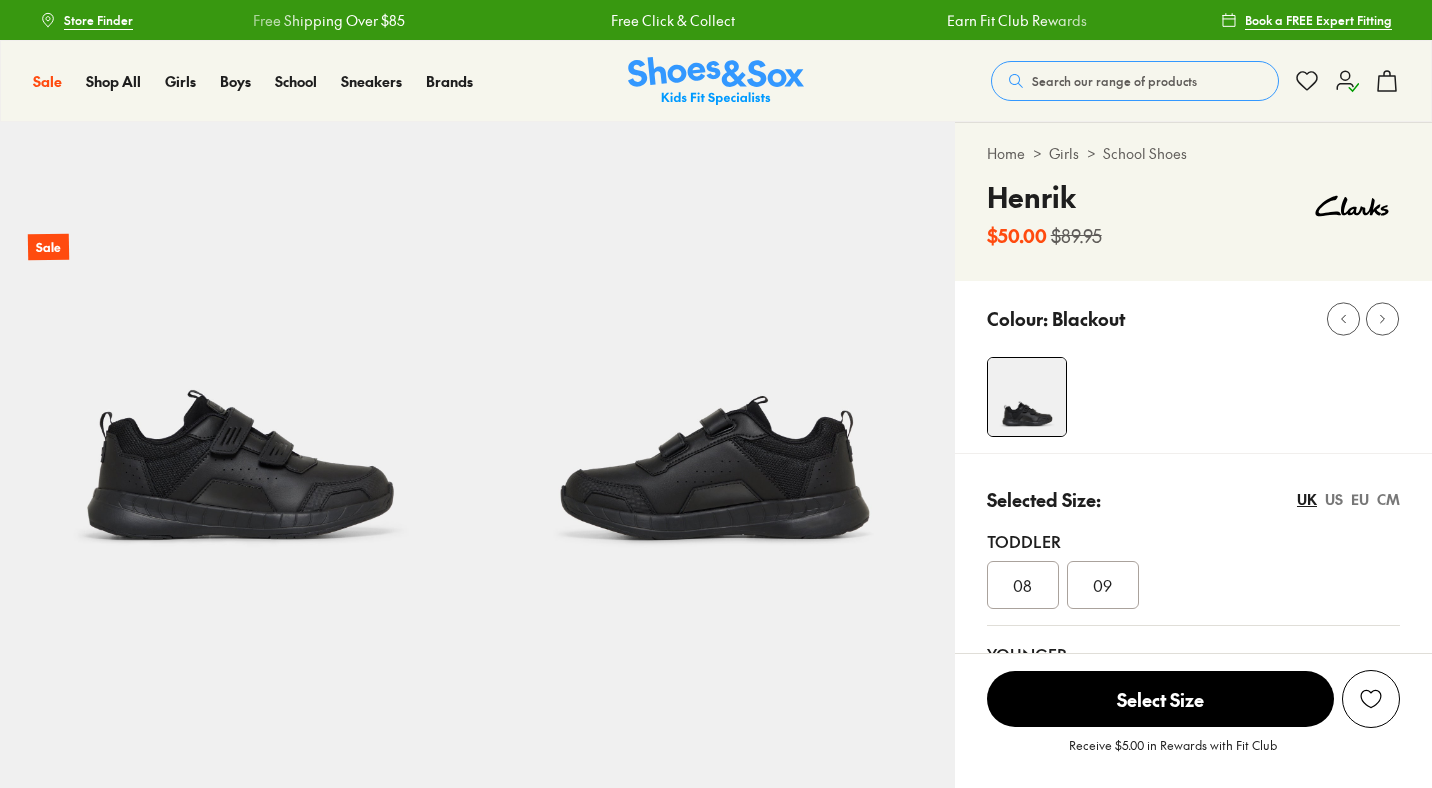 scroll, scrollTop: 0, scrollLeft: 0, axis: both 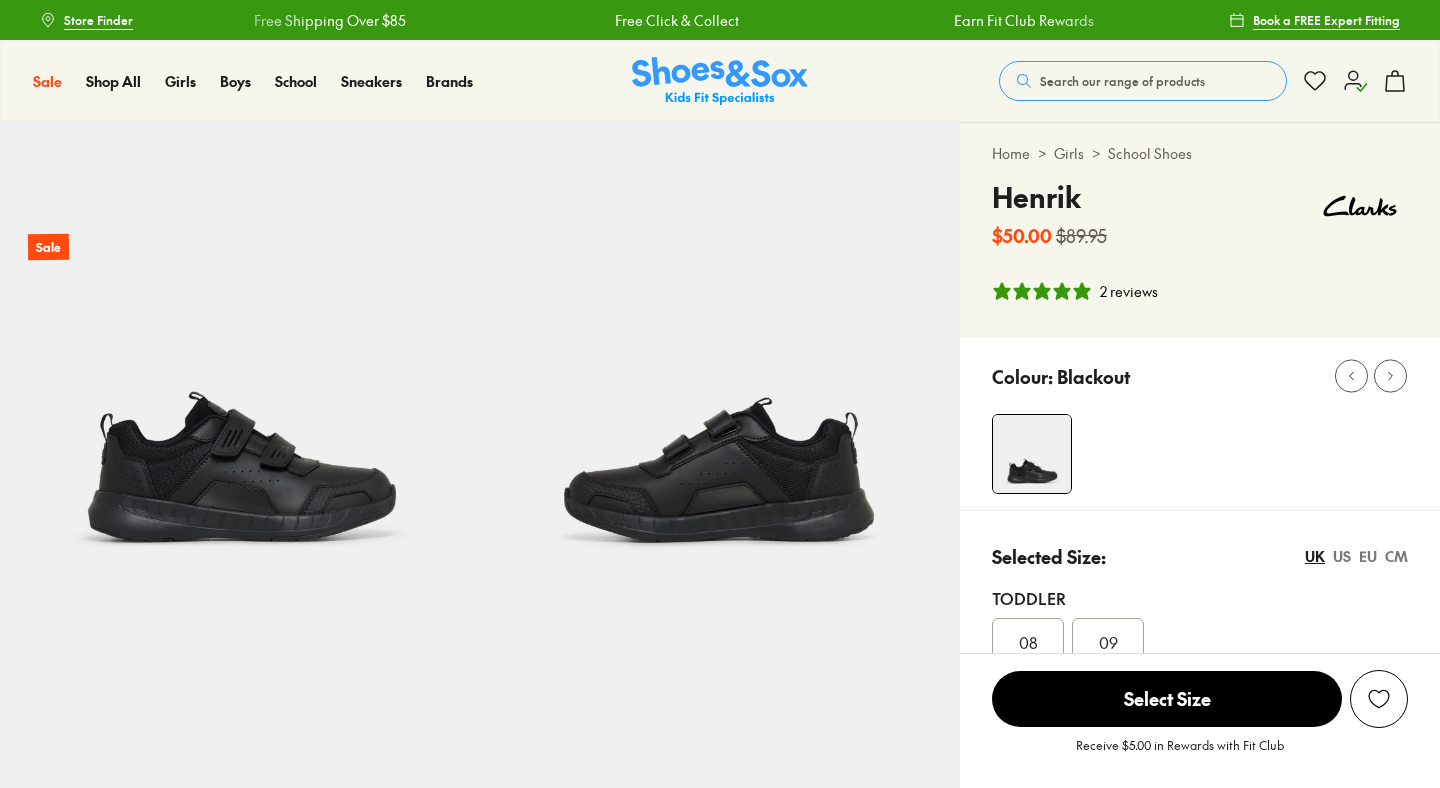select on "*" 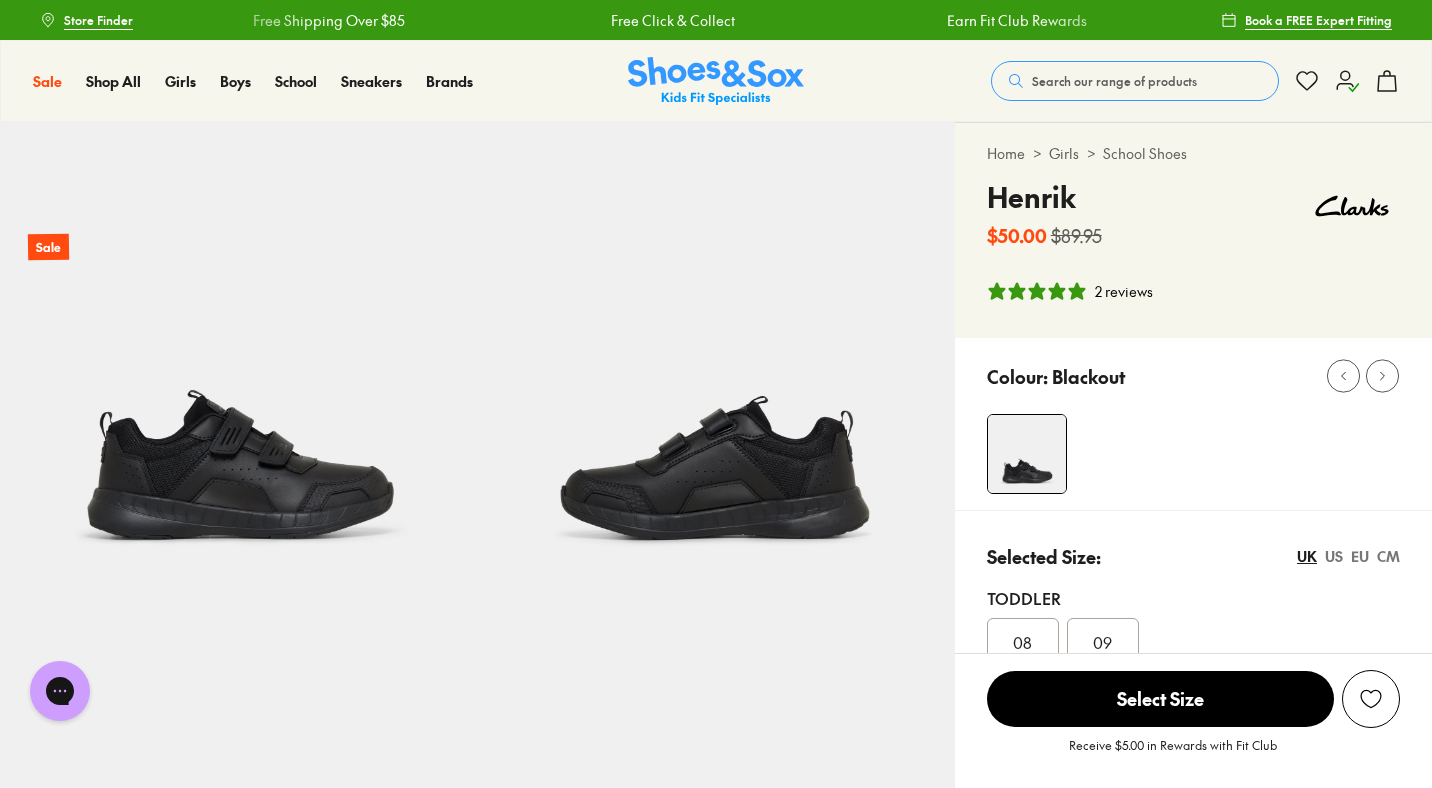 scroll, scrollTop: 0, scrollLeft: 0, axis: both 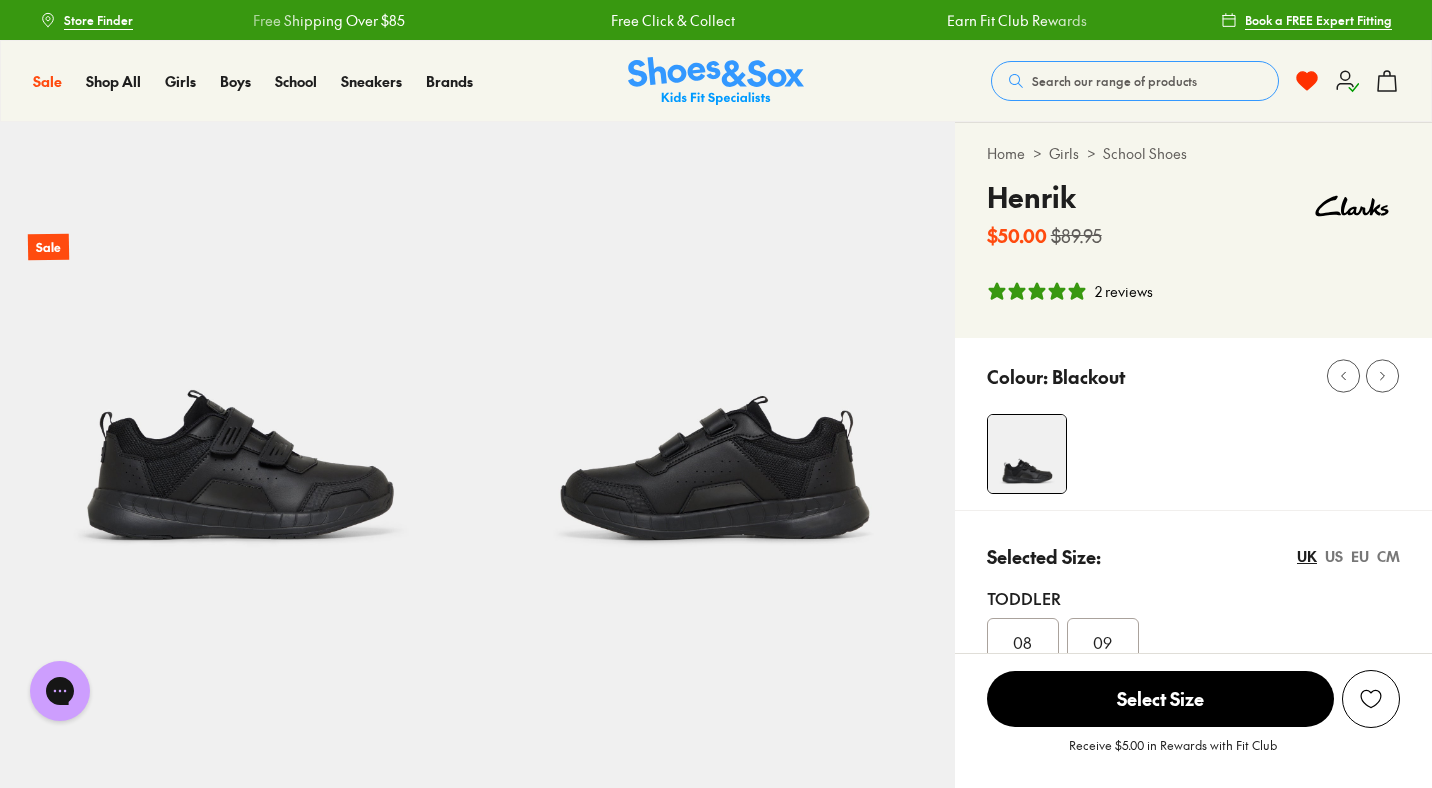click on "2 reviews" at bounding box center [1124, 291] 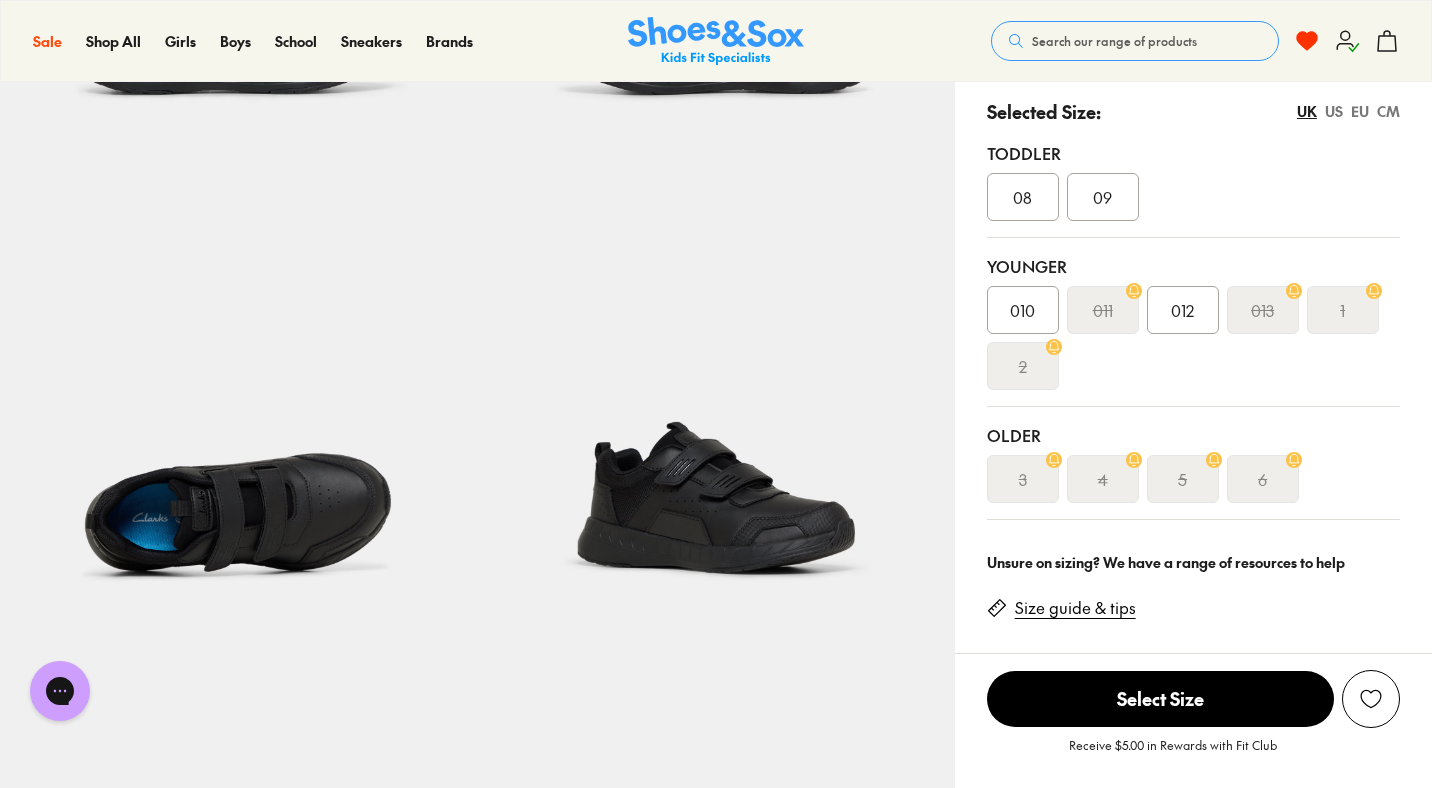 scroll, scrollTop: 444, scrollLeft: 0, axis: vertical 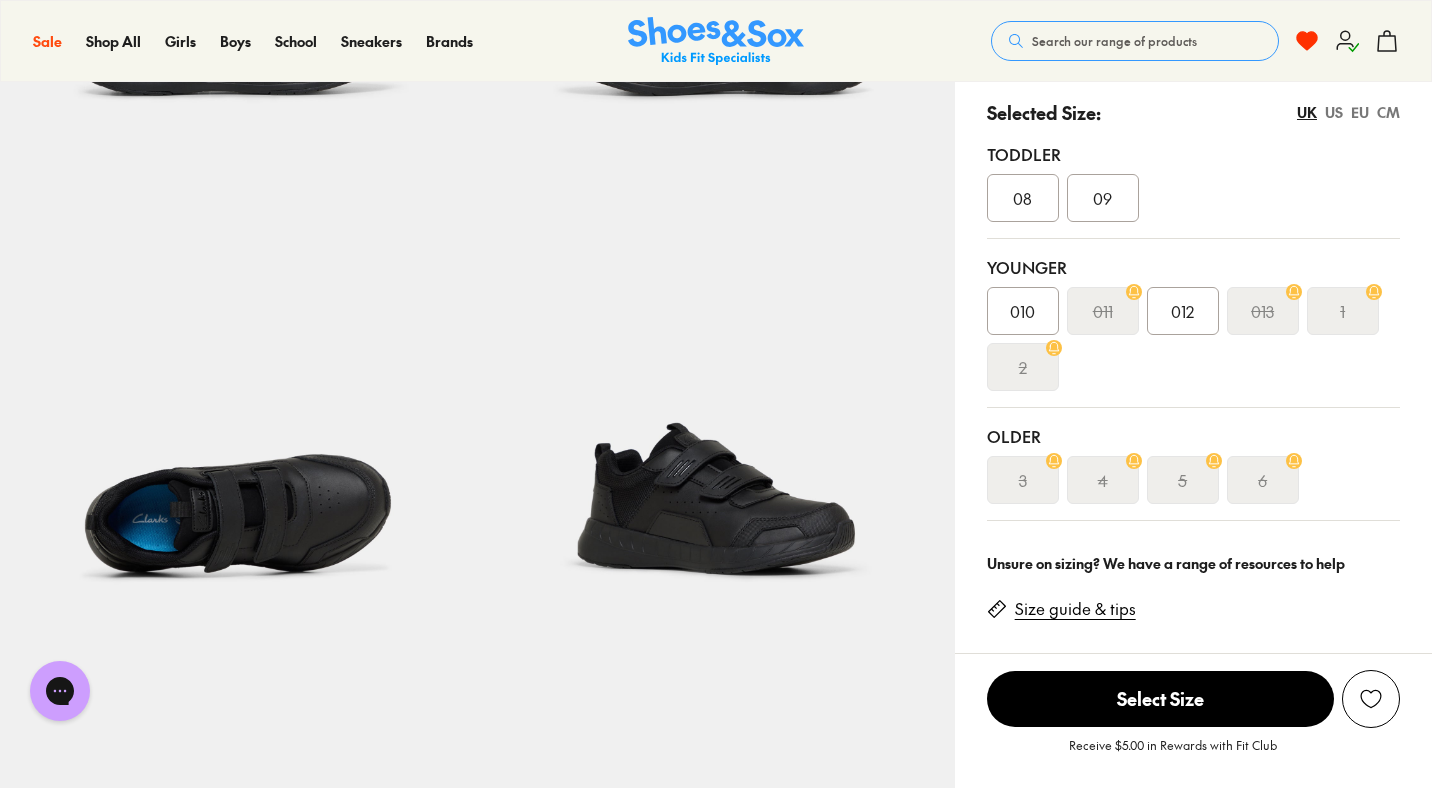 click on "012" at bounding box center [1182, 311] 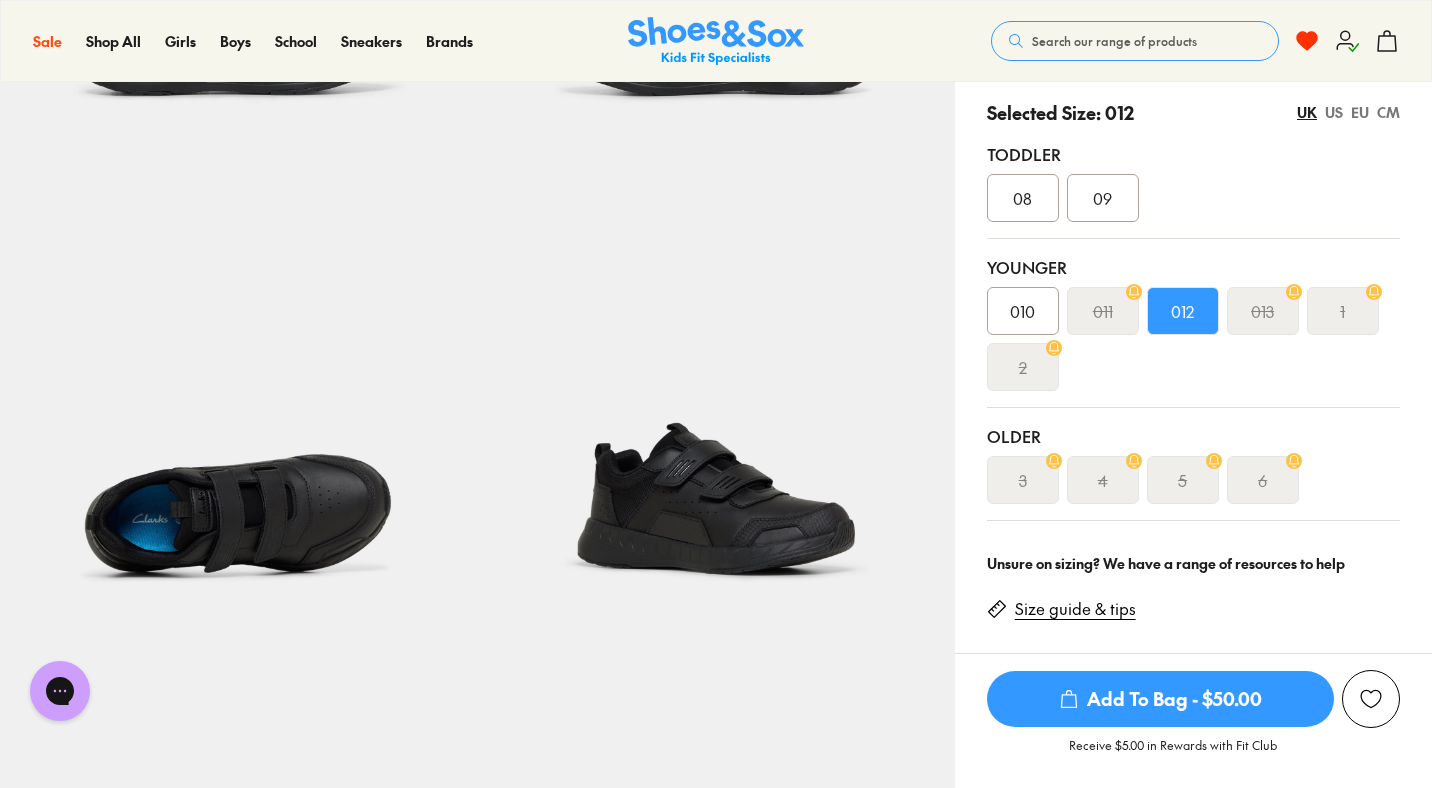 click on "EU" at bounding box center (1360, 112) 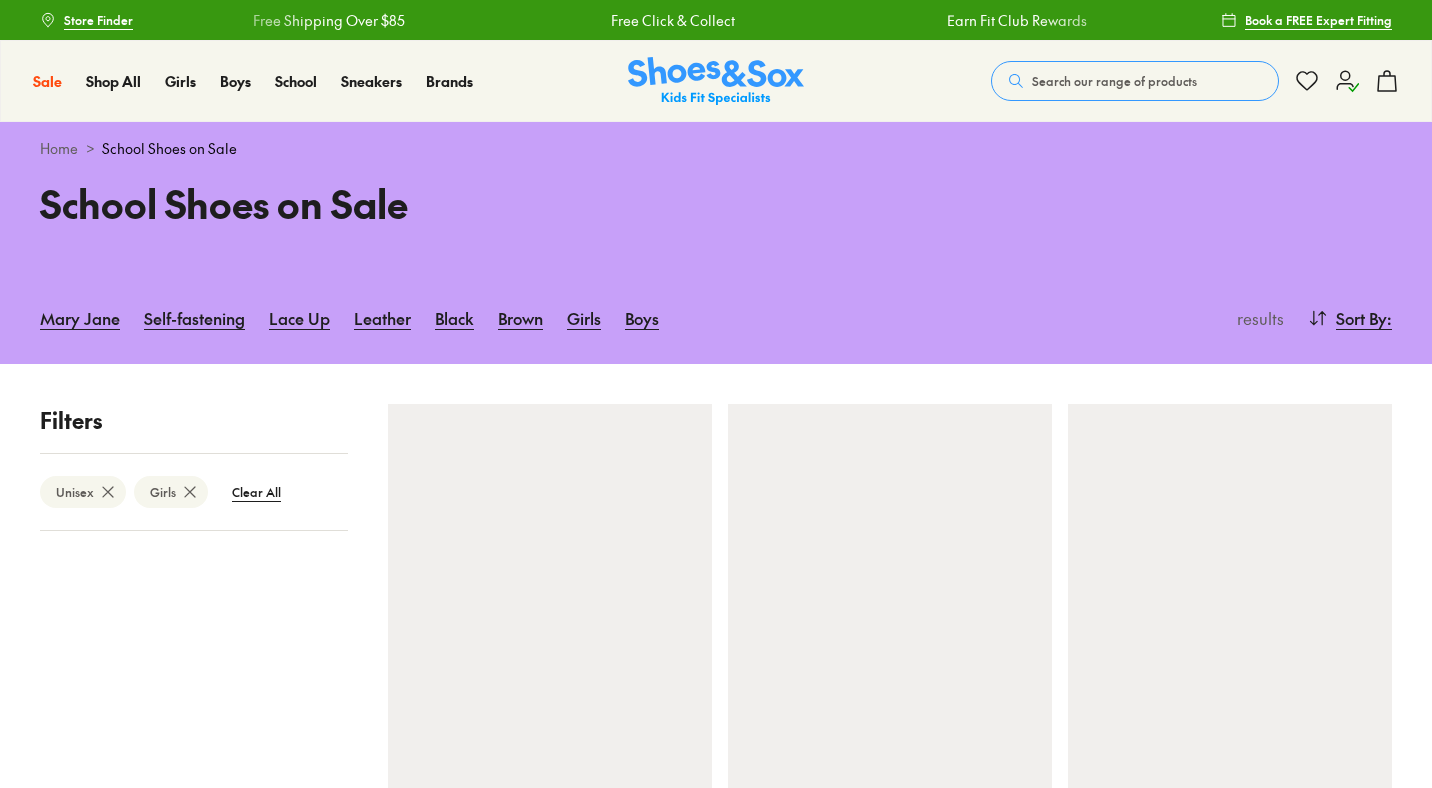 scroll, scrollTop: 0, scrollLeft: 0, axis: both 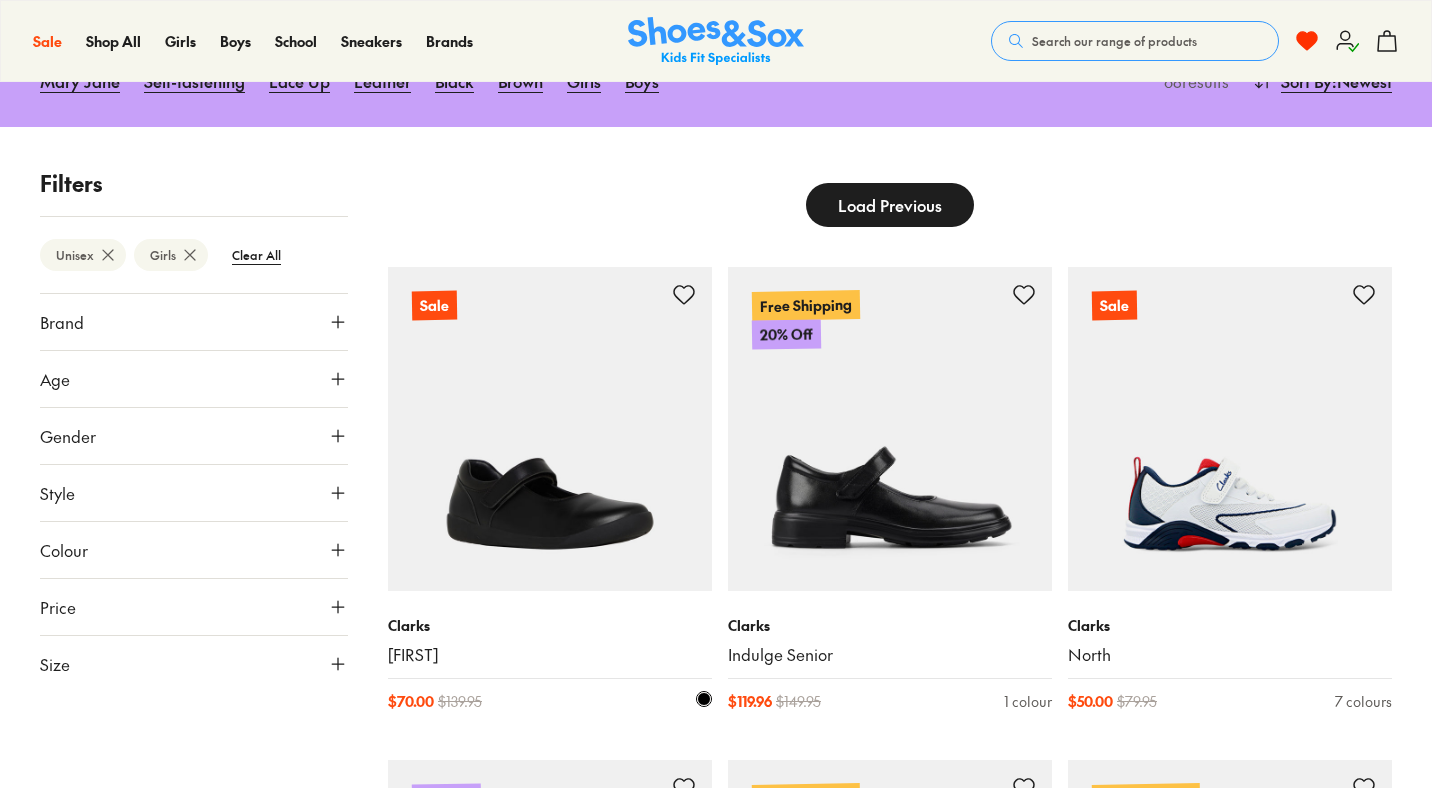 type on "***" 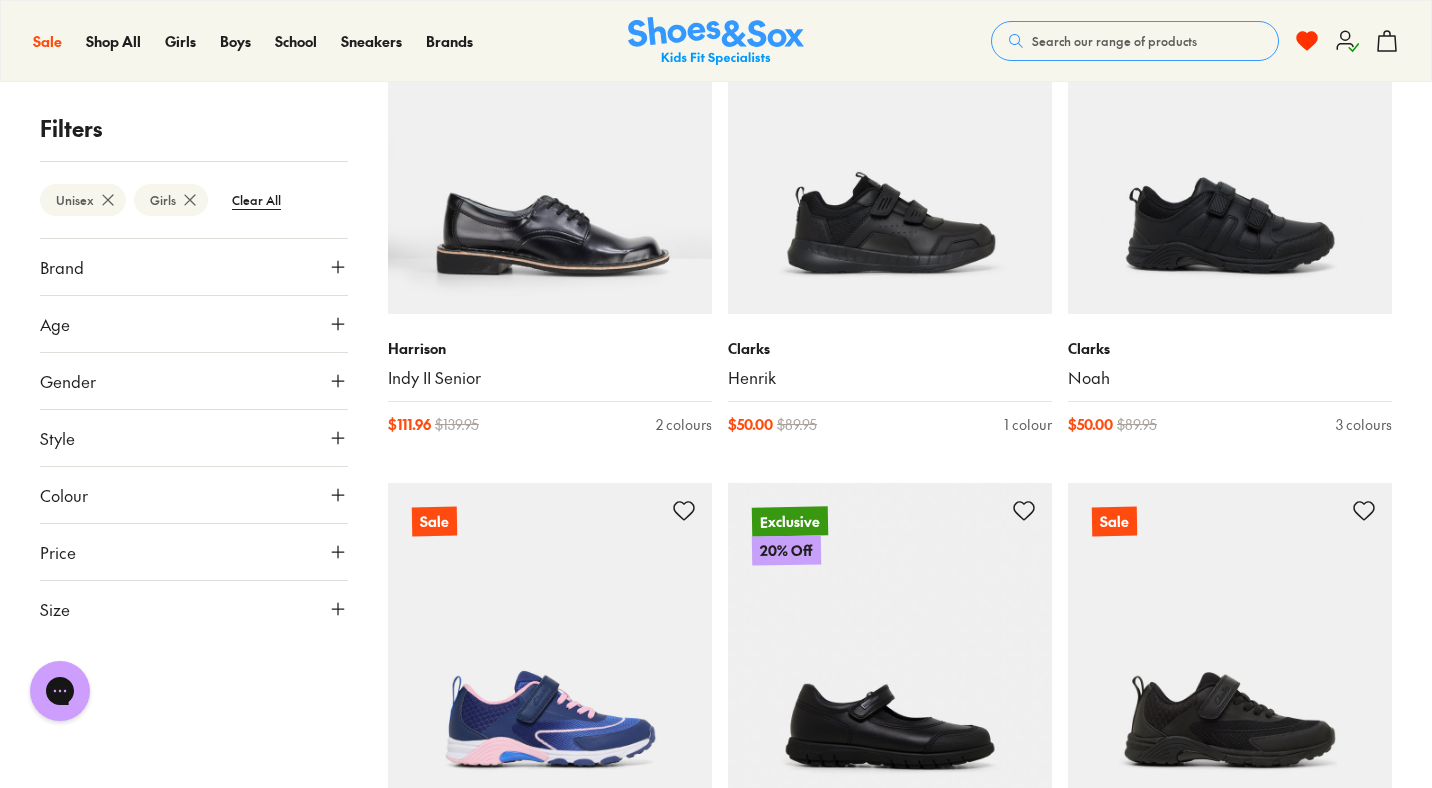 scroll, scrollTop: 2490, scrollLeft: 0, axis: vertical 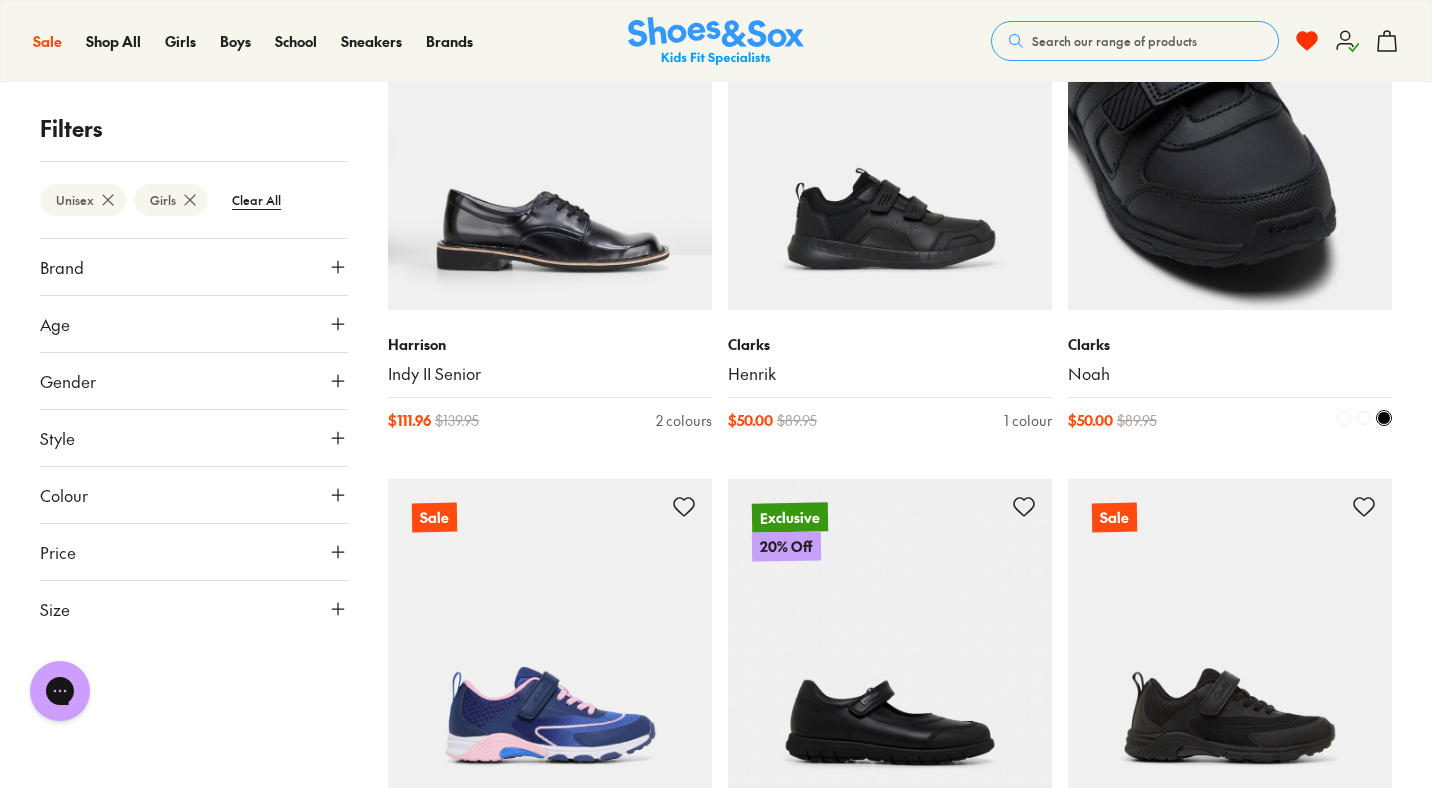 click at bounding box center (1230, 148) 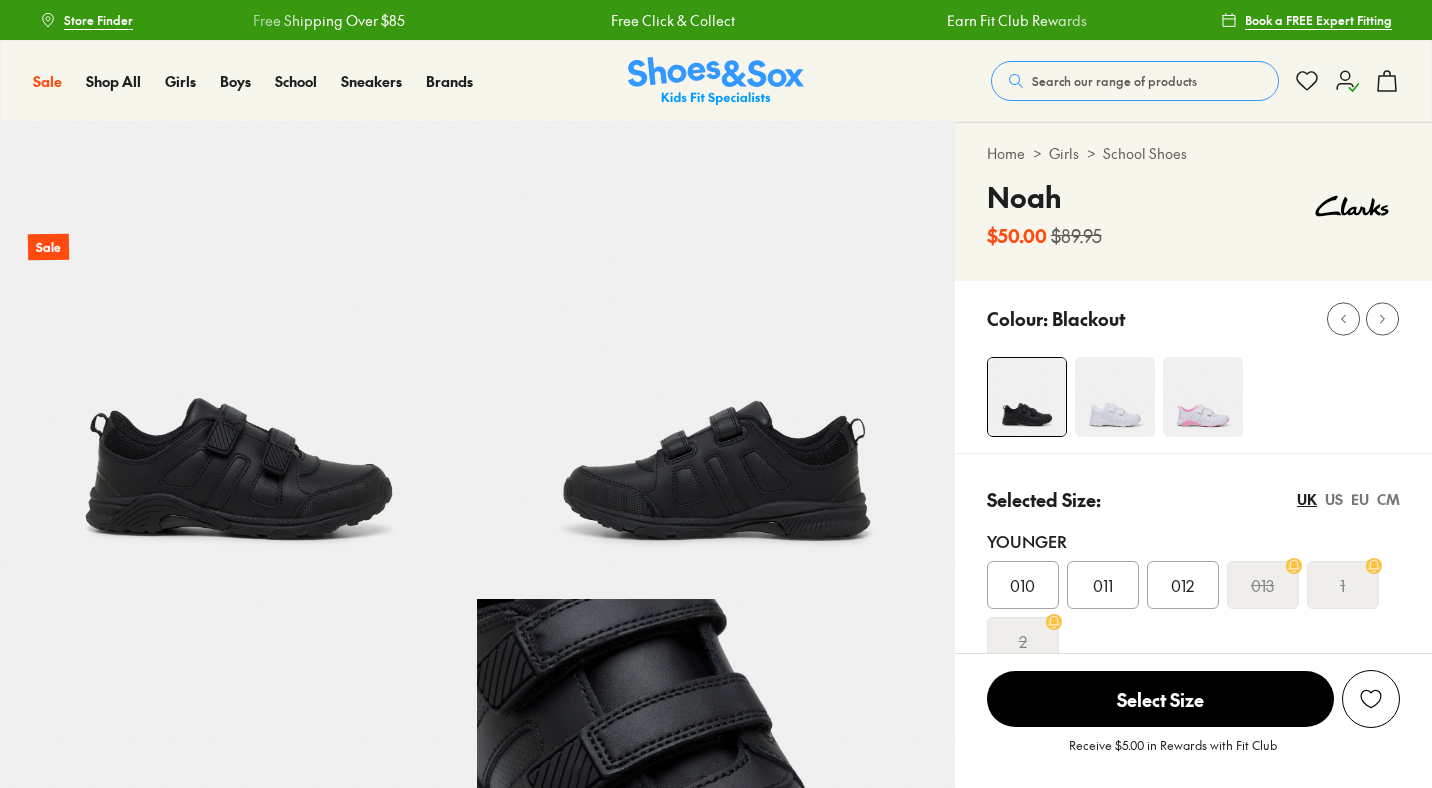 scroll, scrollTop: 0, scrollLeft: 0, axis: both 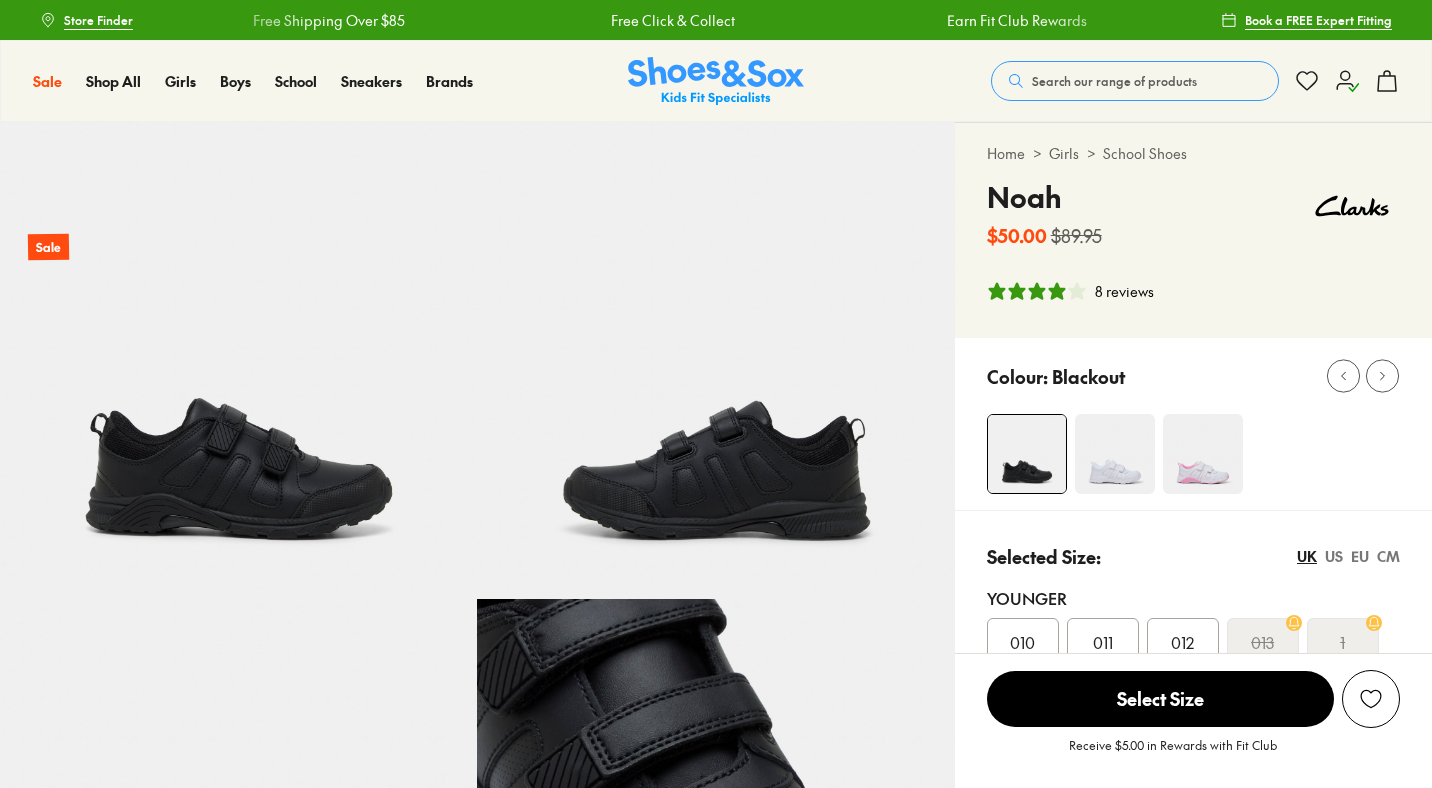 select on "*" 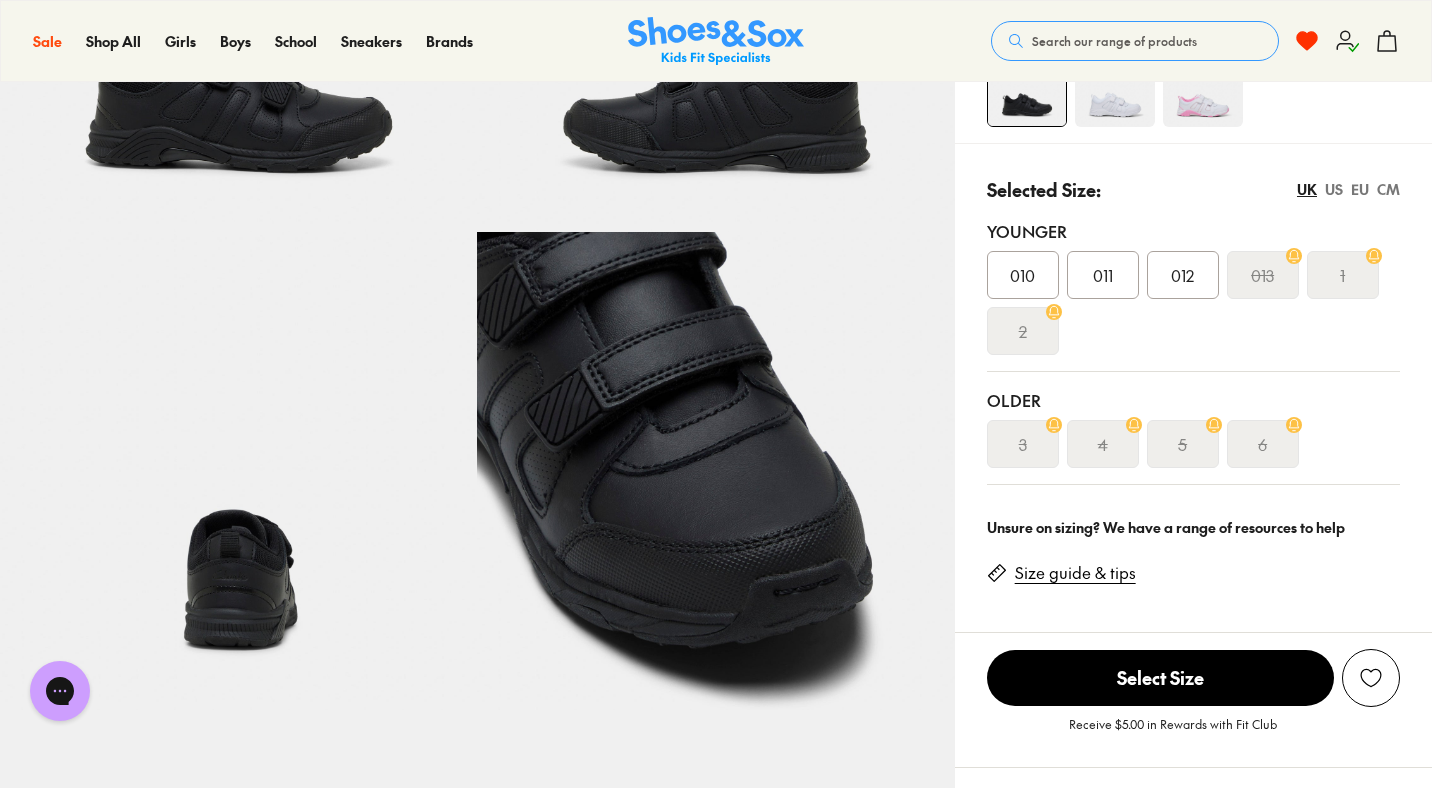 scroll, scrollTop: 0, scrollLeft: 0, axis: both 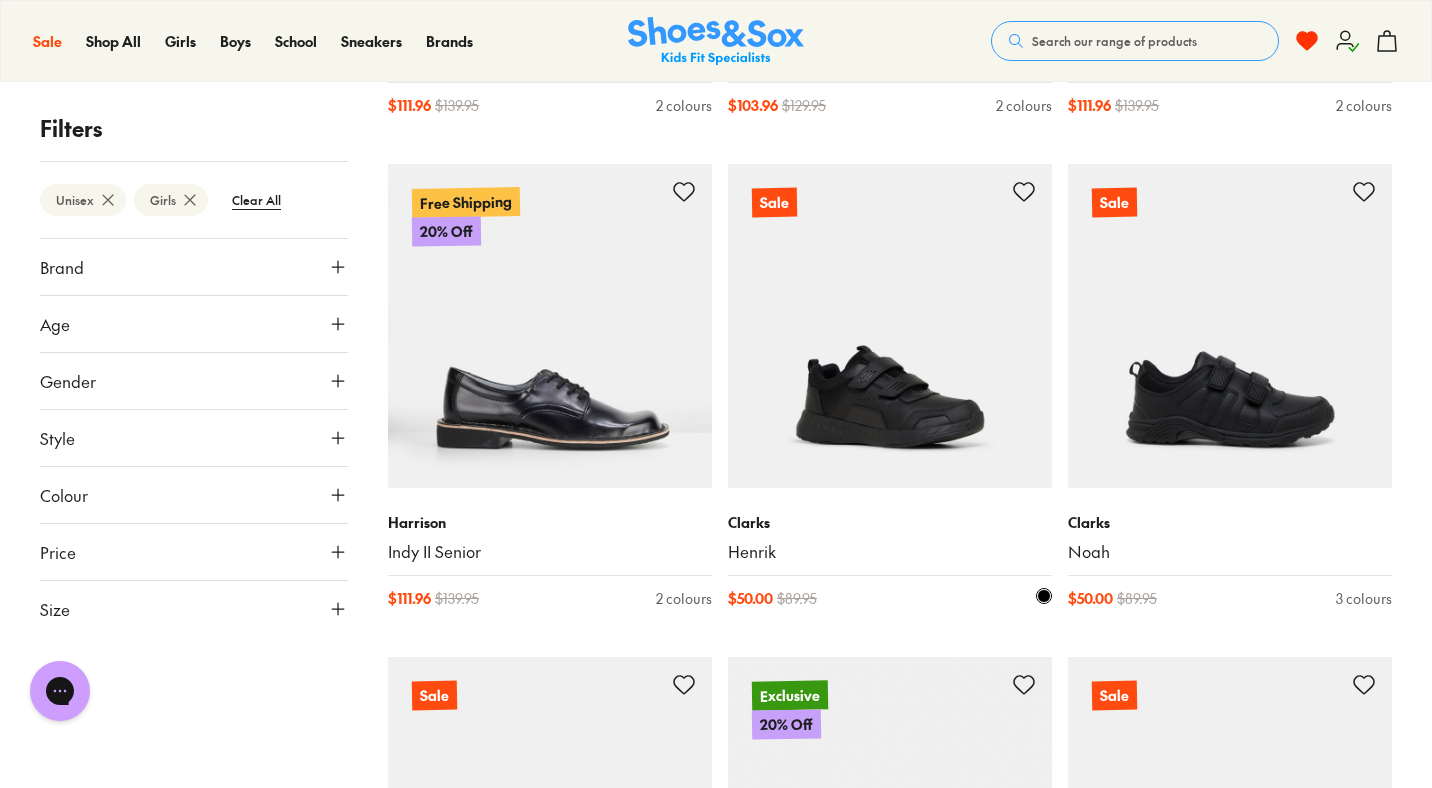 click 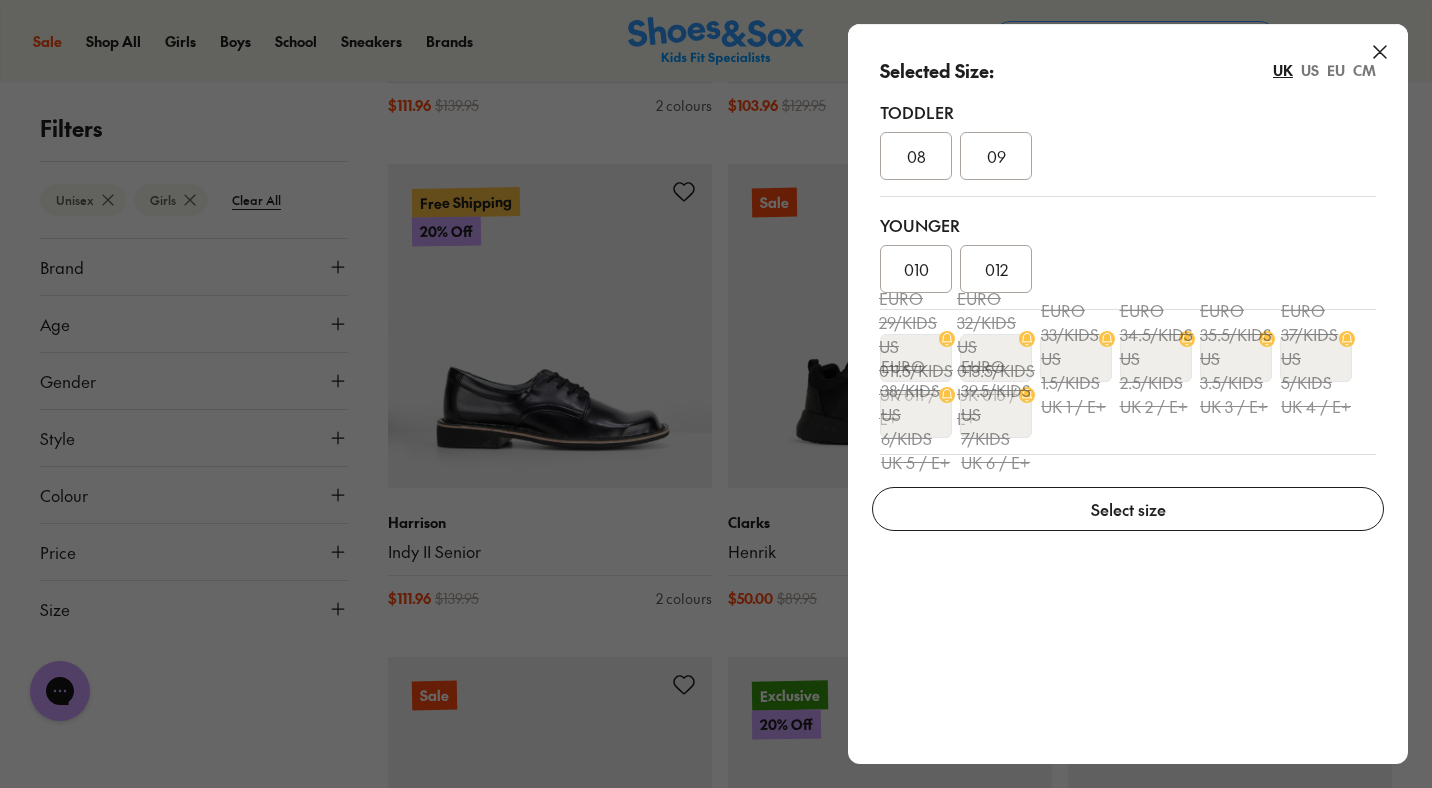click on "012" at bounding box center (996, 269) 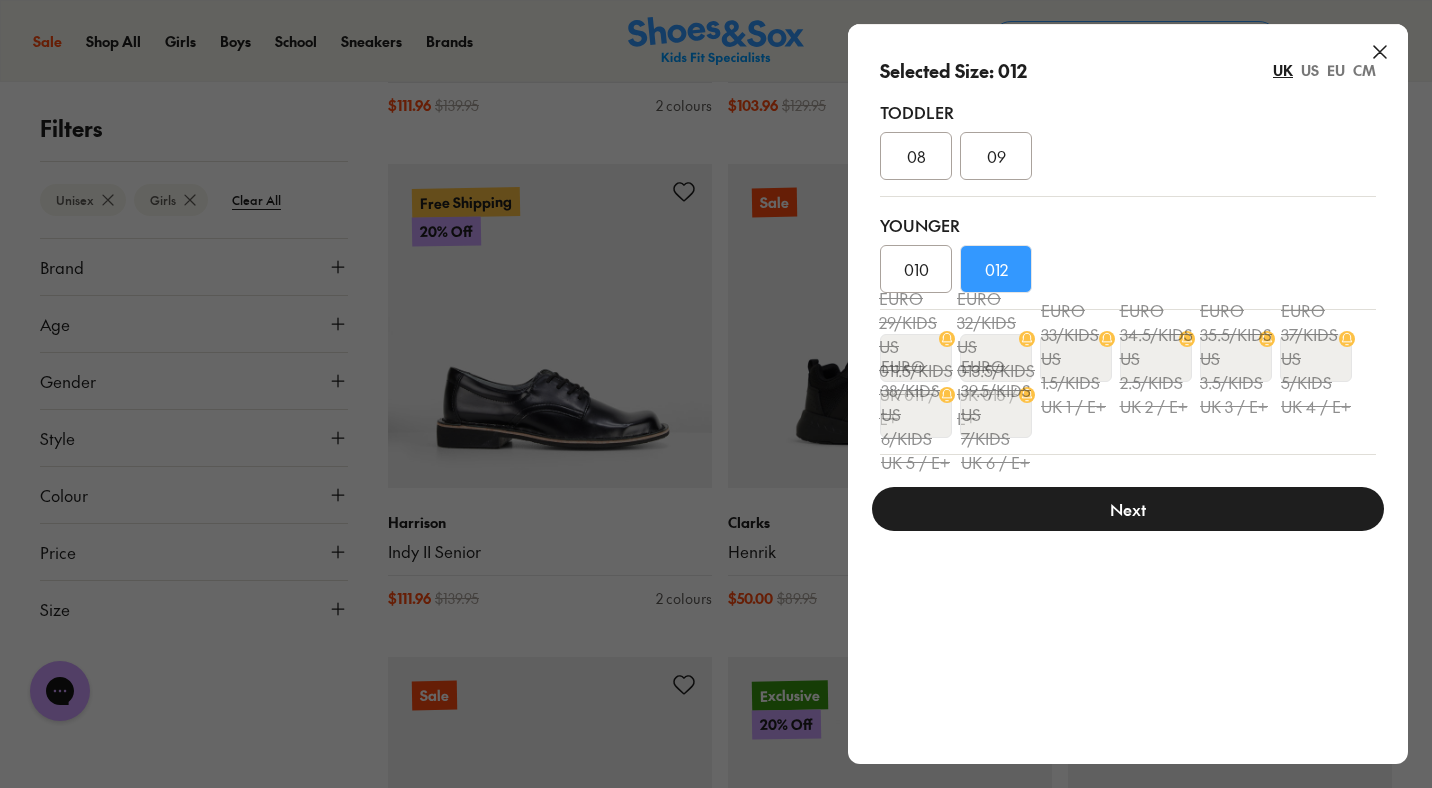 click on "Next" at bounding box center (1128, 509) 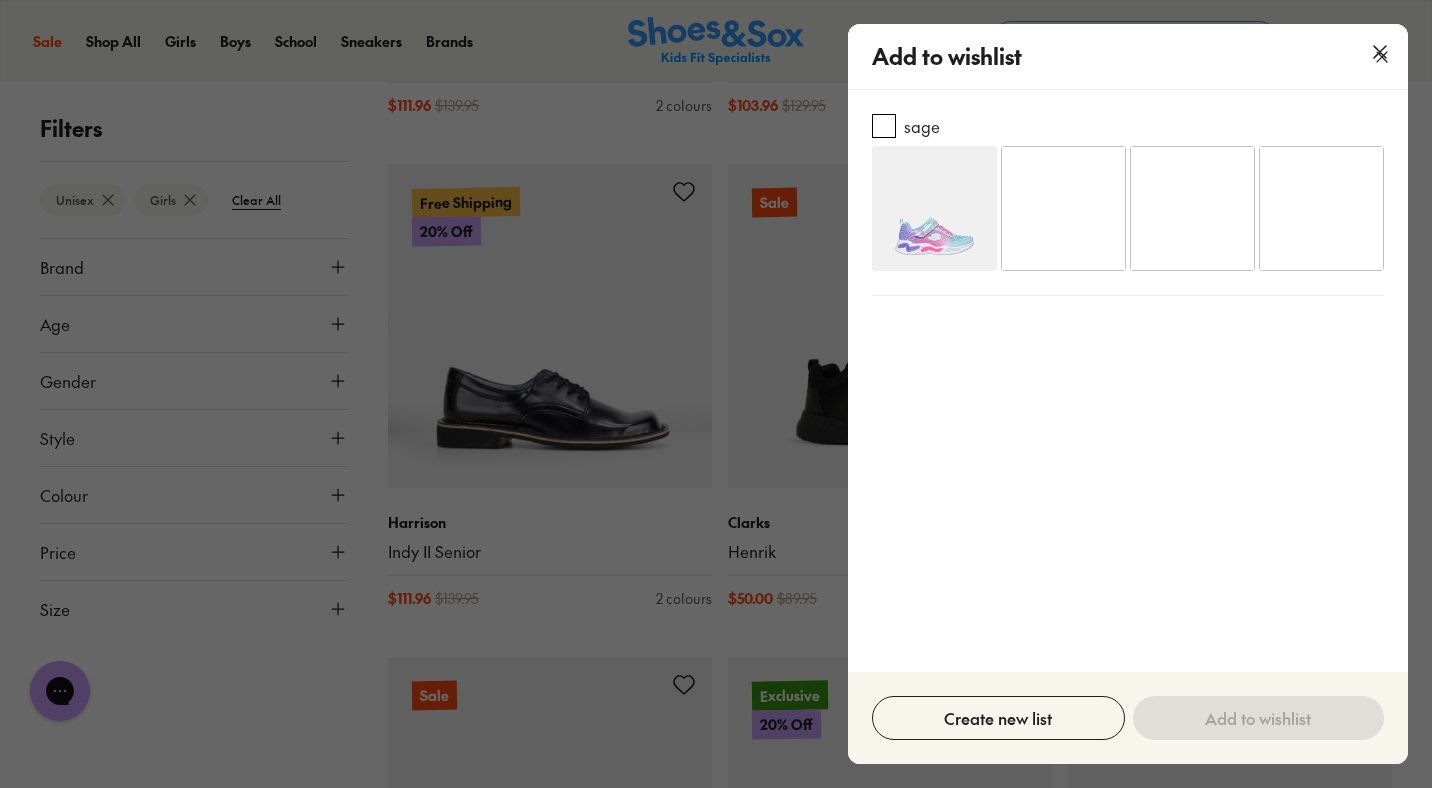 click at bounding box center (884, 126) 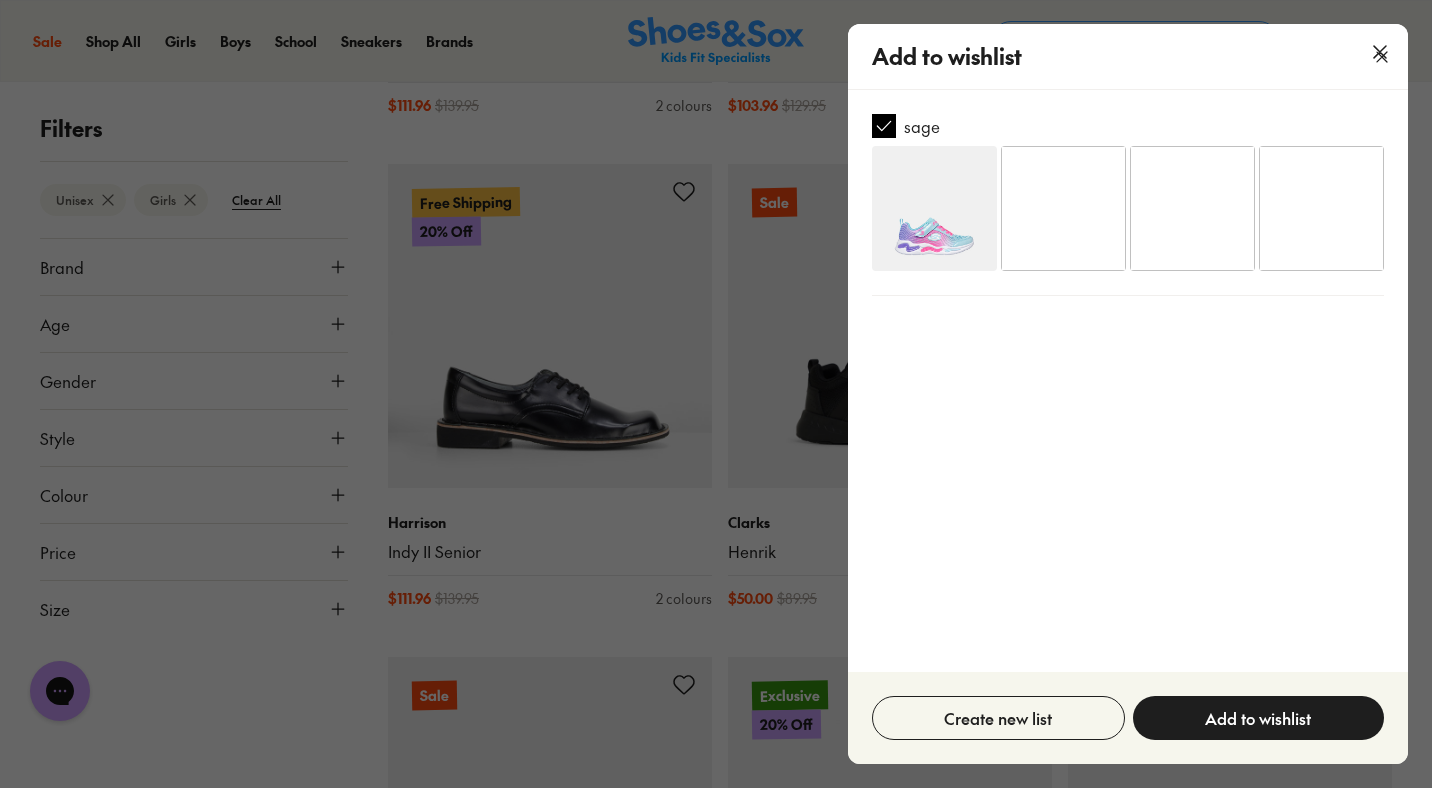 click on "Add to wishlist" at bounding box center [1258, 718] 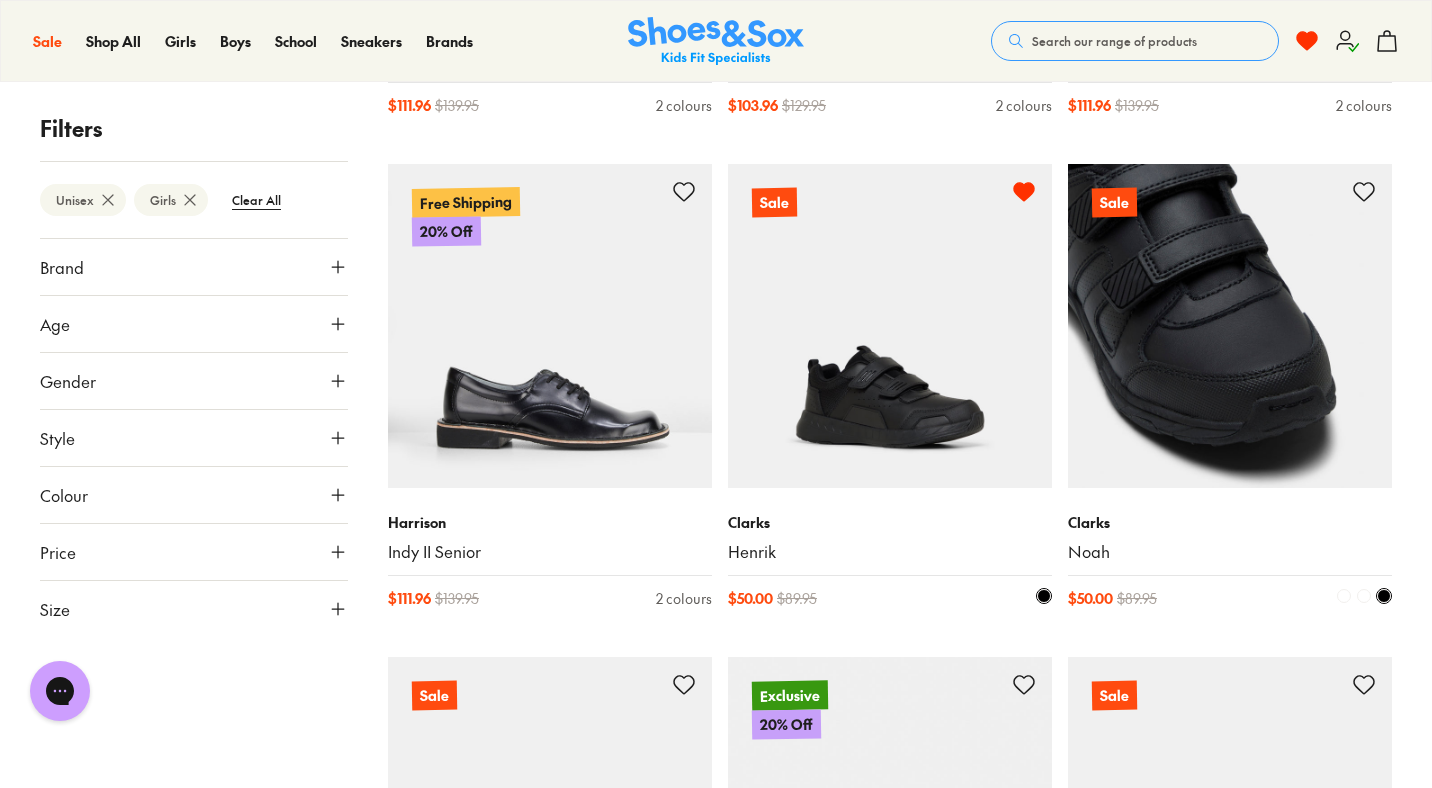 click 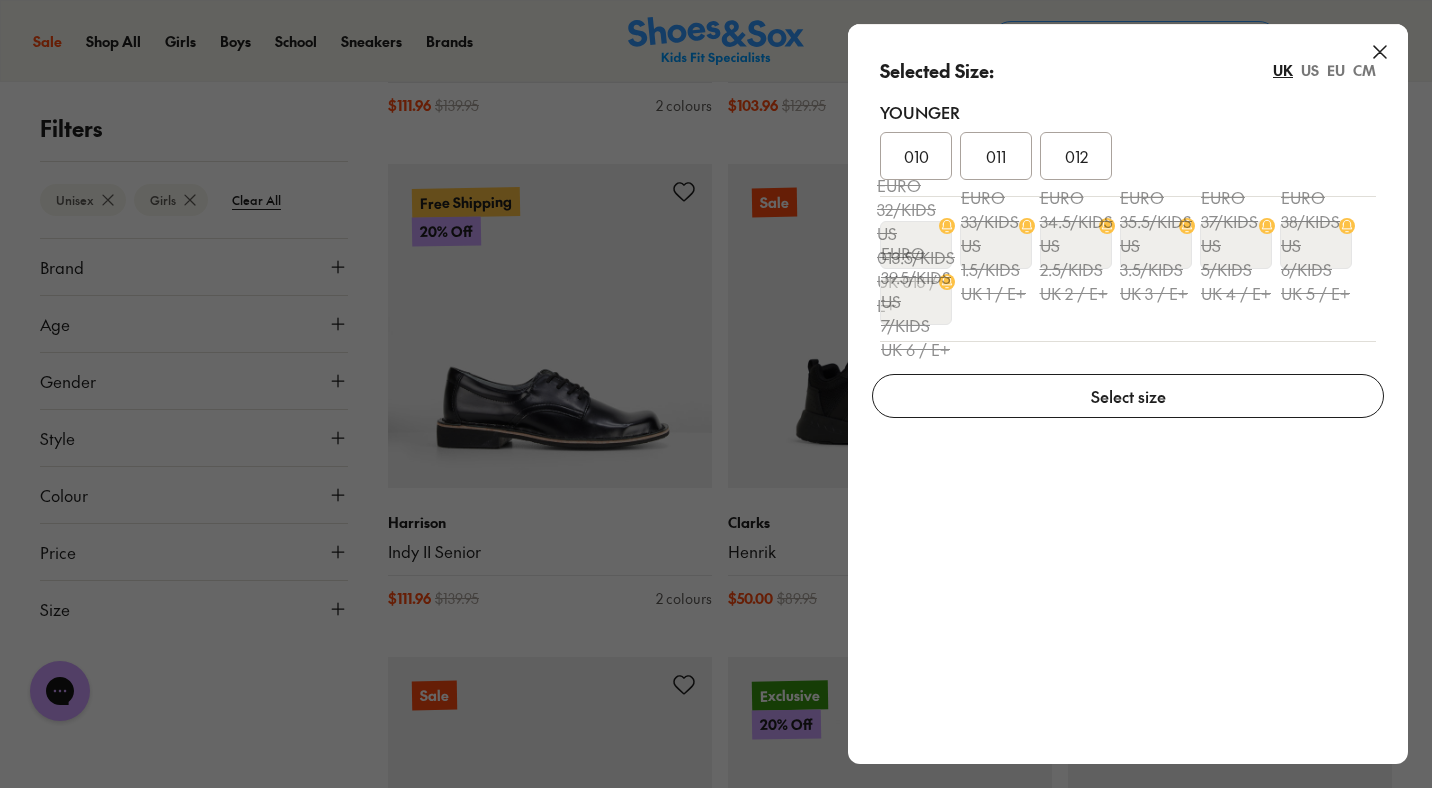 click on "011" at bounding box center (996, 156) 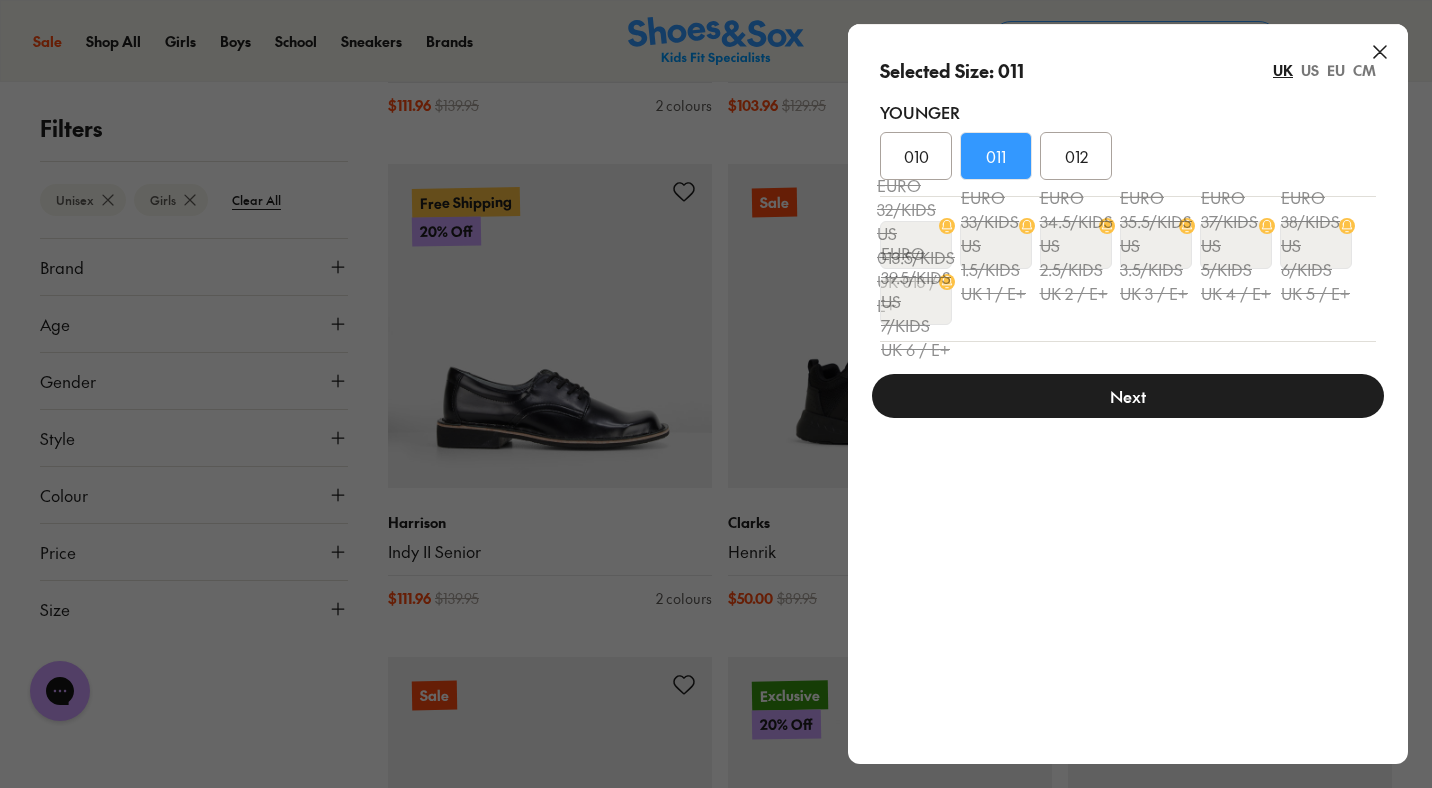 click on "Next" at bounding box center (1128, 396) 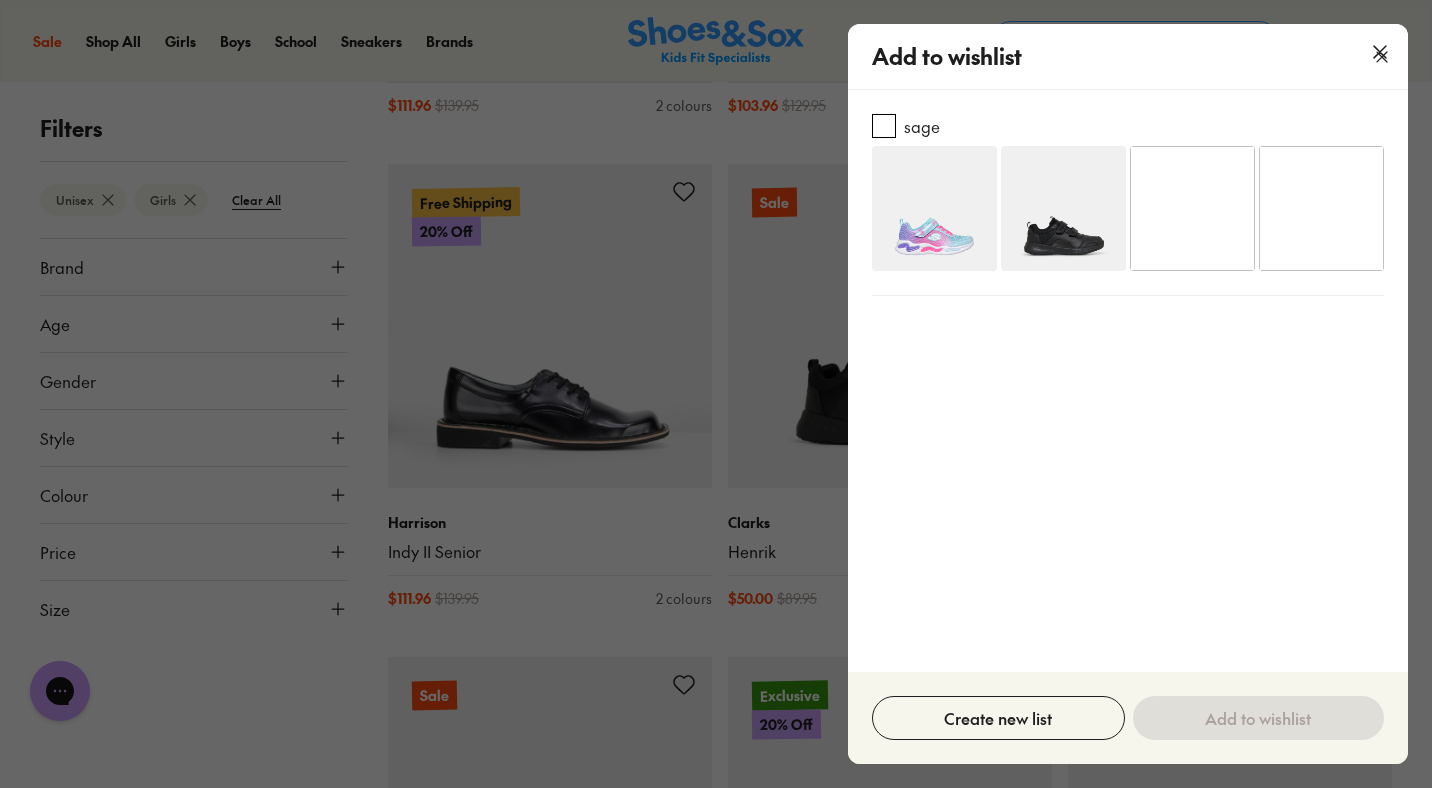 click at bounding box center (884, 126) 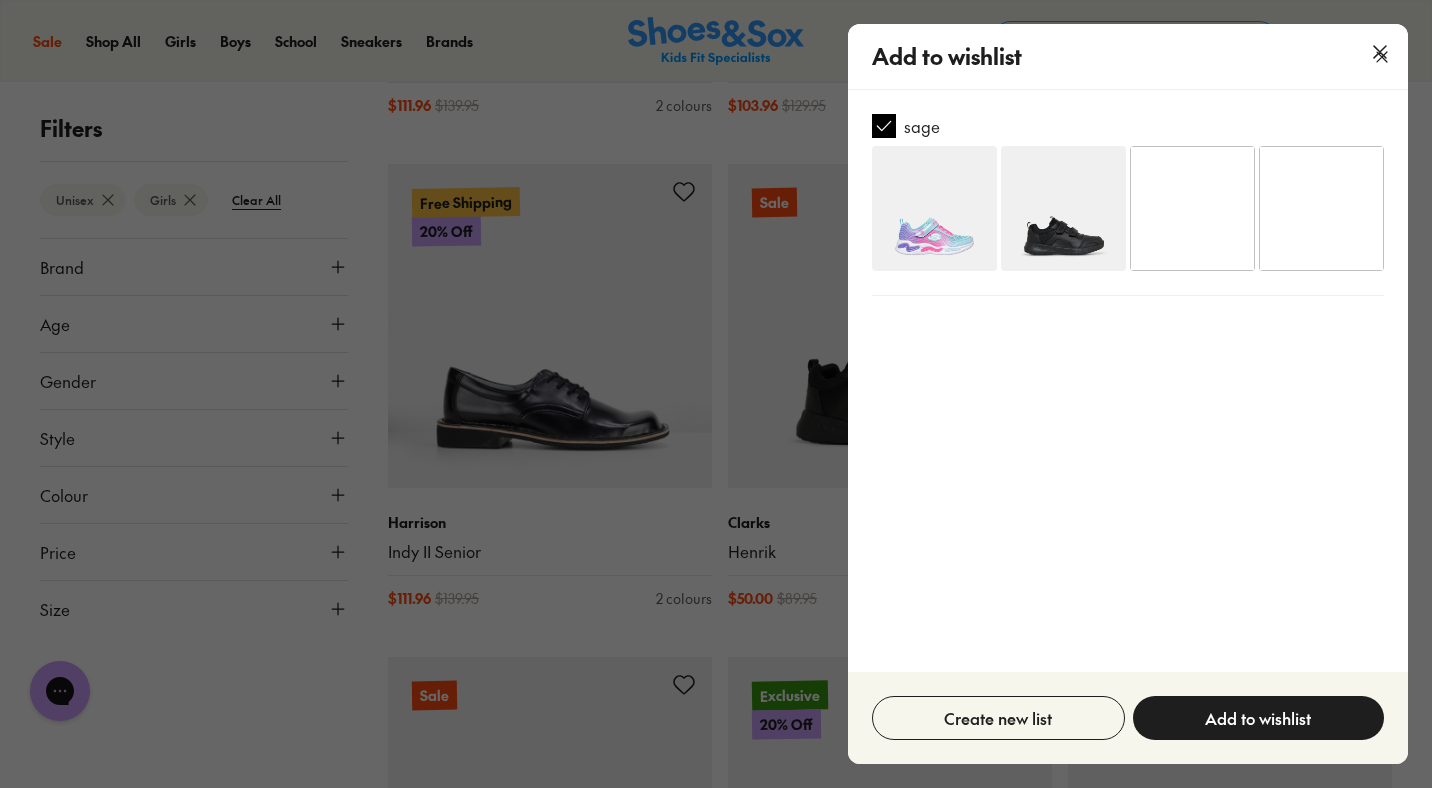 click on "Add to wishlist" at bounding box center (1258, 718) 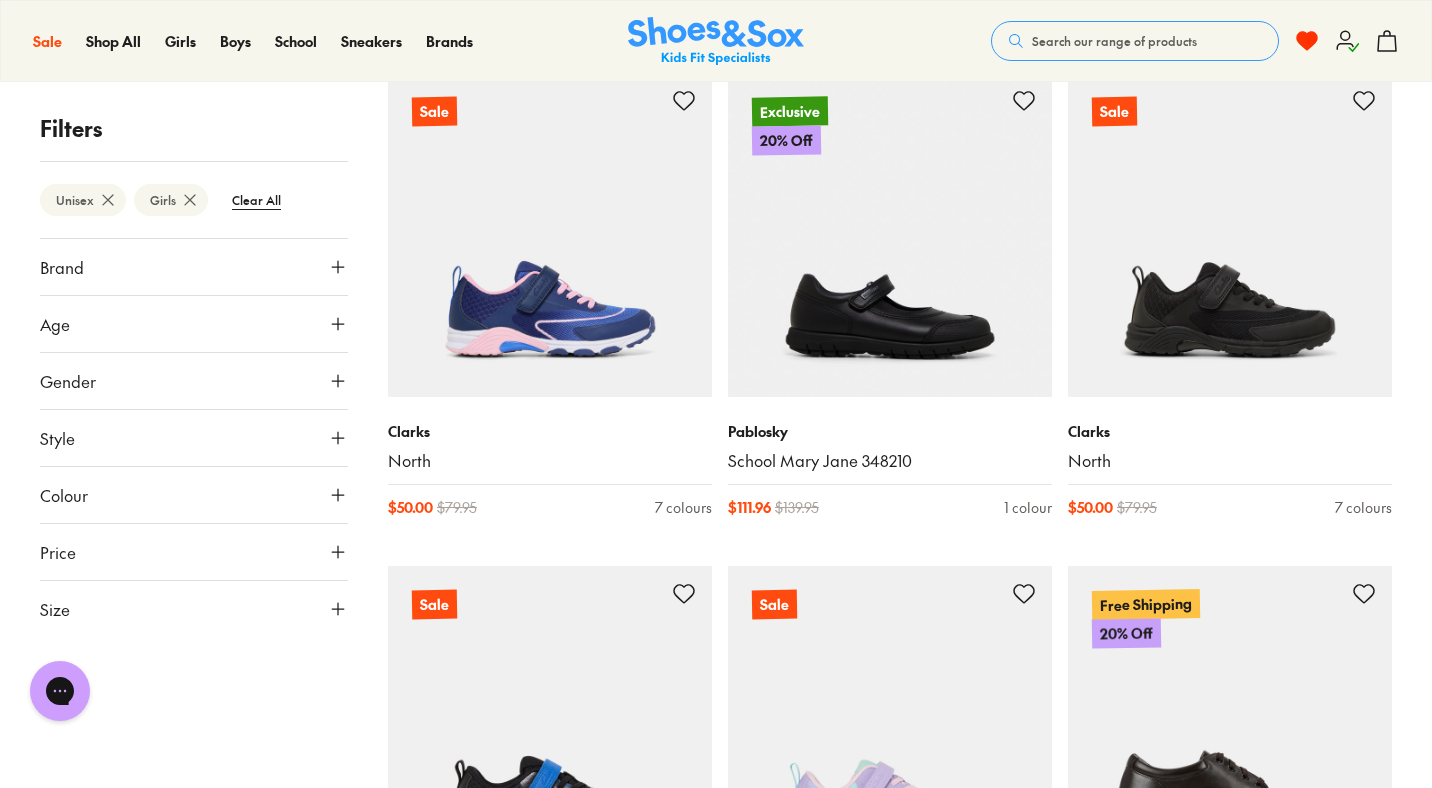 scroll, scrollTop: 2897, scrollLeft: 0, axis: vertical 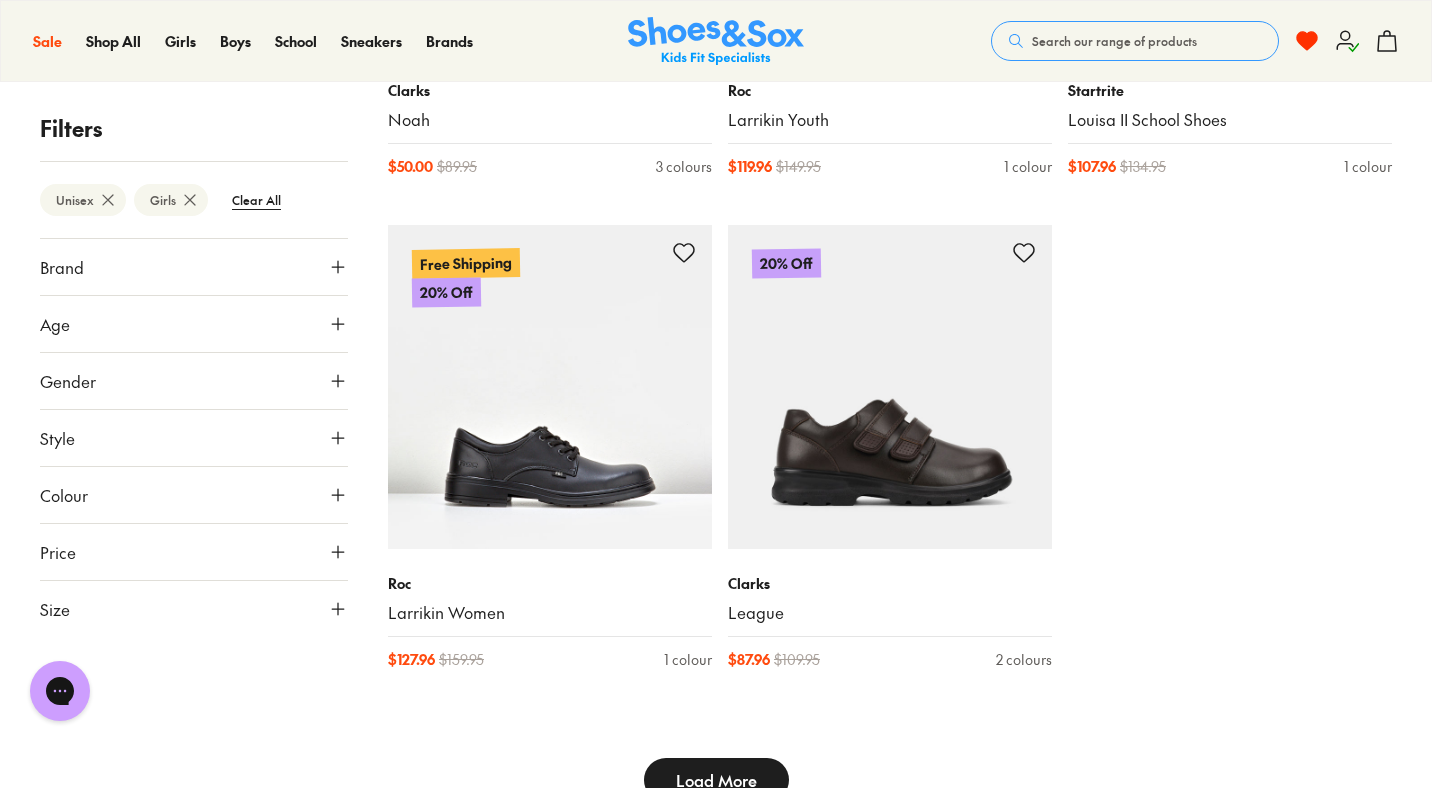 type on "***" 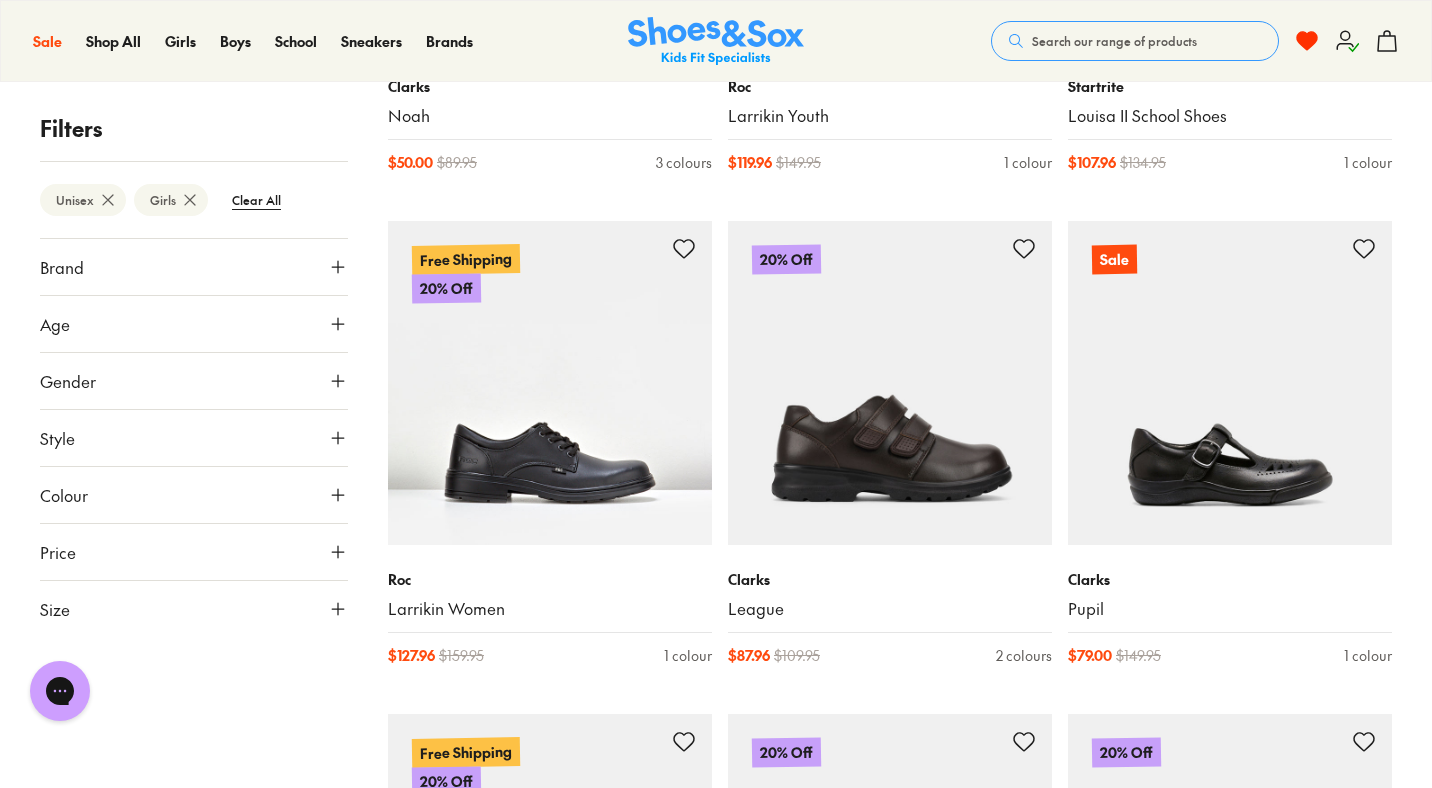 scroll, scrollTop: 5236, scrollLeft: 0, axis: vertical 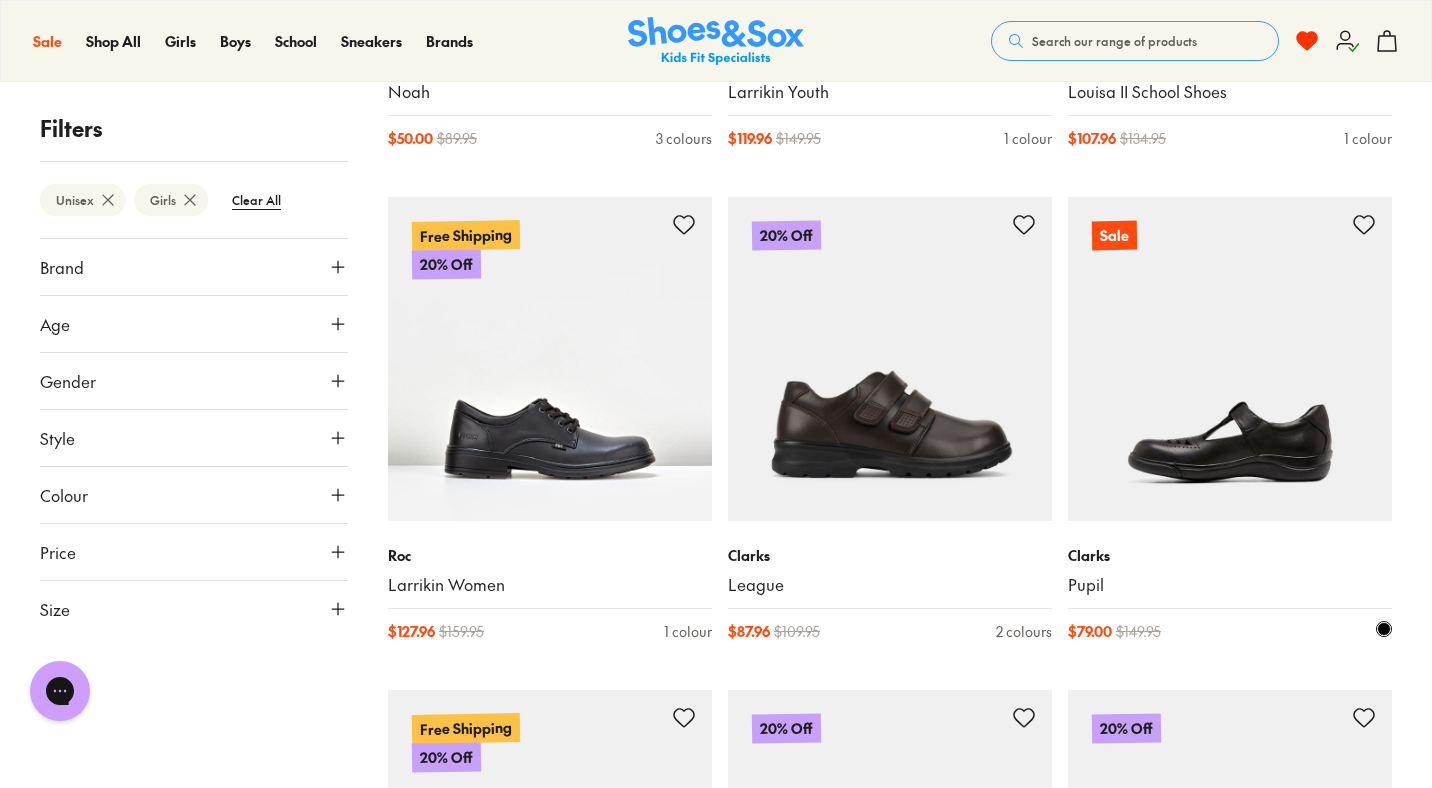click at bounding box center (1230, 359) 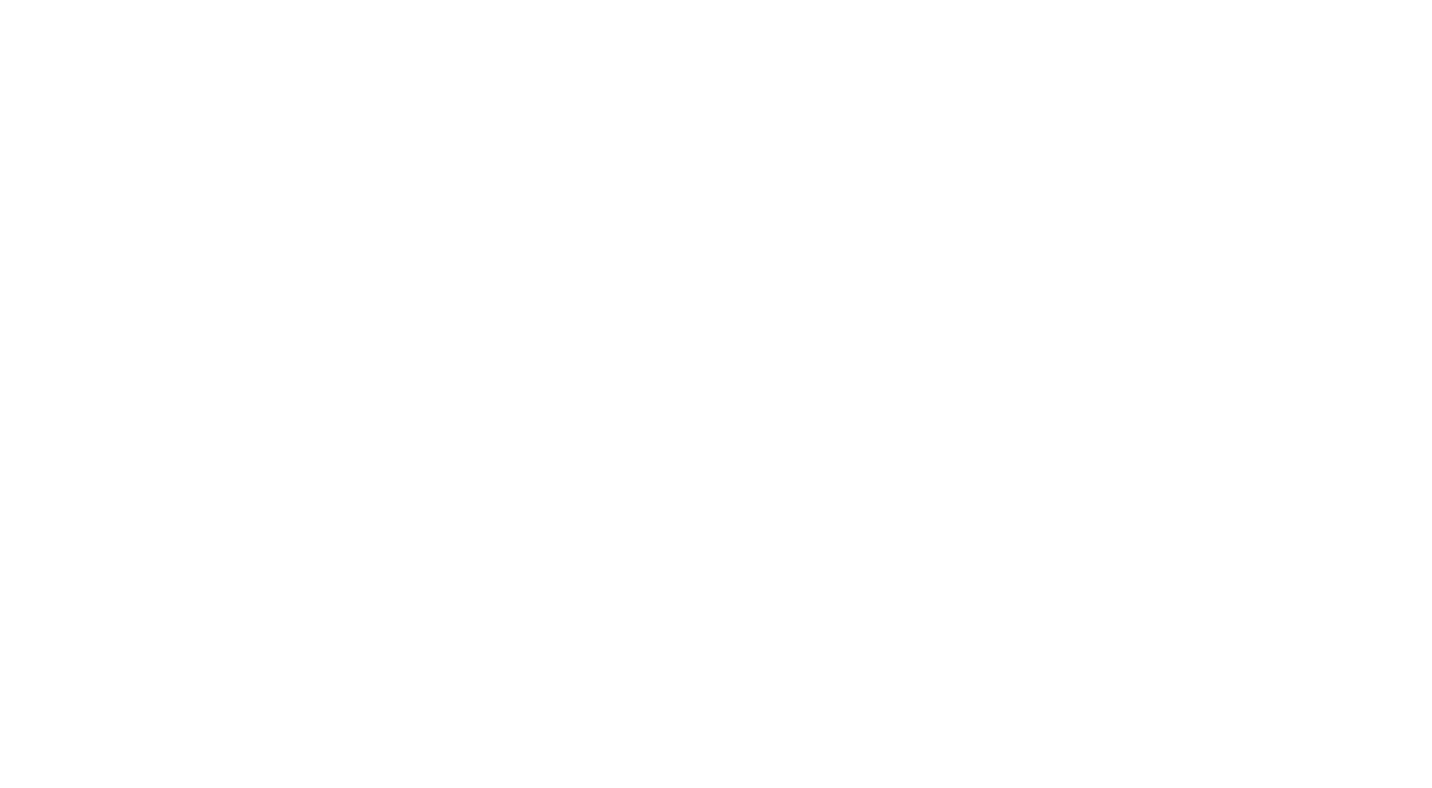 scroll, scrollTop: 0, scrollLeft: 0, axis: both 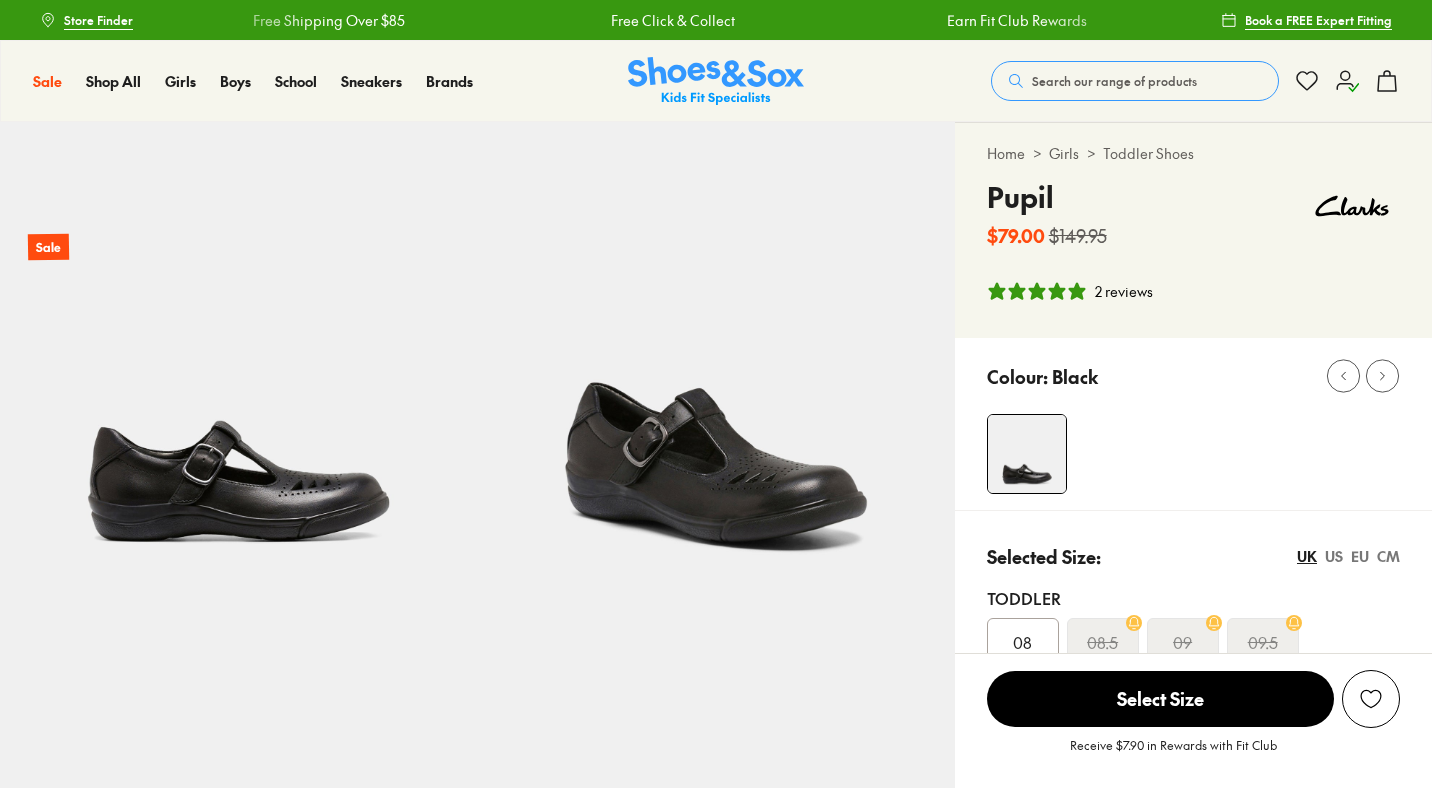 select on "*" 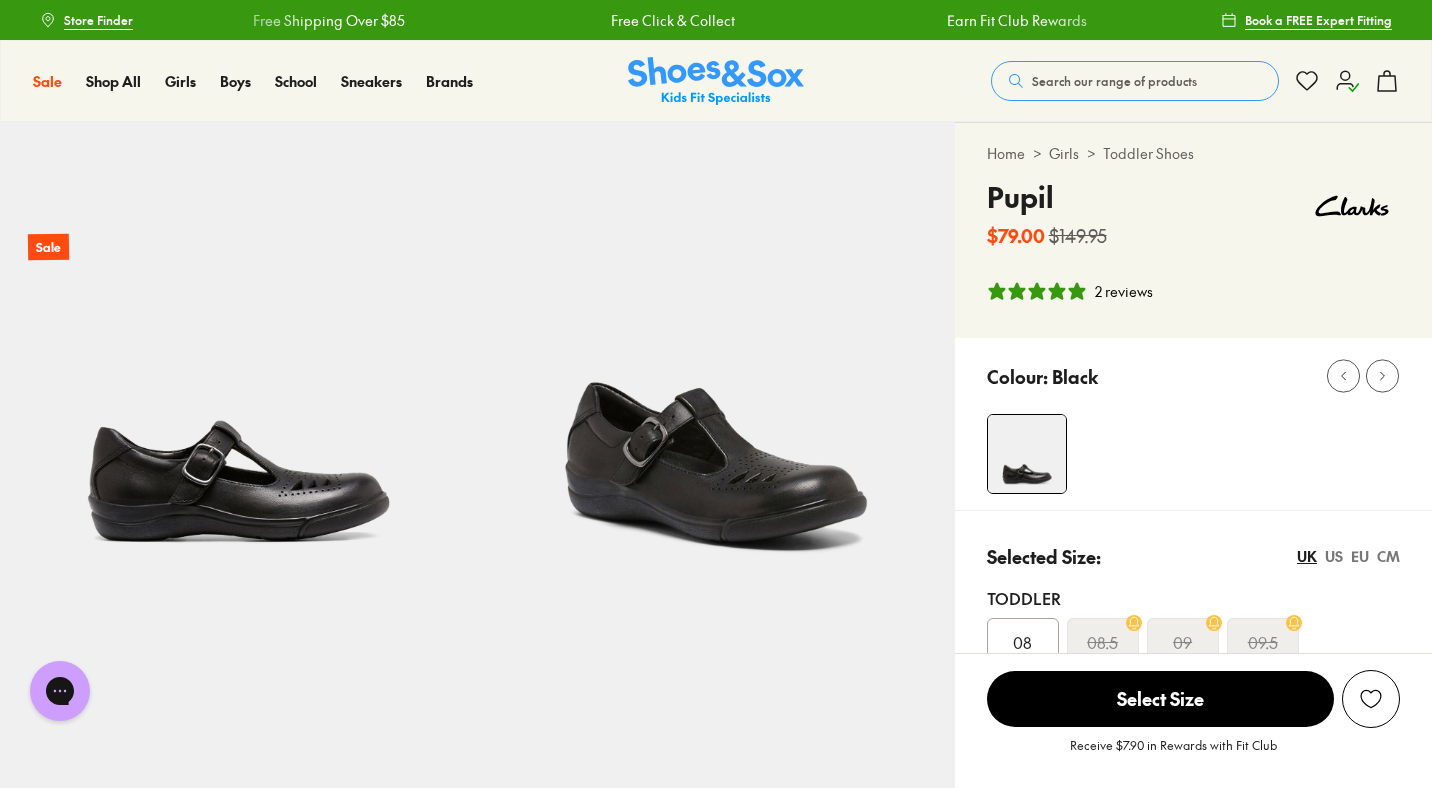scroll, scrollTop: 0, scrollLeft: 0, axis: both 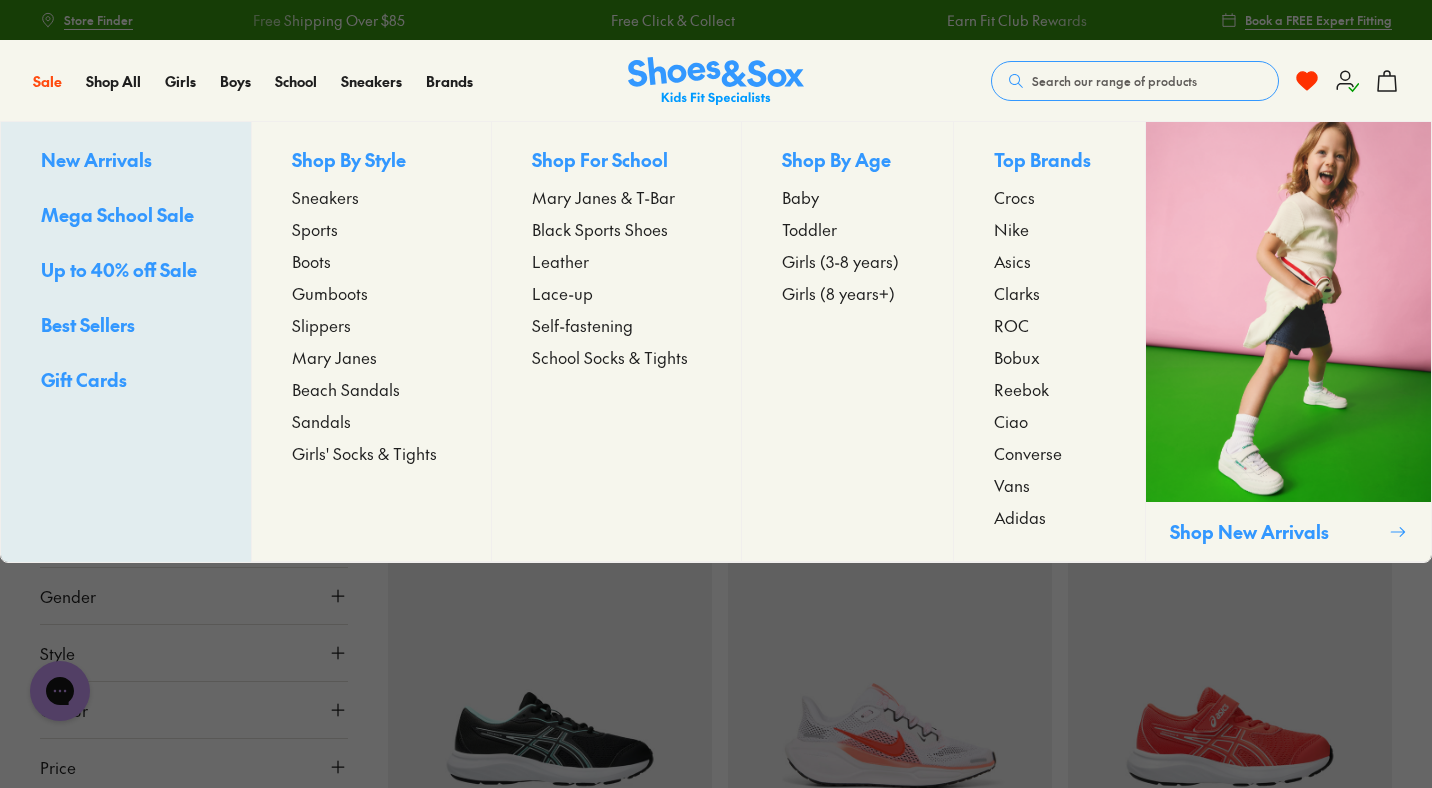 click on "Up to 40% off Sale" at bounding box center [119, 269] 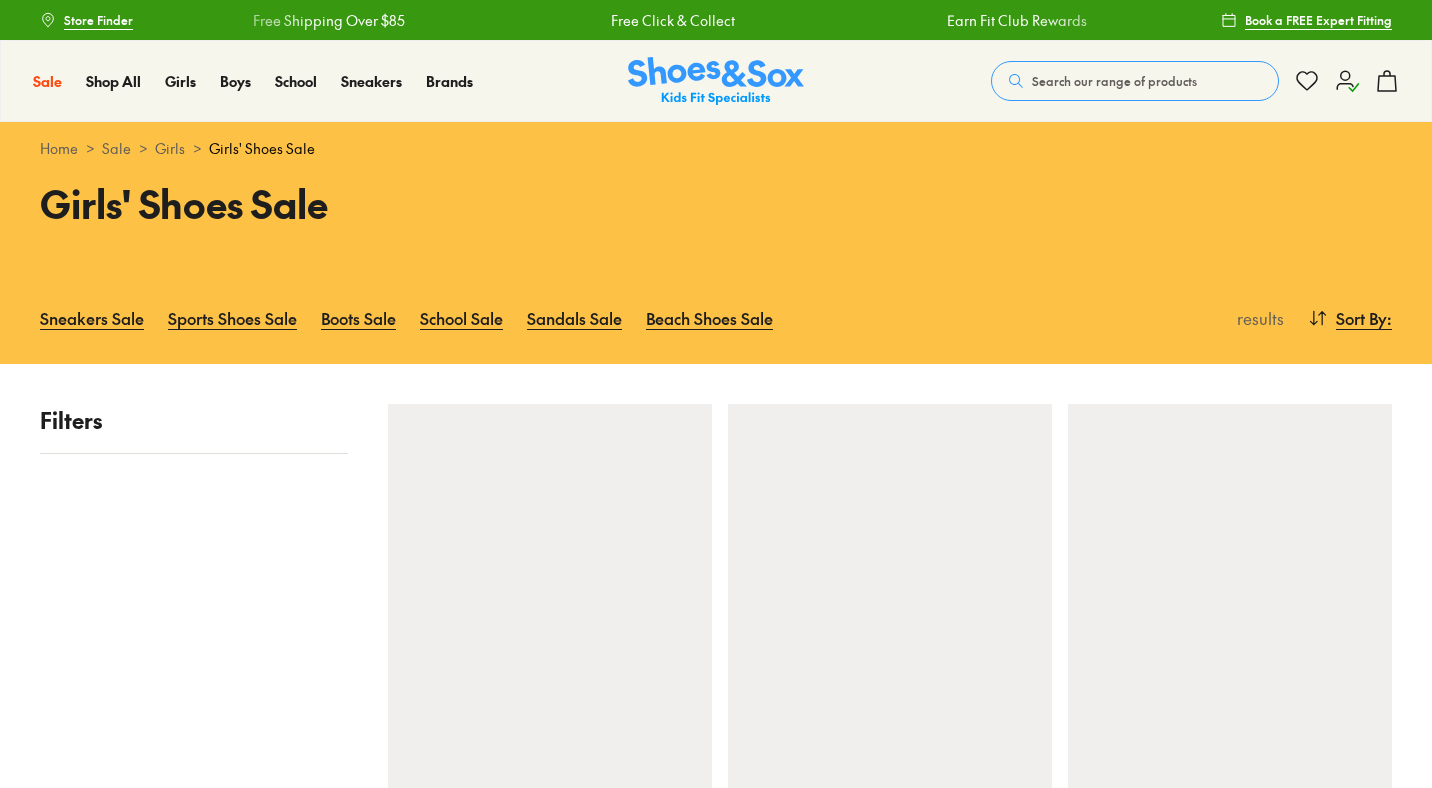 scroll, scrollTop: 0, scrollLeft: 0, axis: both 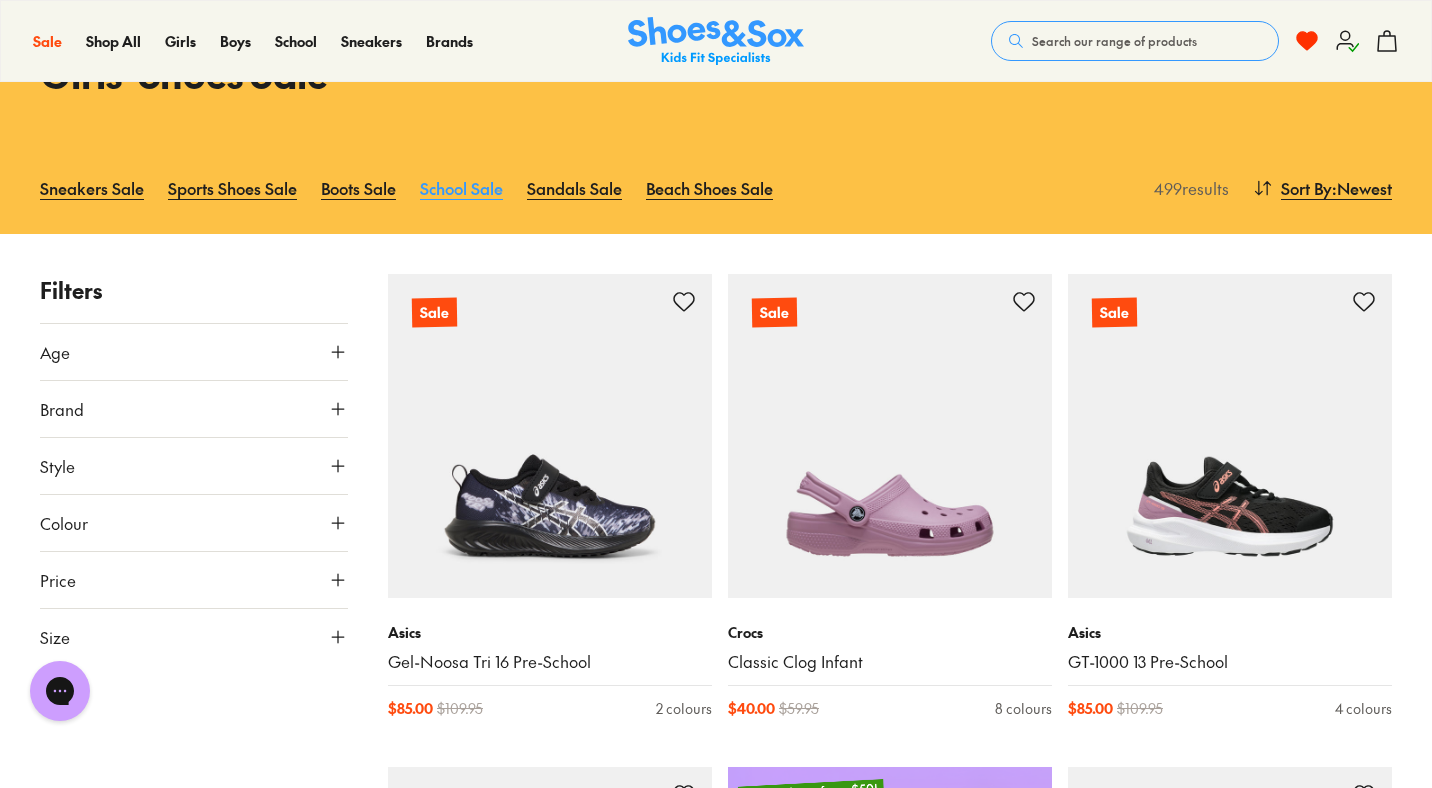 click on "School Sale" at bounding box center (461, 188) 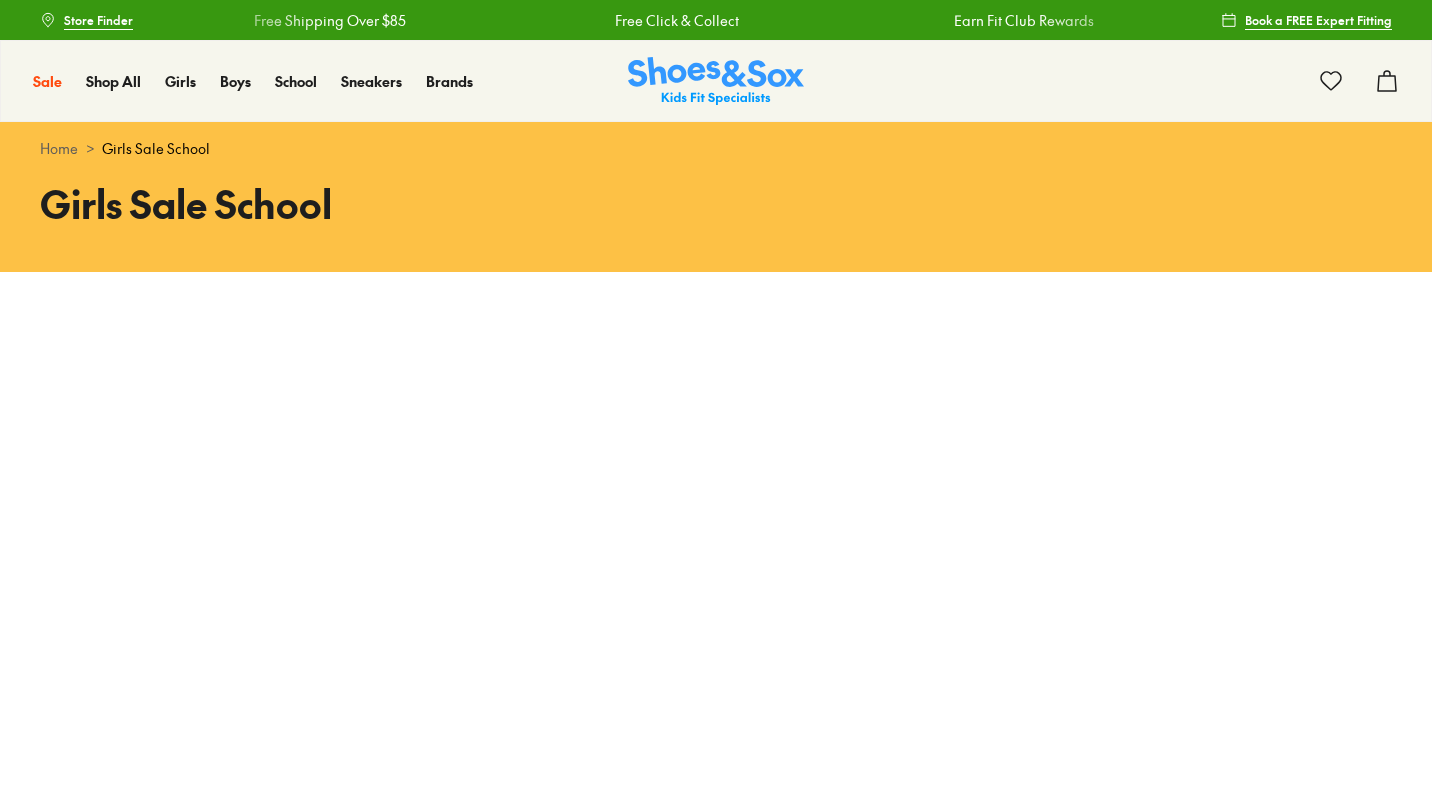 scroll, scrollTop: 0, scrollLeft: 0, axis: both 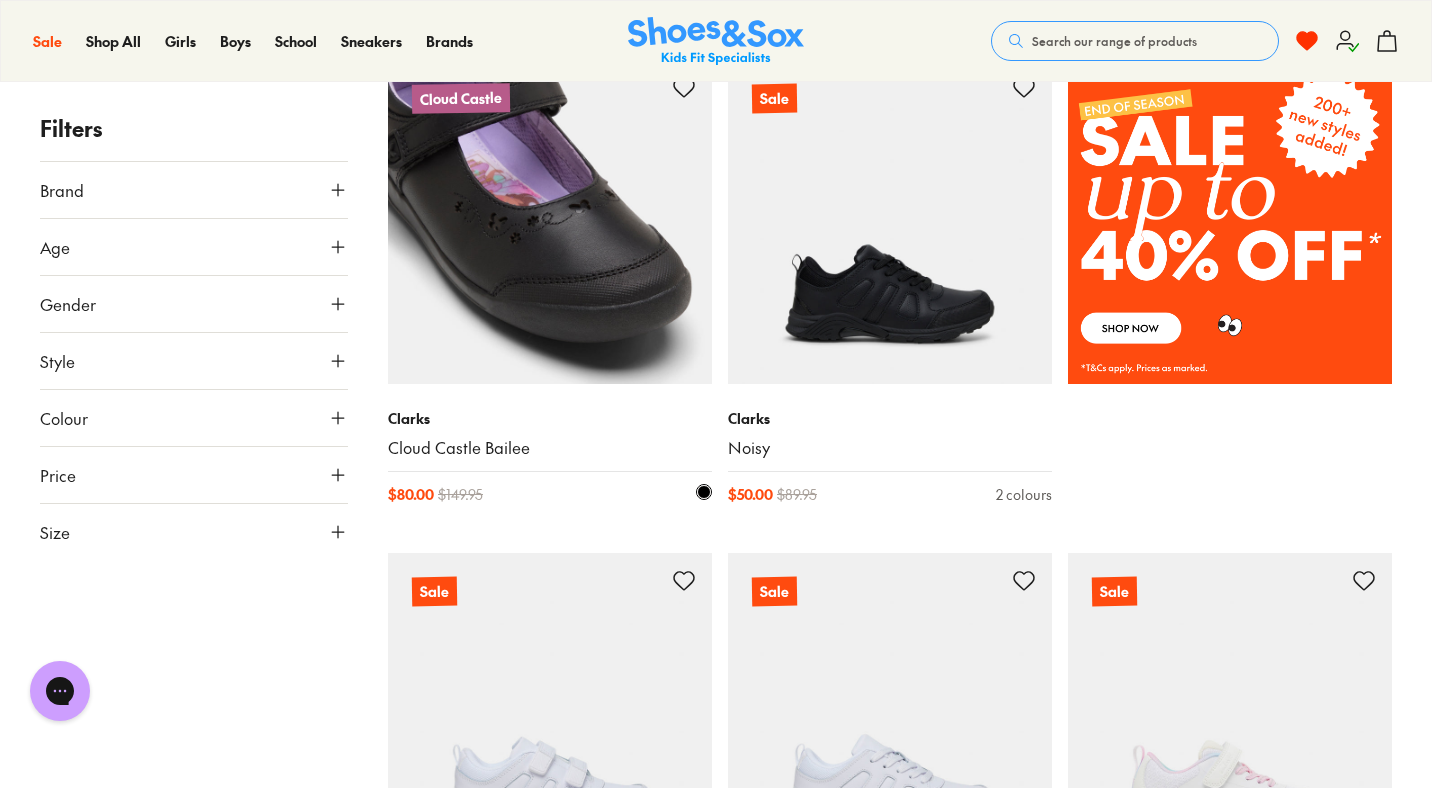 click at bounding box center [550, 222] 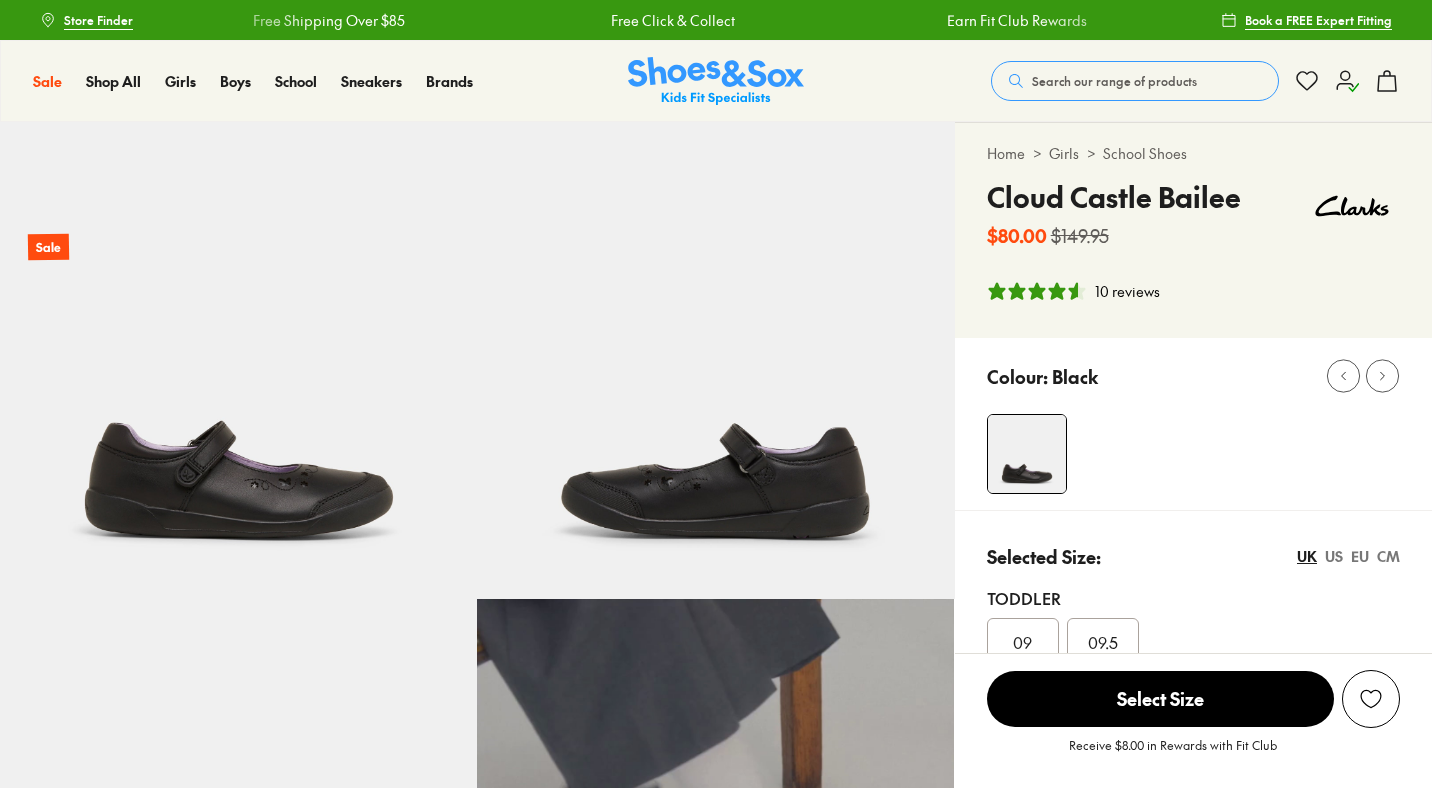scroll, scrollTop: 0, scrollLeft: 0, axis: both 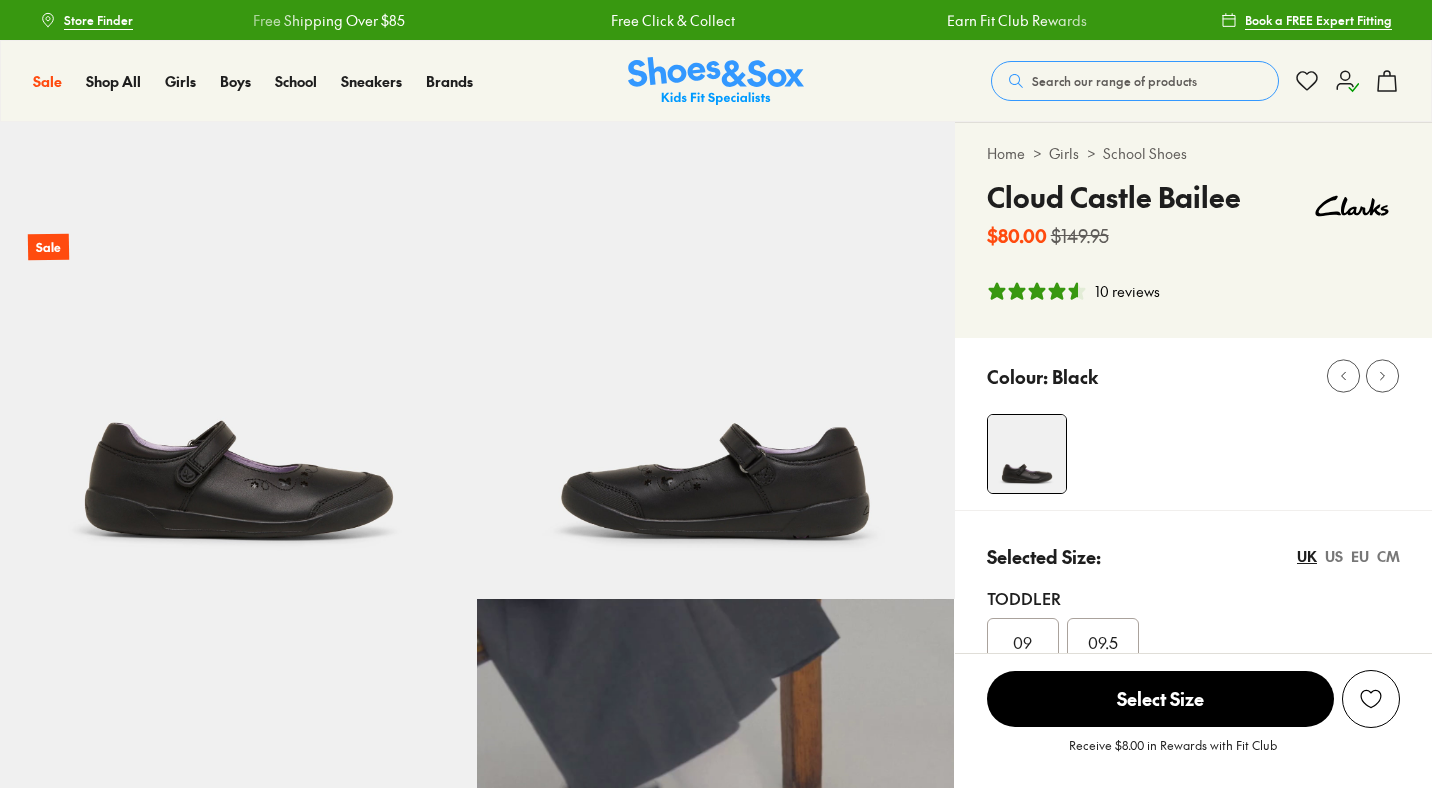 select on "*" 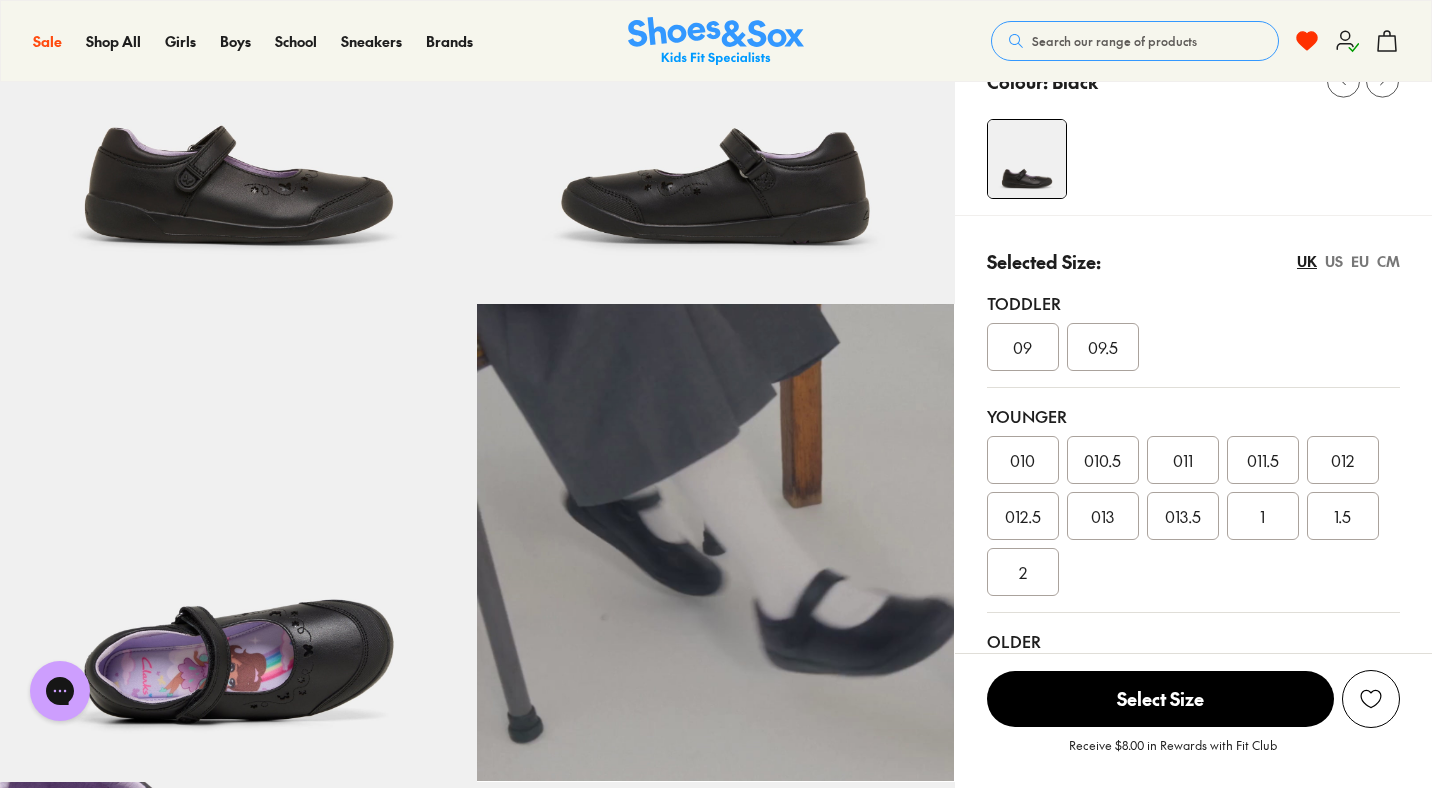 scroll, scrollTop: 0, scrollLeft: 0, axis: both 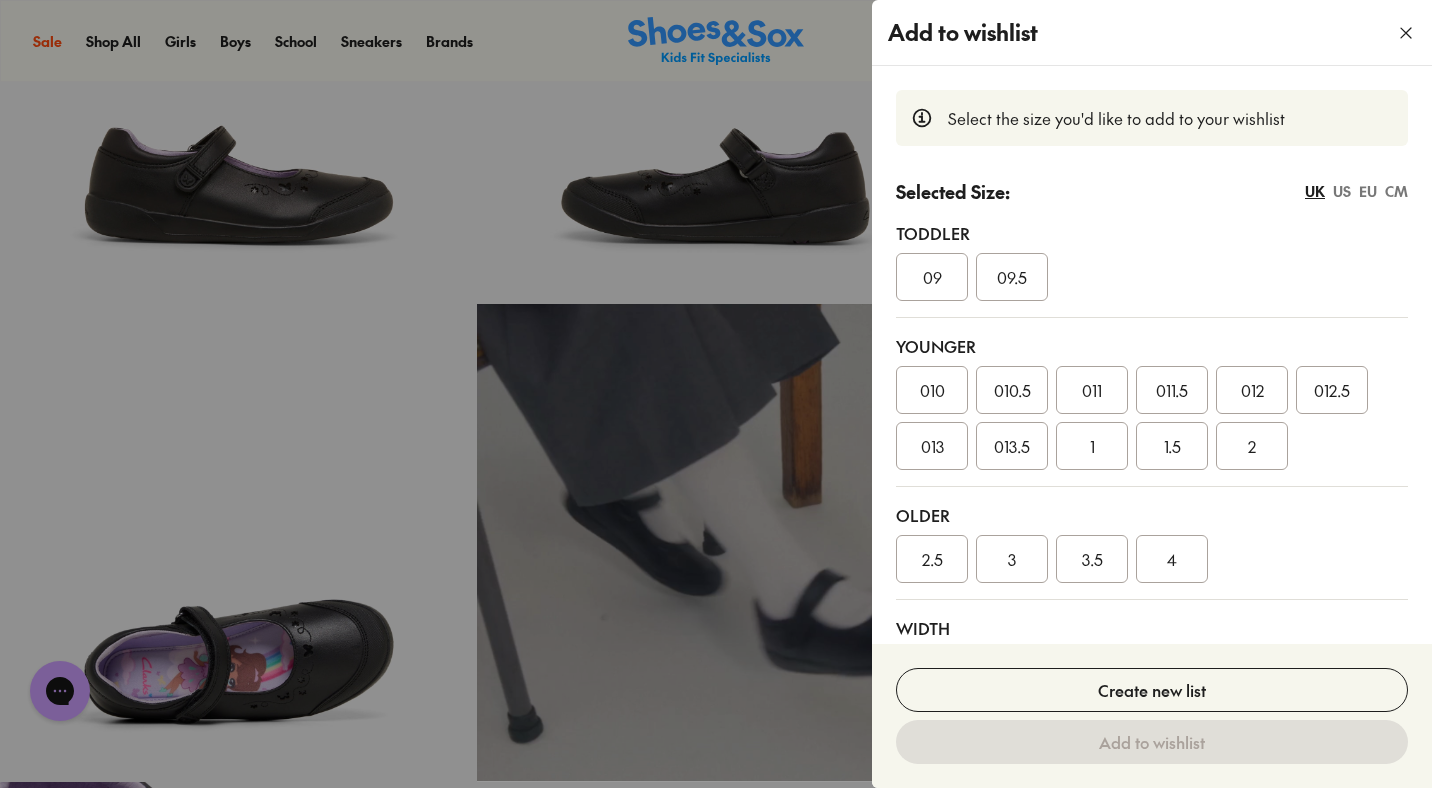 click on "011" at bounding box center [1092, 390] 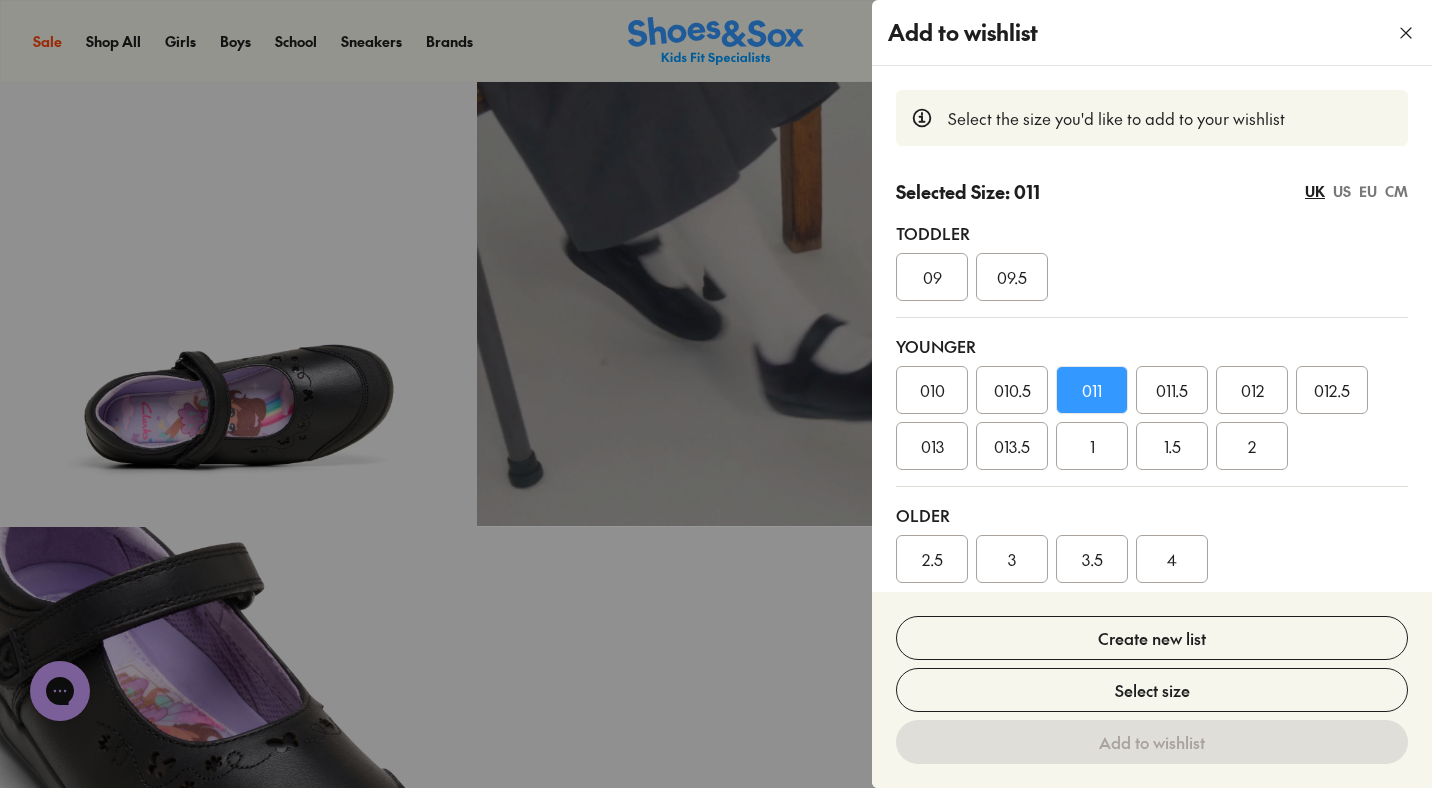 scroll, scrollTop: 565, scrollLeft: 0, axis: vertical 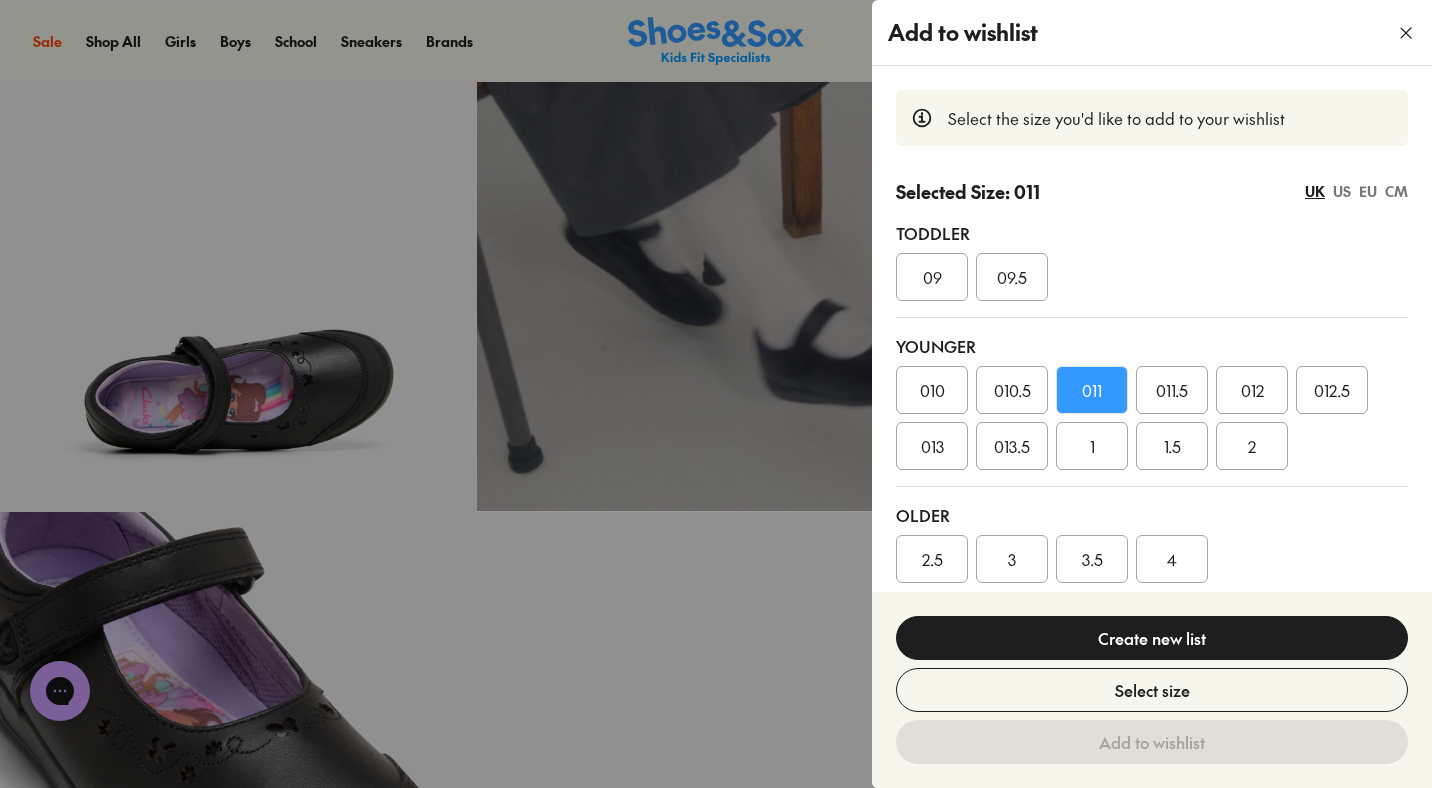 click on "Create new list" at bounding box center [1152, 638] 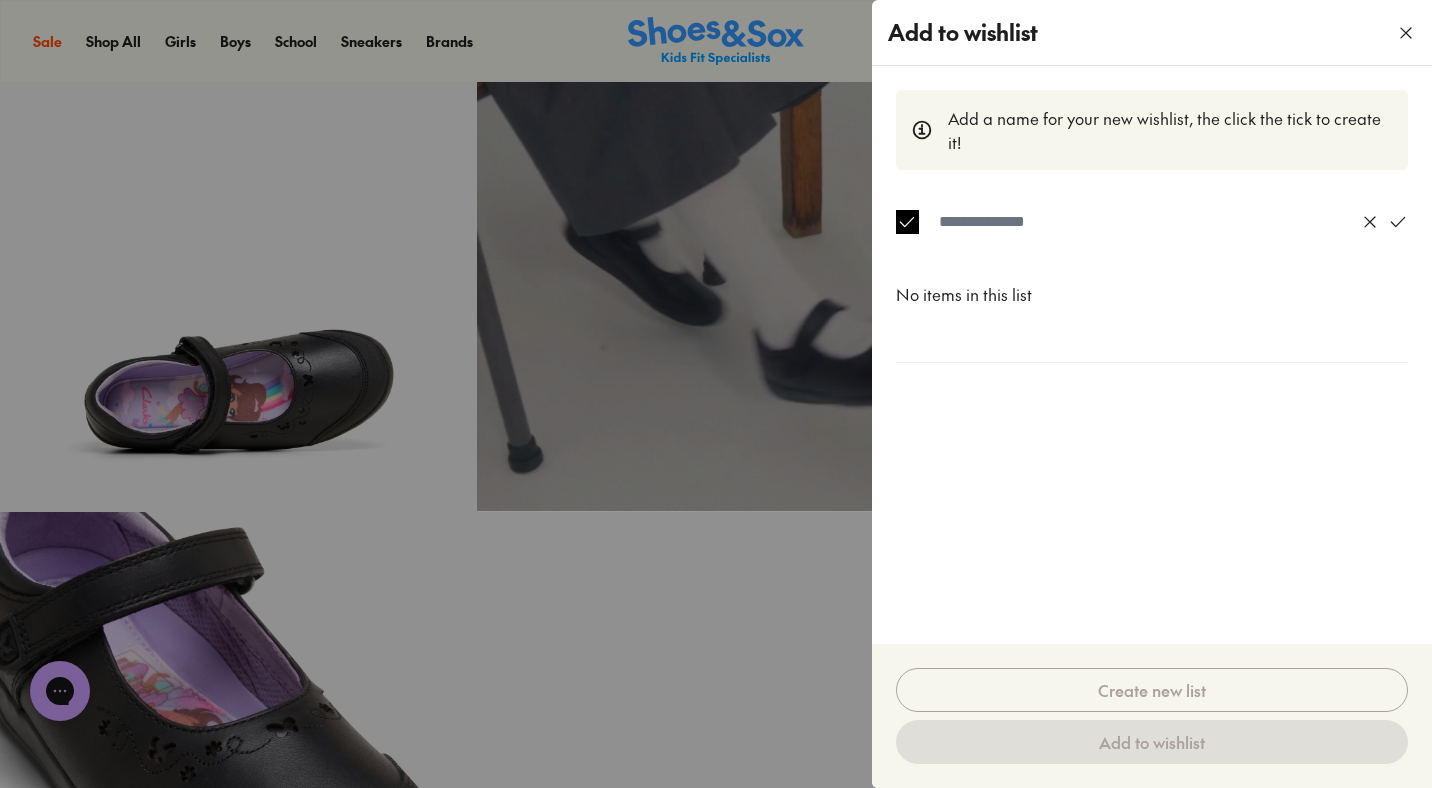 click 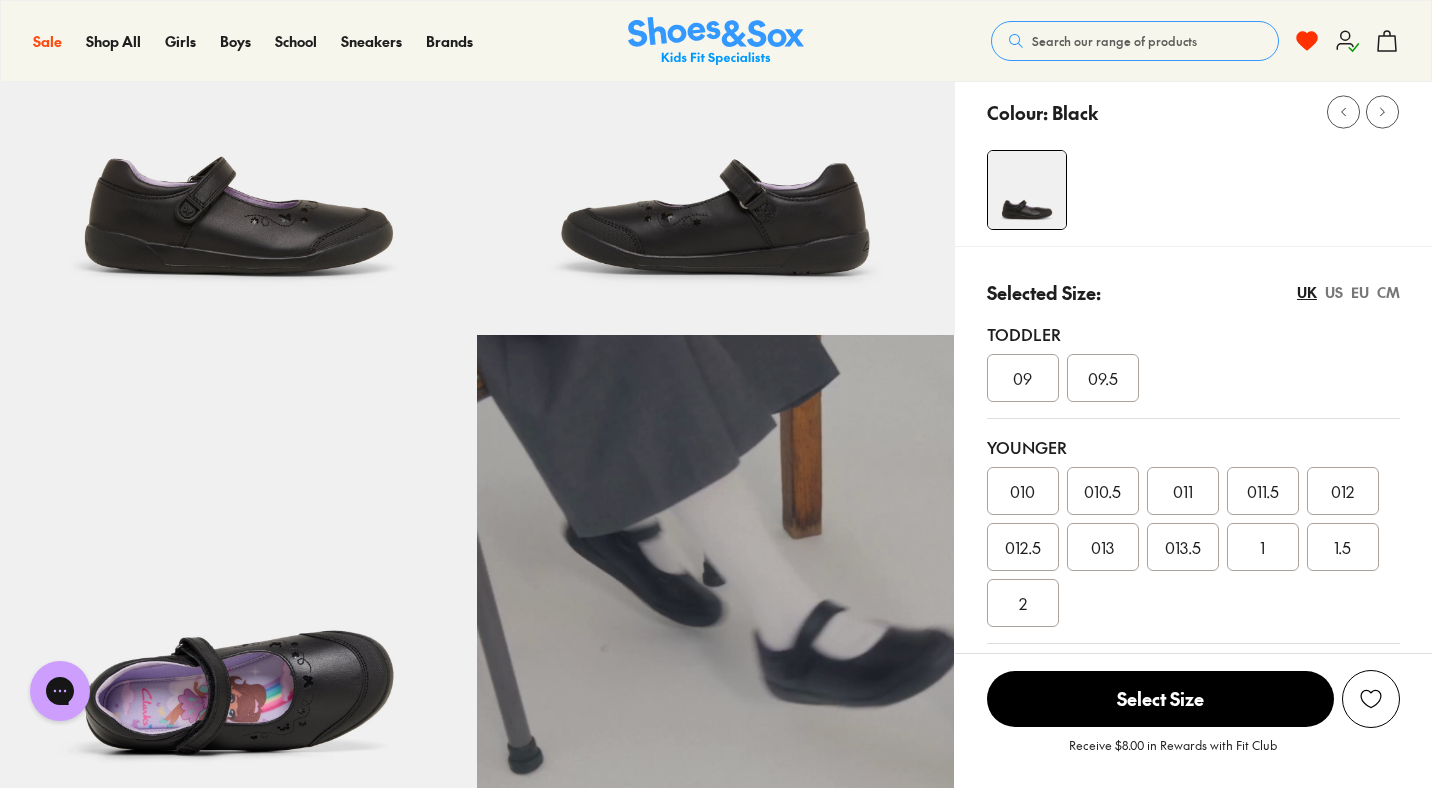 scroll, scrollTop: 0, scrollLeft: 0, axis: both 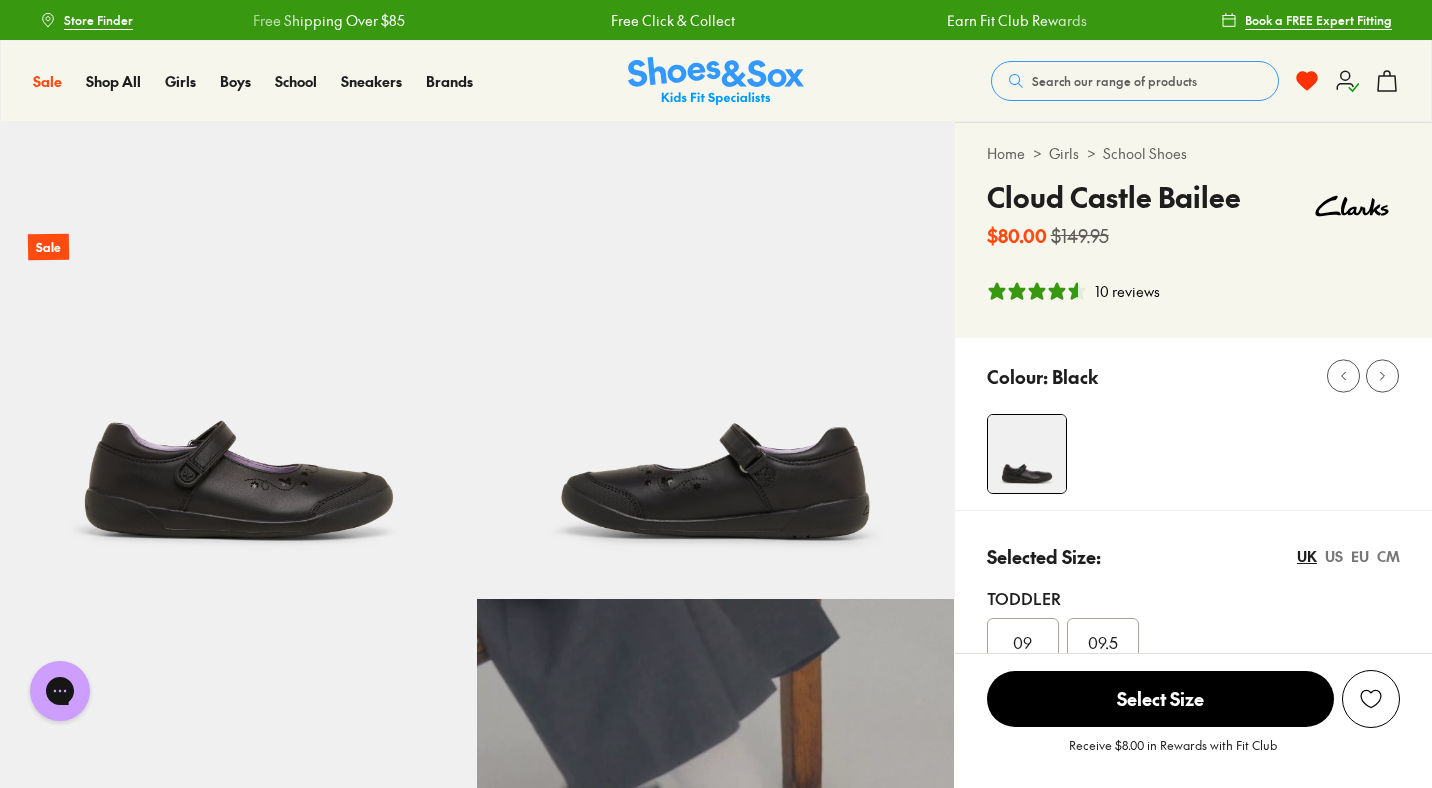 type 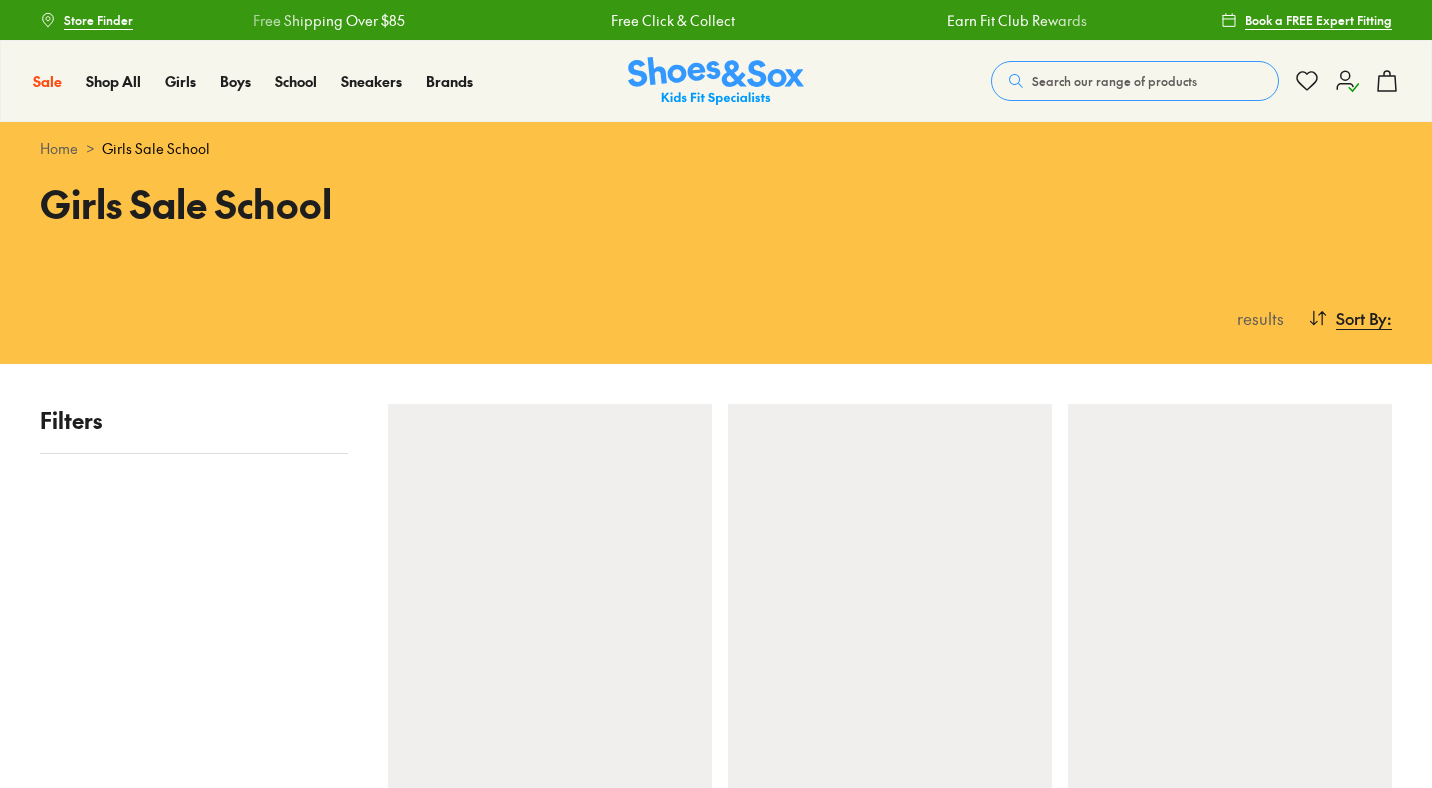 scroll, scrollTop: 0, scrollLeft: 0, axis: both 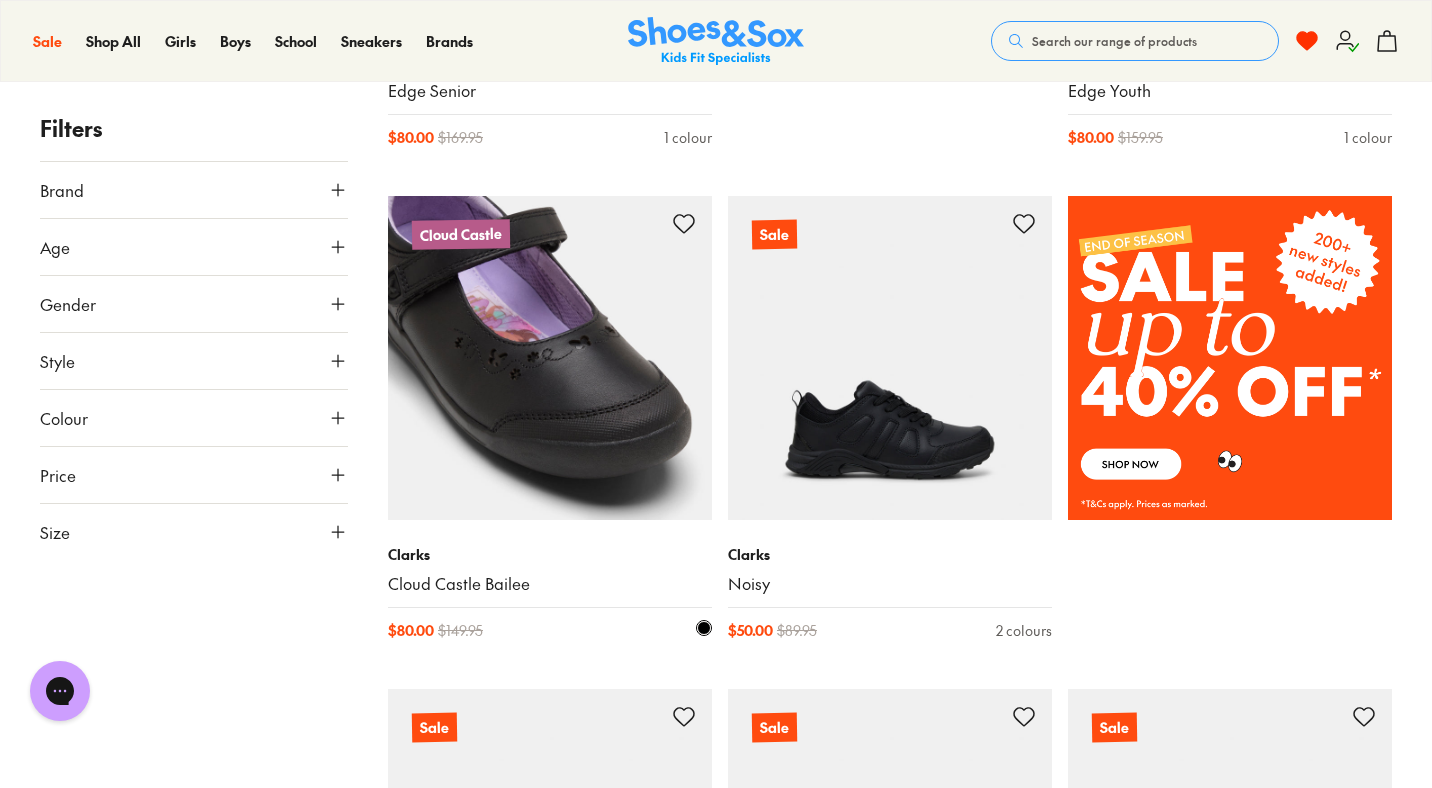click 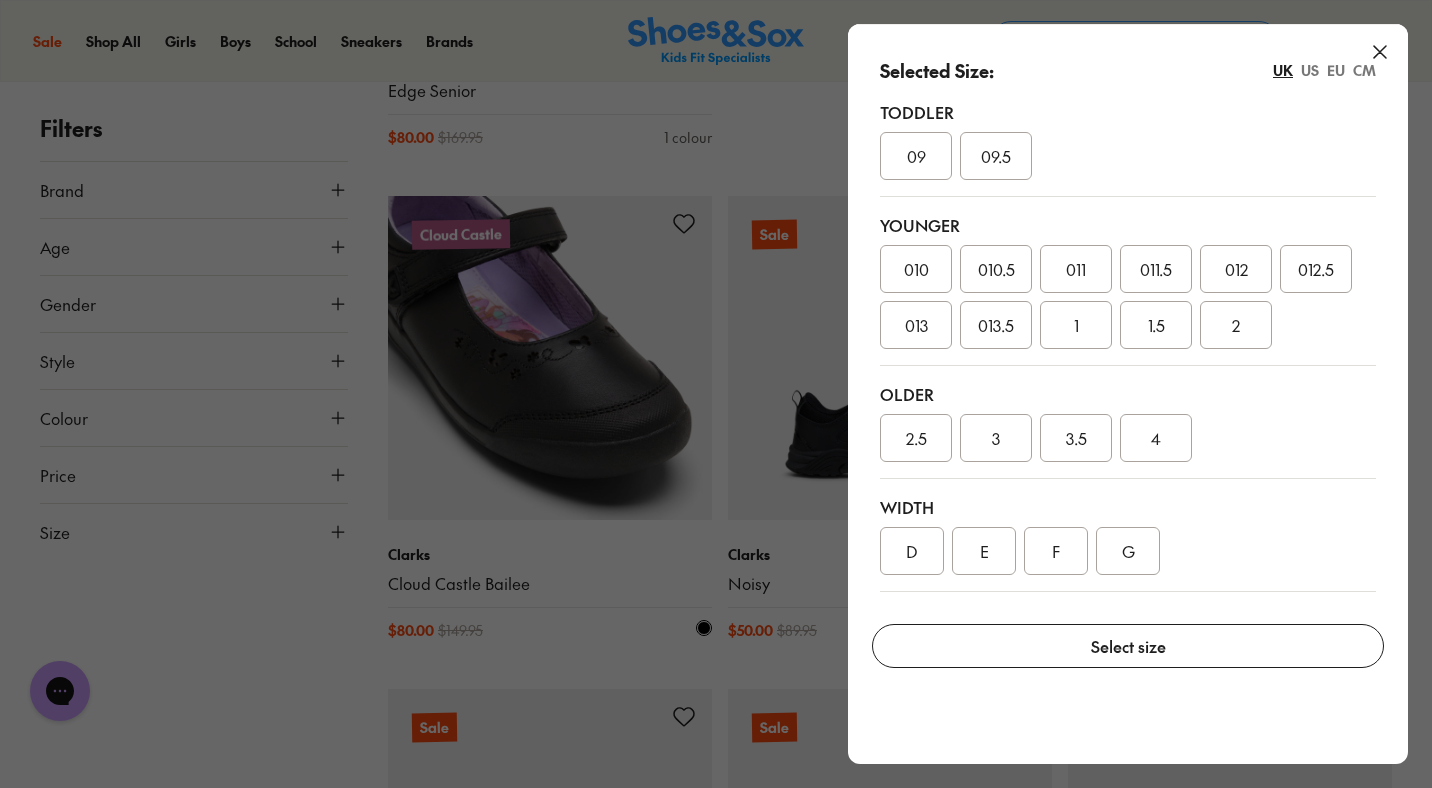 click on "011" at bounding box center [1076, 269] 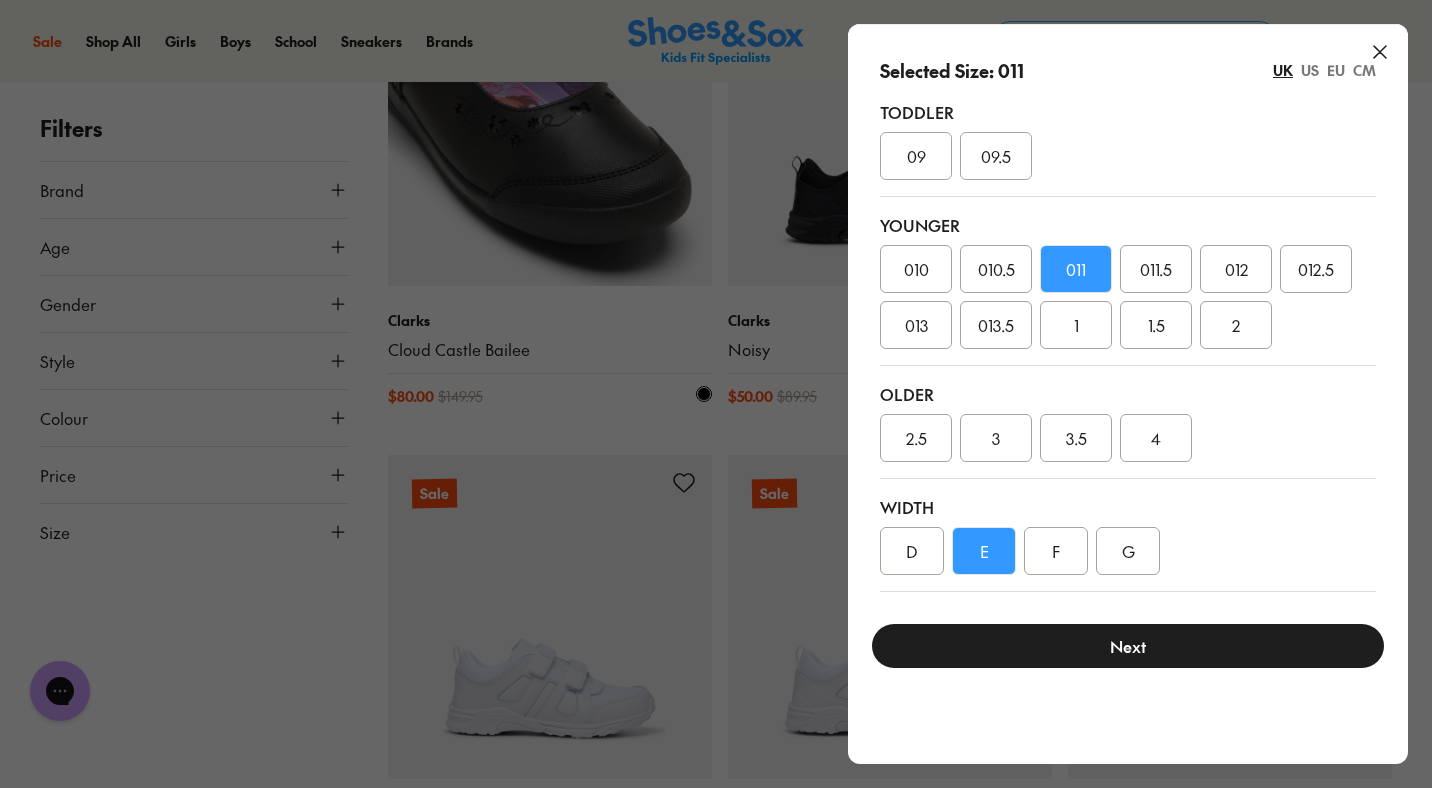 scroll, scrollTop: 1425, scrollLeft: 0, axis: vertical 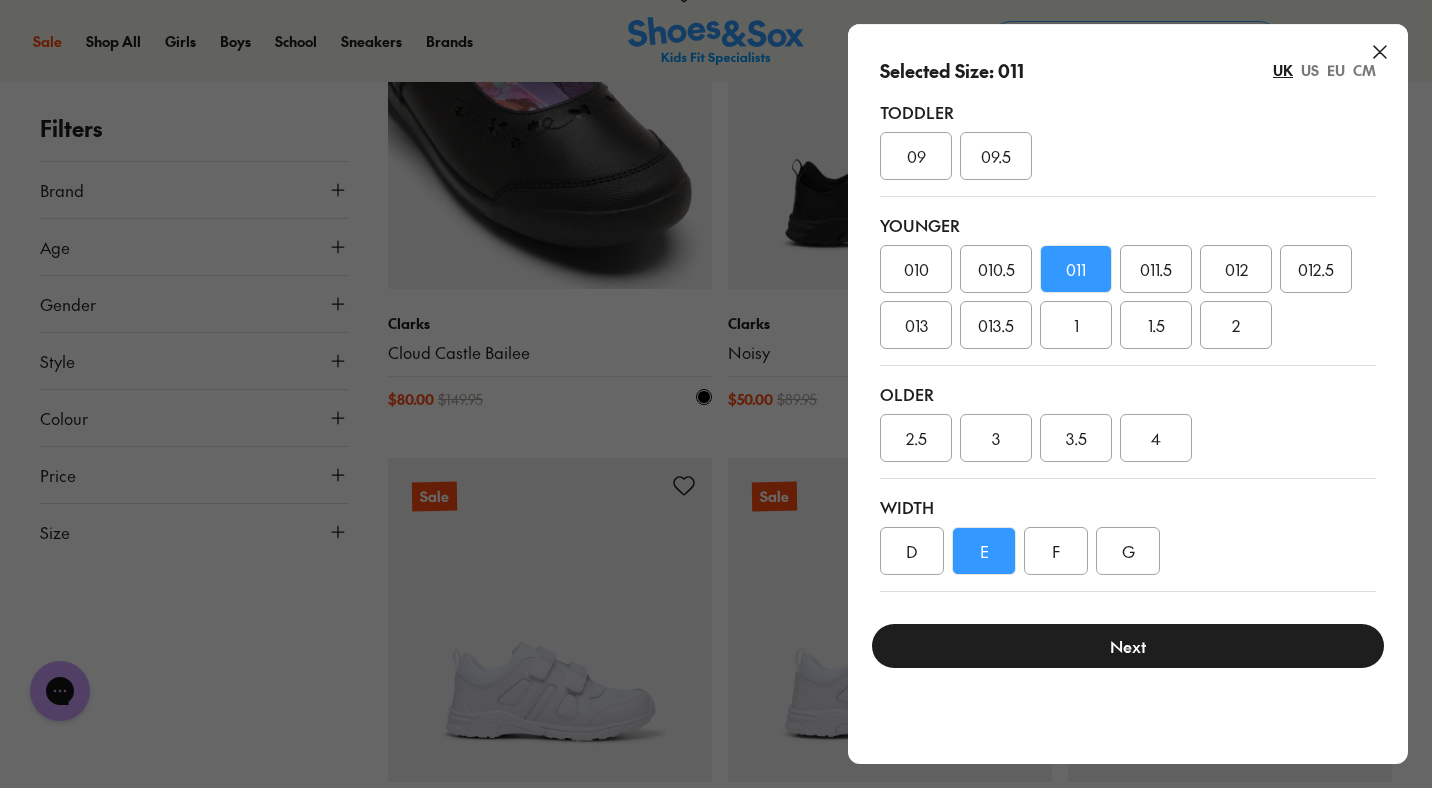 click on "Next" at bounding box center [1128, 646] 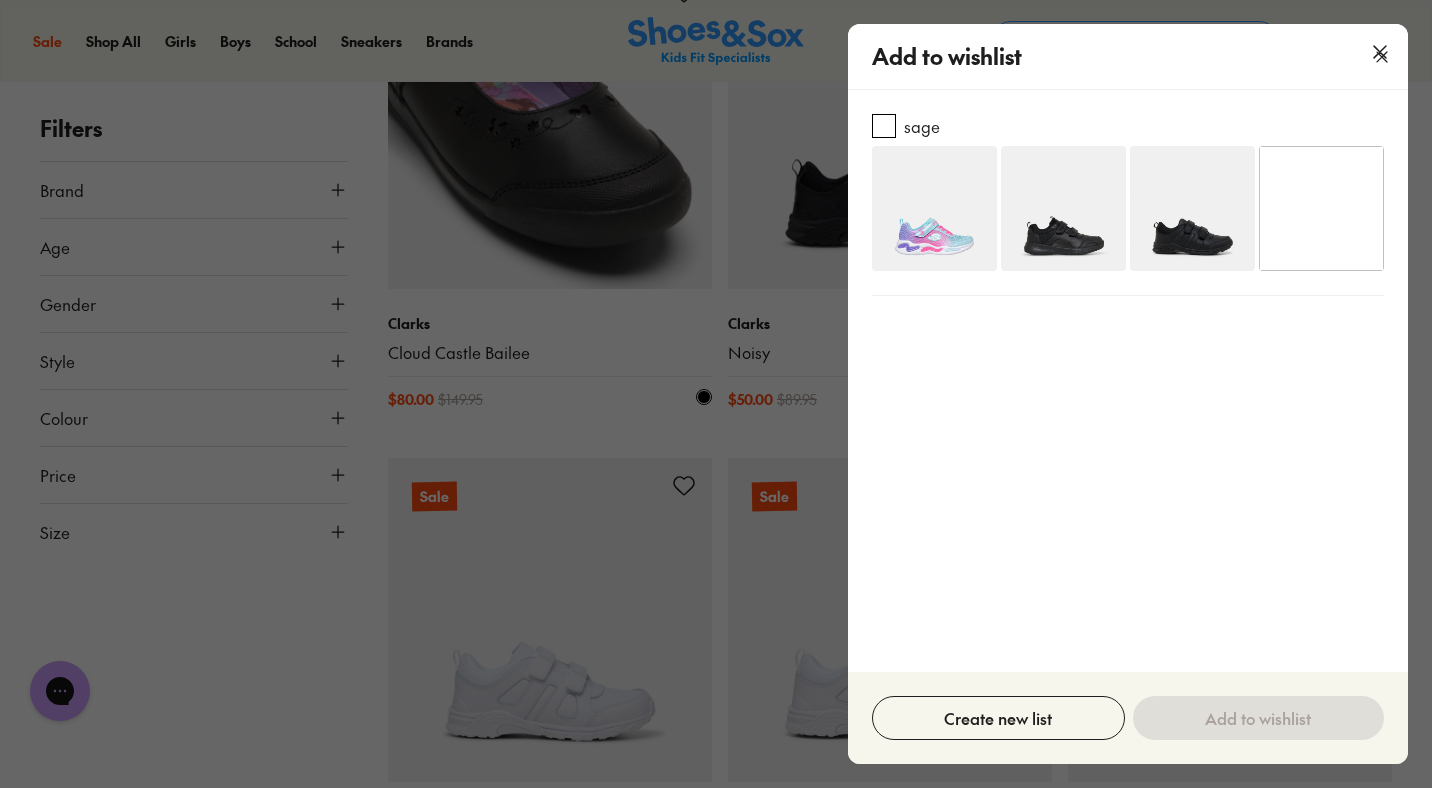 click at bounding box center [884, 126] 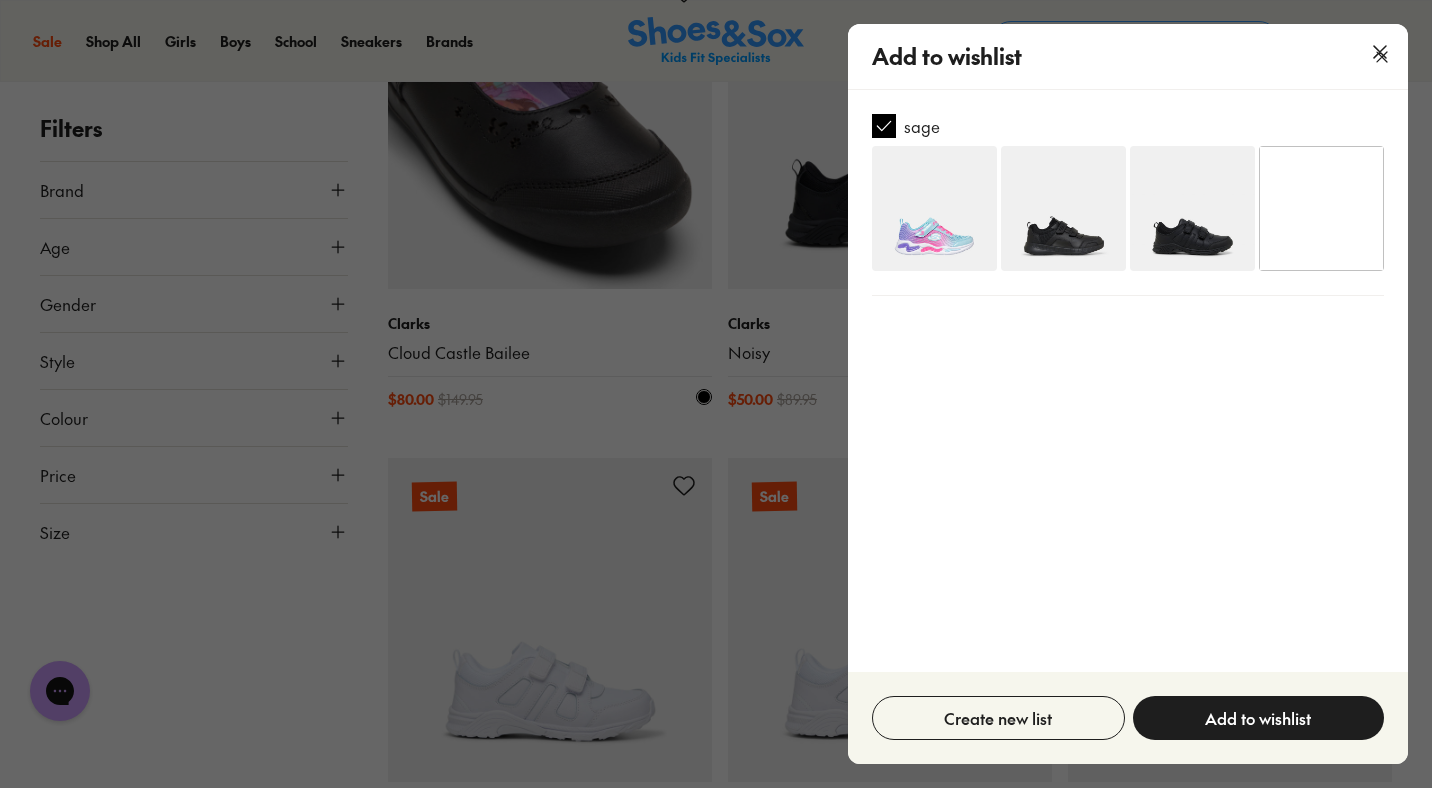 click on "Add to wishlist" at bounding box center [1258, 718] 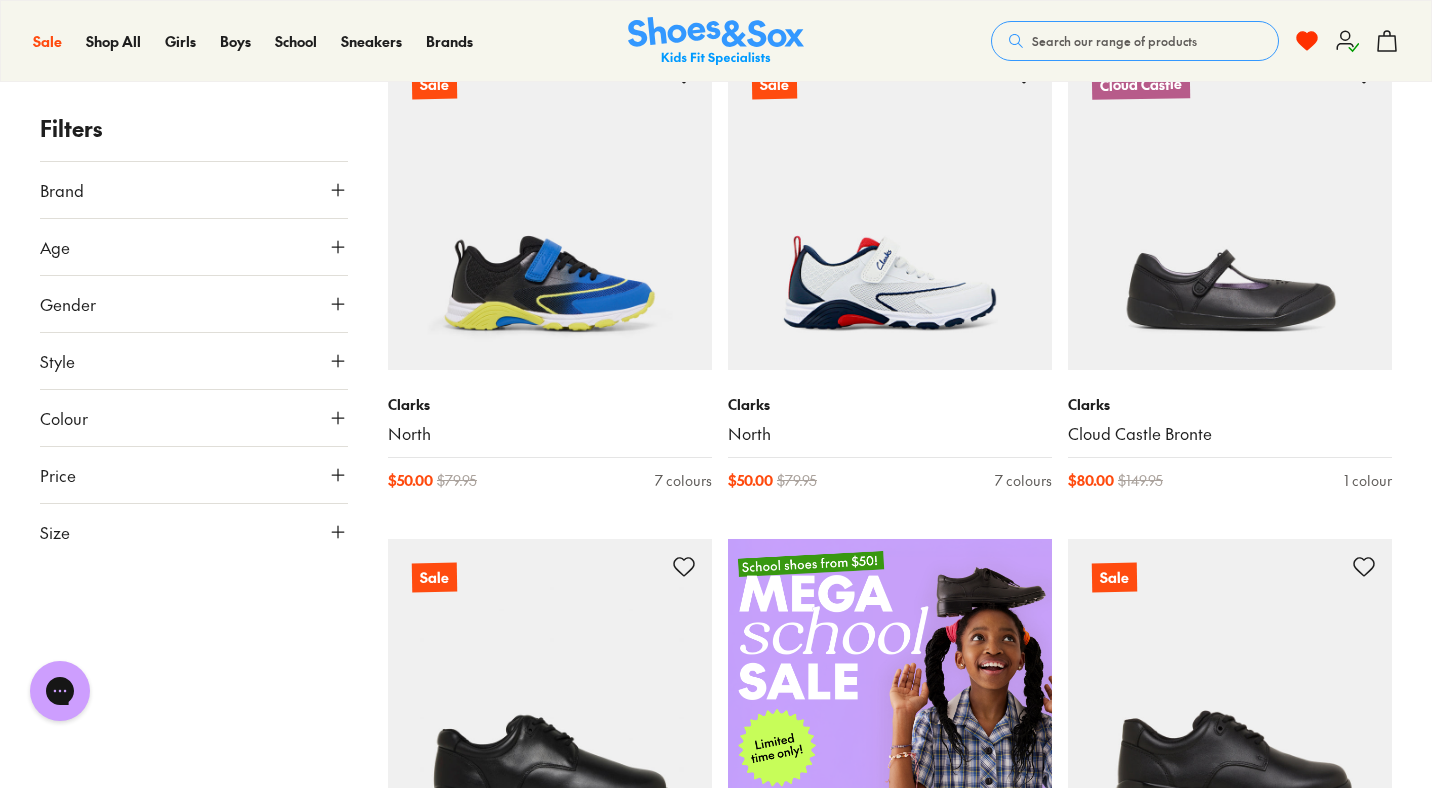 scroll, scrollTop: 0, scrollLeft: 0, axis: both 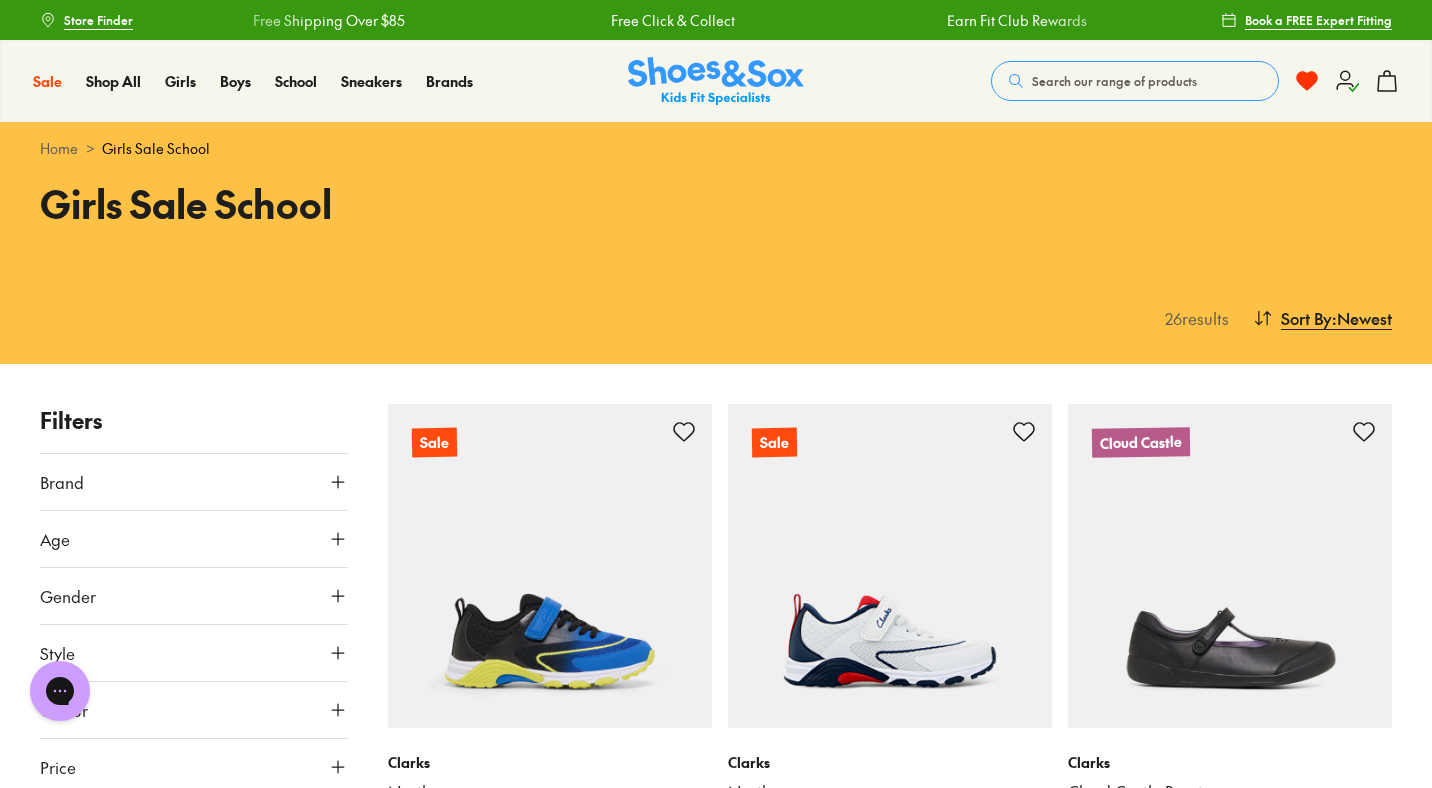 click 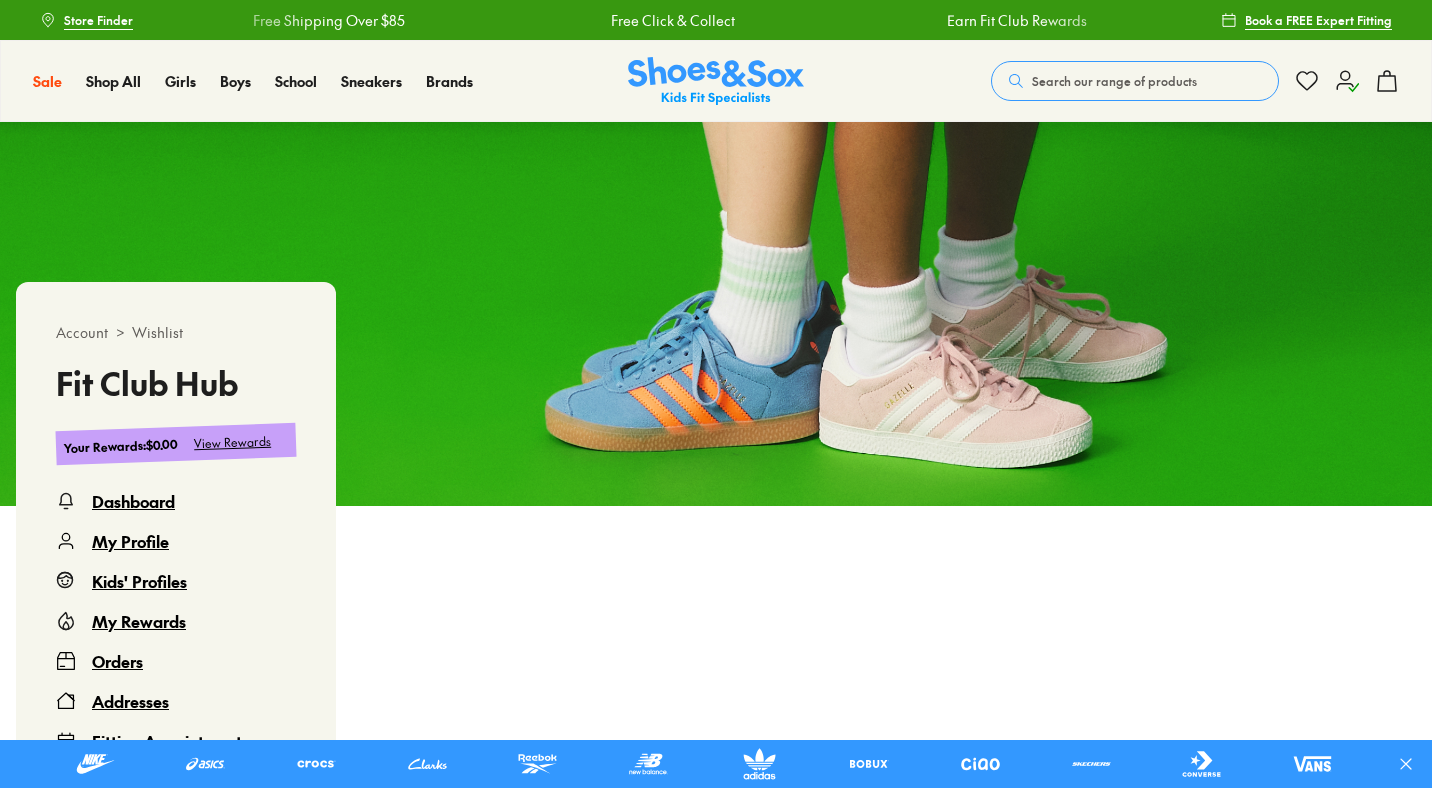 scroll, scrollTop: 0, scrollLeft: 0, axis: both 